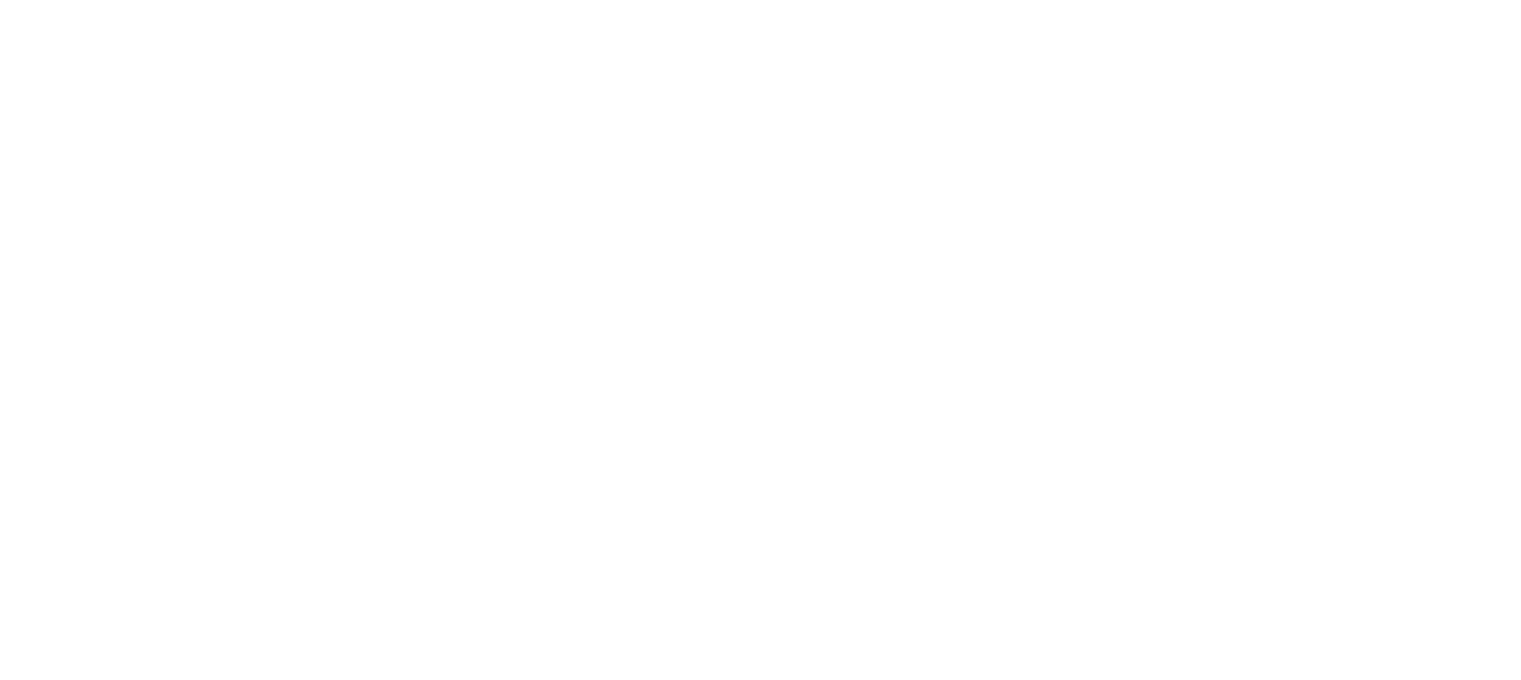 scroll, scrollTop: 0, scrollLeft: 0, axis: both 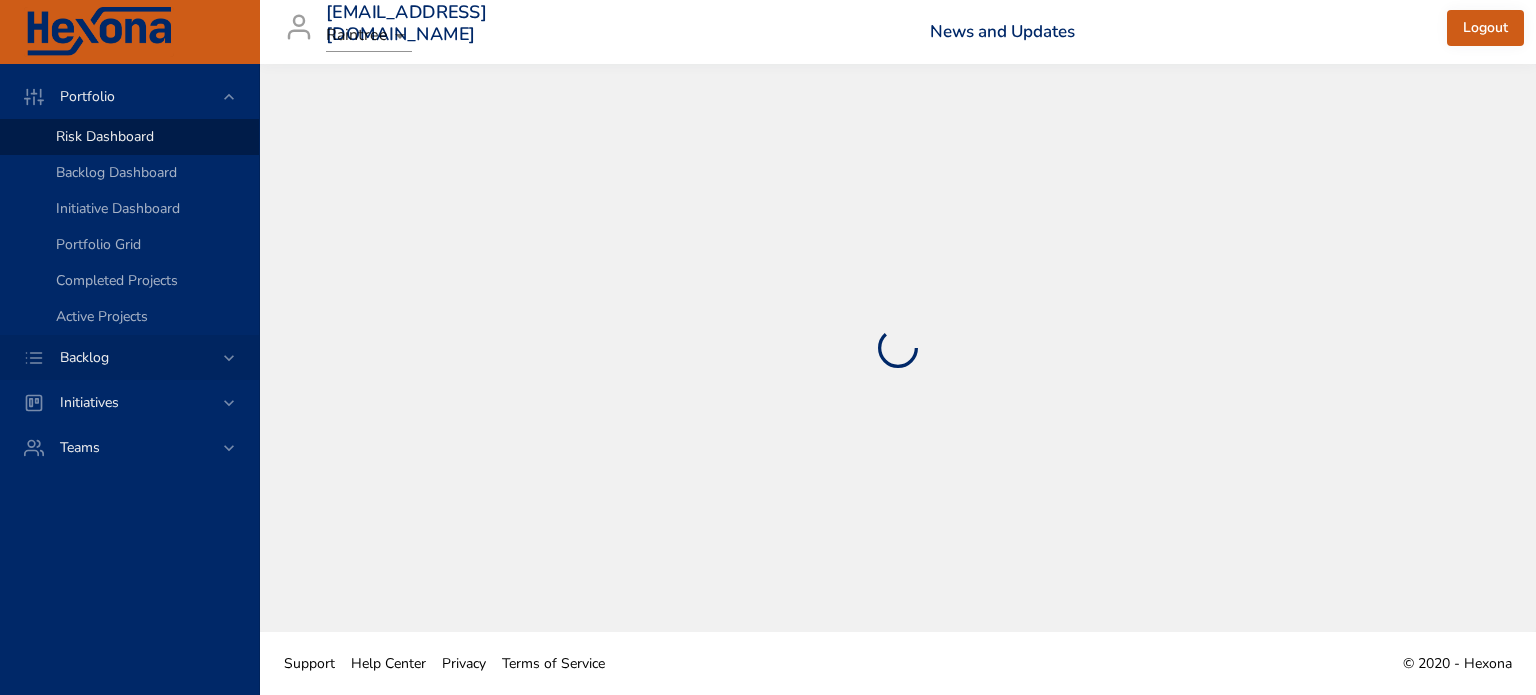 click on "Backlog" at bounding box center [131, 357] 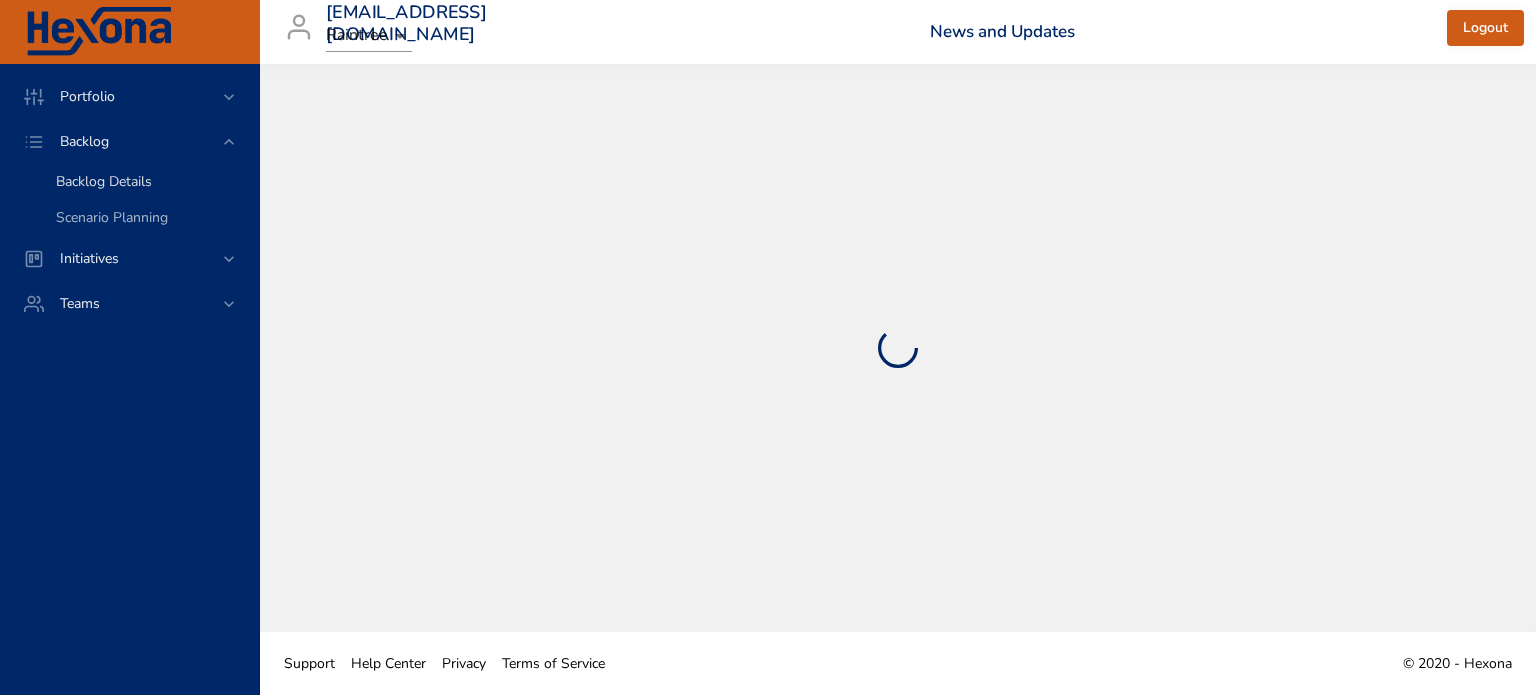 click on "Backlog Details" at bounding box center (104, 181) 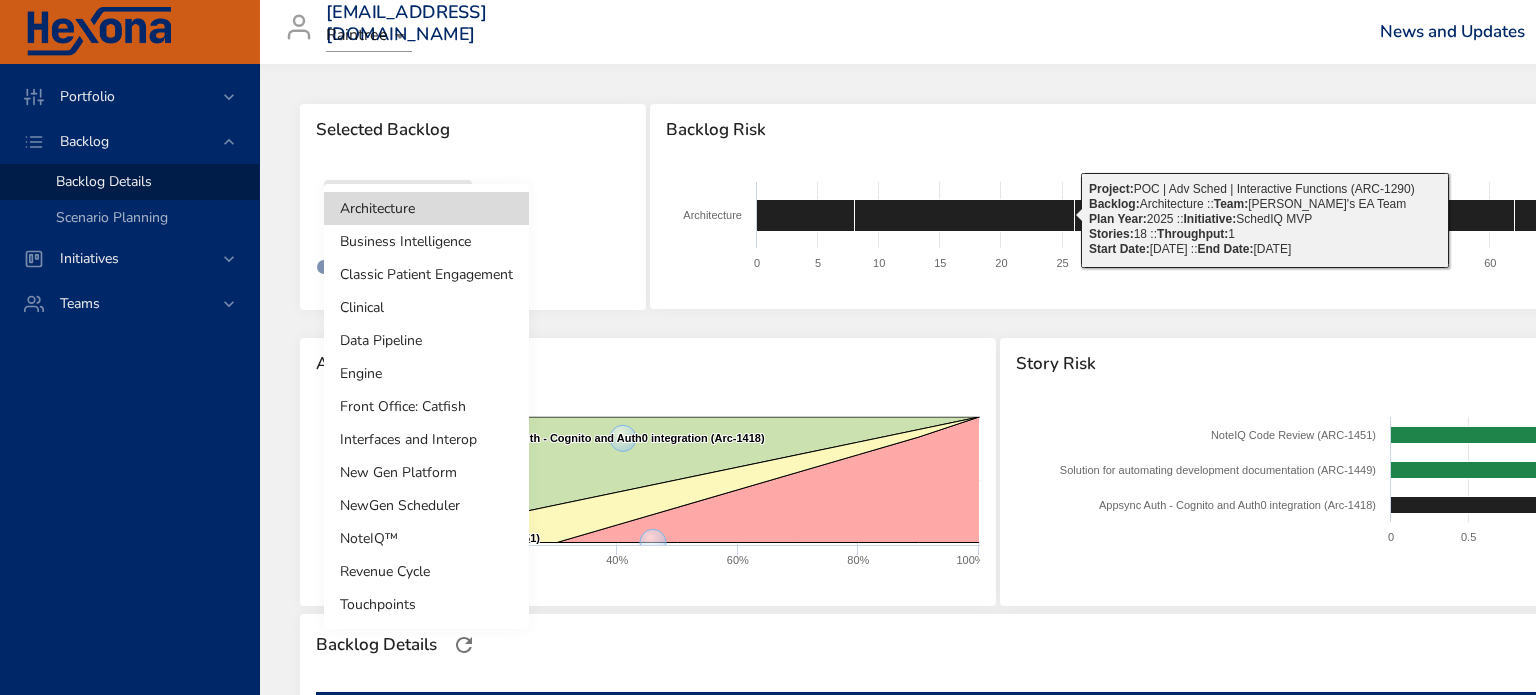 click on "Portfolio Backlog Backlog Details Scenario Planning Initiatives Teams kaisa.telve@raintreeinc.com   Raintree News and Updates Logout Selected Backlog Architecture Active Backlogs Only Backlog Risk Created with Highcharts 9.0.1 Architecture 0 5 10 15 20 25 30 35 40 45 50 55 60 65 70 75 80 85 90 95 100 105 110 115 120 125 130 135 Project:  POC | Adv Sched | Interactive Functions (ARC-1290) ​ Backlog:  Architecture ::  Team:  Dave's EA Team ​ Plan Year:  2025 ::  Initiative:  SchedIQ MVP ​ Stories:  18 ::  Throughput:  1 ​ Start Date:  03/05/2025 ::  End Date:  03/26/2025 Active Project Progress Created with Highcharts 9.0.1 Solution for automating development documentation (ARC-1449) ​ Solution for automating development documentation (ARC-1449) Appsync Auth - Cognito and Auth0 integration (Arc-1418) ​ Appsync Auth - Cognito and Auth0 integration (Arc-1418) NoteIQ Code Review (ARC-1451) ​ NoteIQ Code Review (ARC-1451) 0% 20% 40% 60% 80% 100% 0% 50% 100% Story Risk Created with Highcharts 9.0.1 0 1" at bounding box center [768, 347] 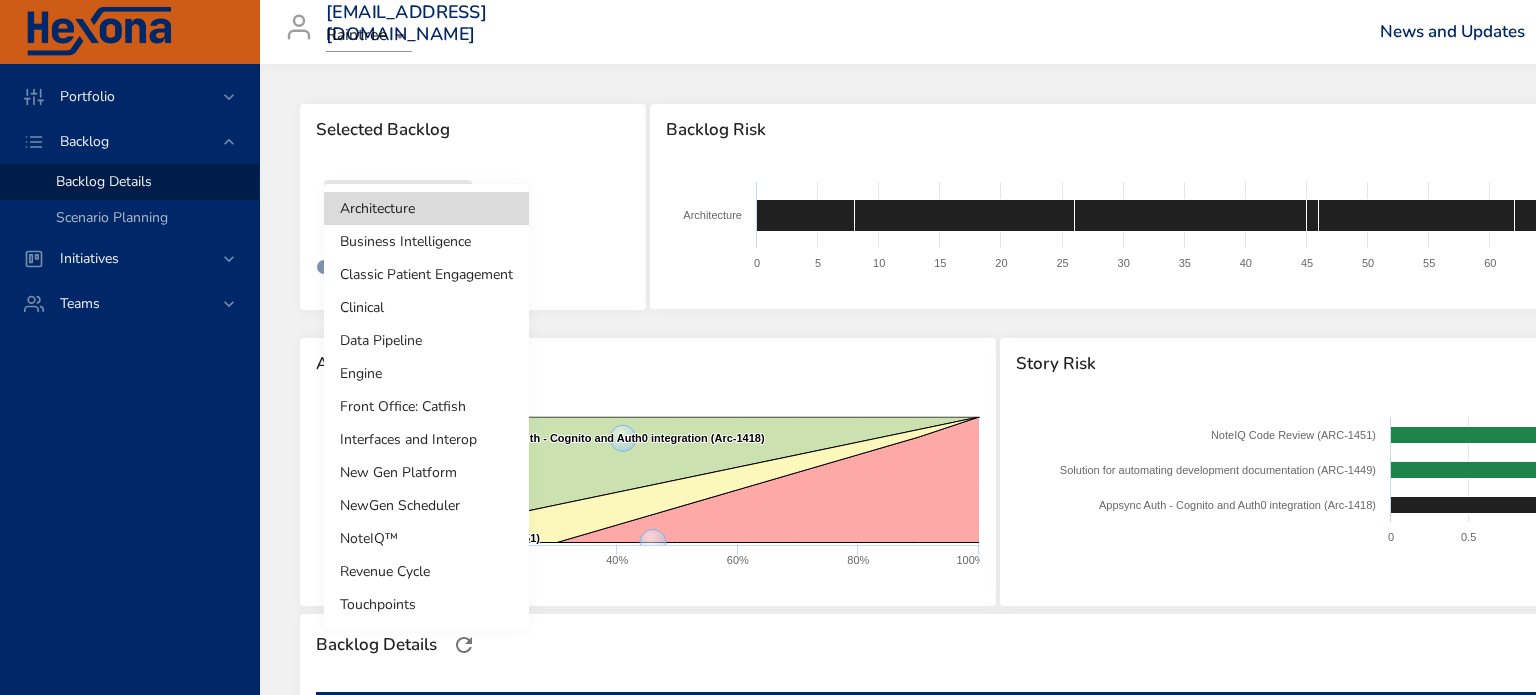 click on "Front Office: Catfish" at bounding box center [426, 406] 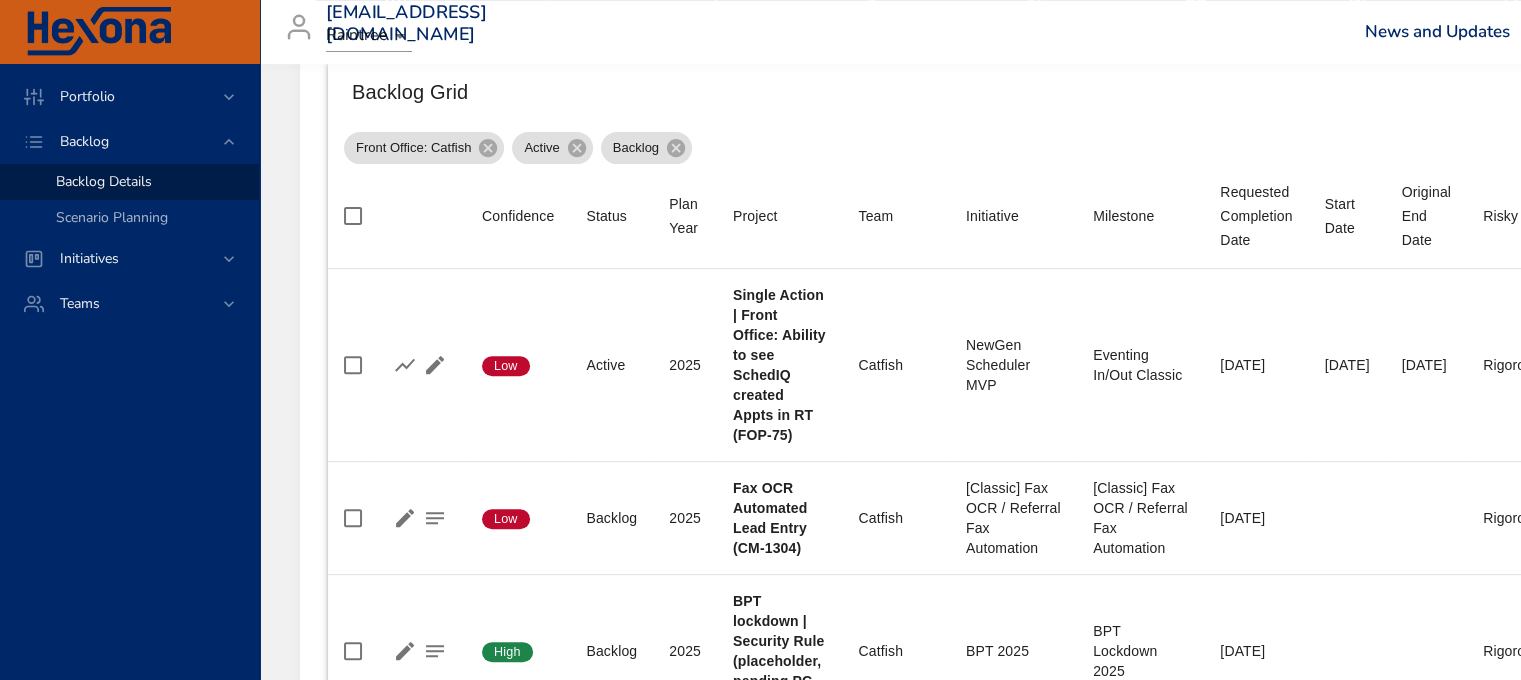 scroll, scrollTop: 900, scrollLeft: 0, axis: vertical 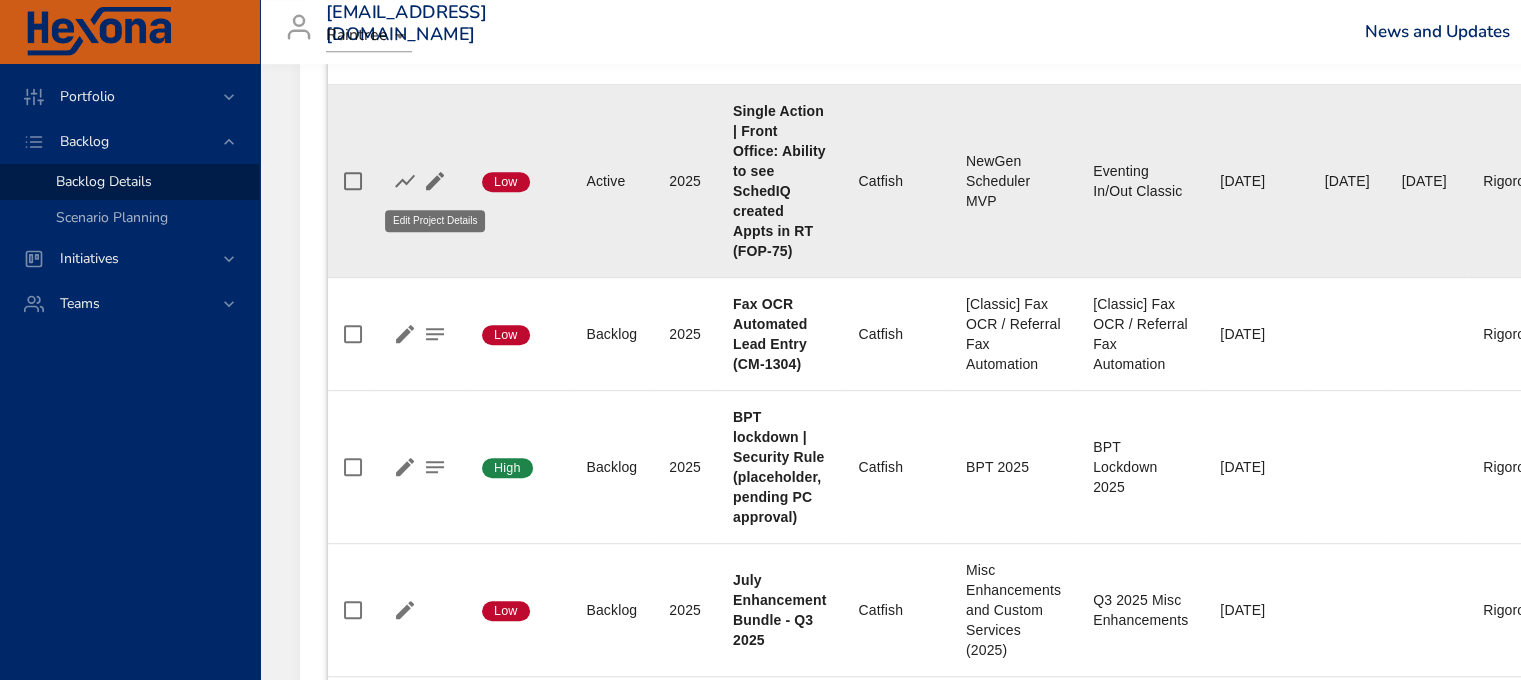 click 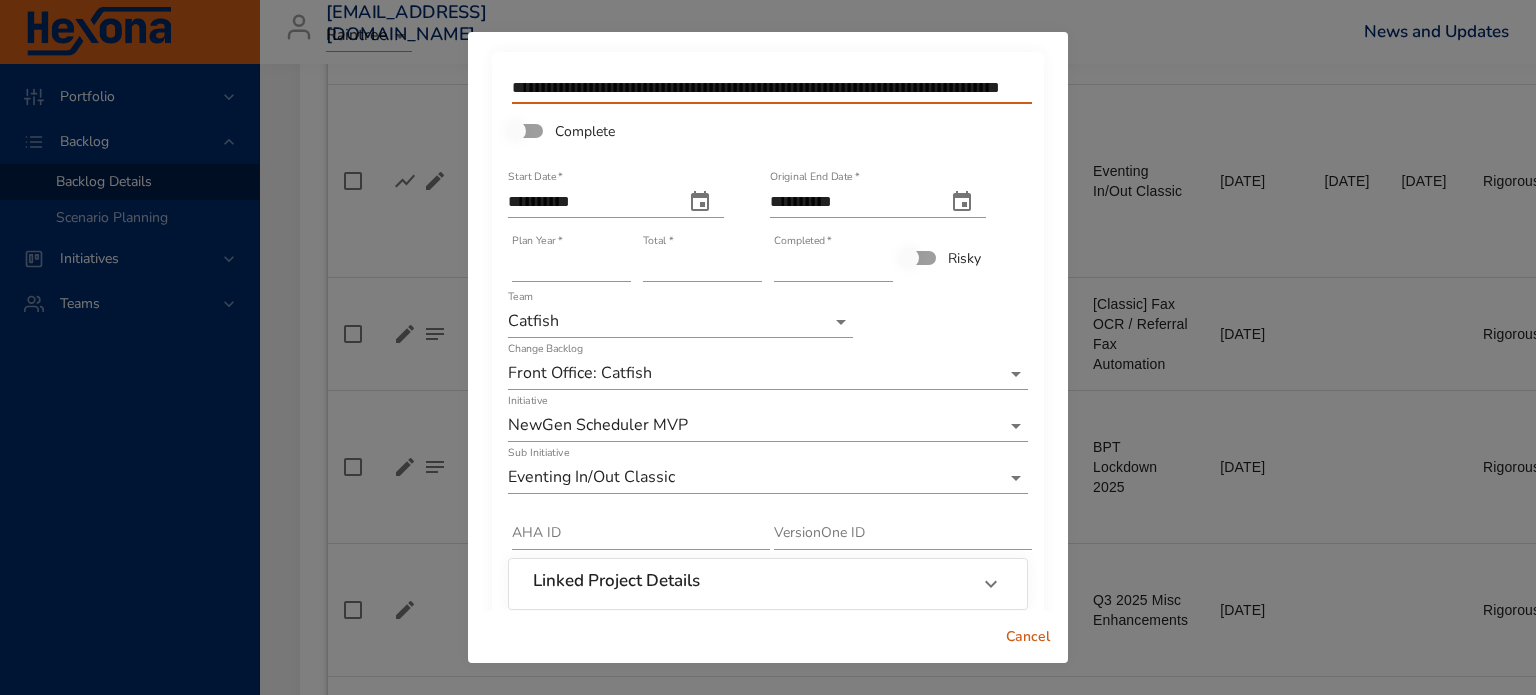 click on "**********" at bounding box center (772, 88) 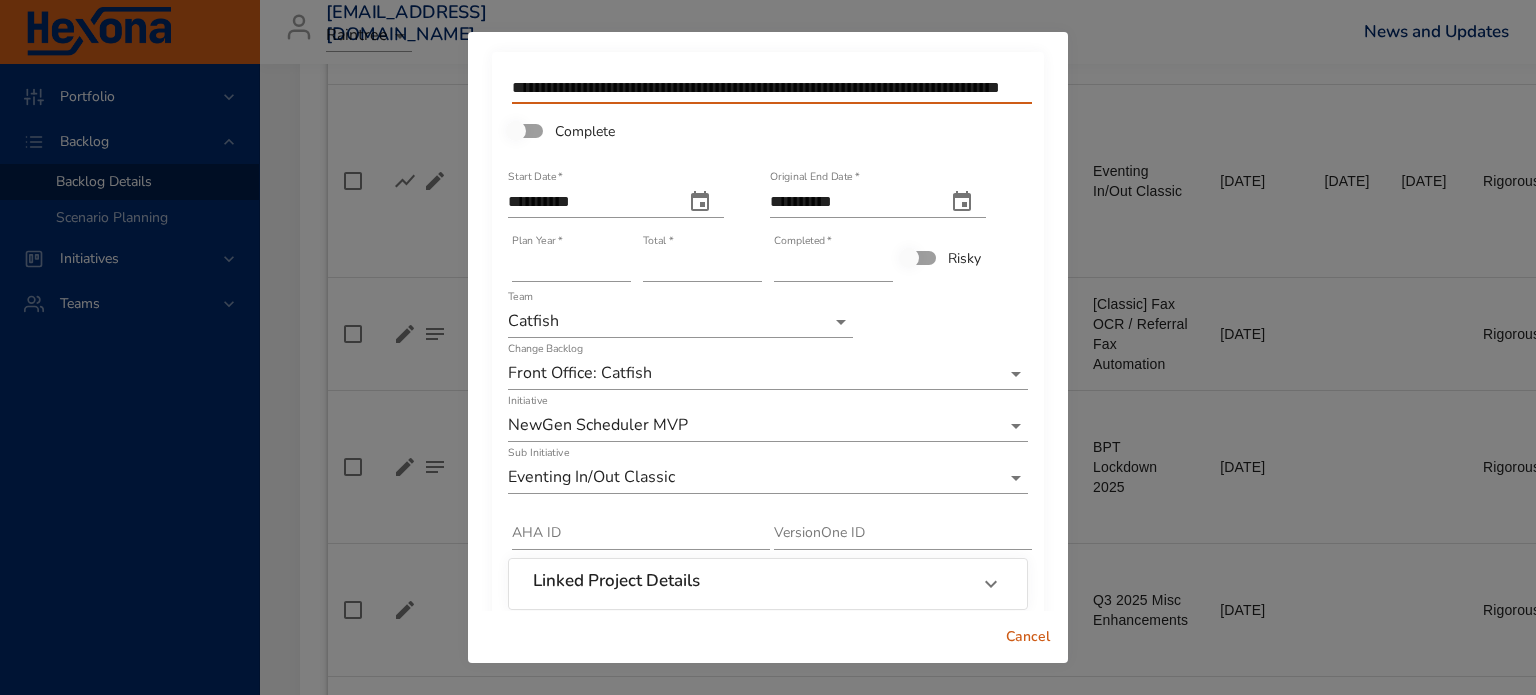 scroll, scrollTop: 0, scrollLeft: 0, axis: both 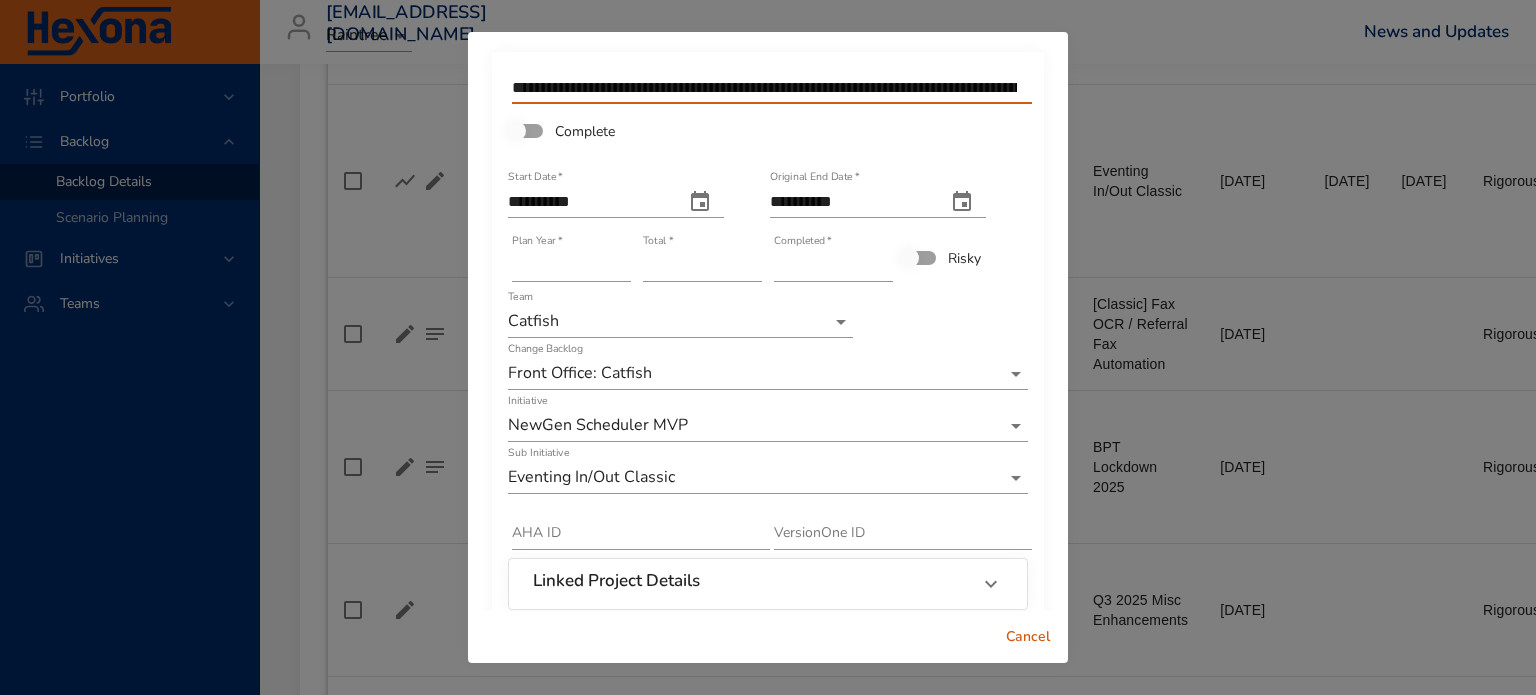 type on "**********" 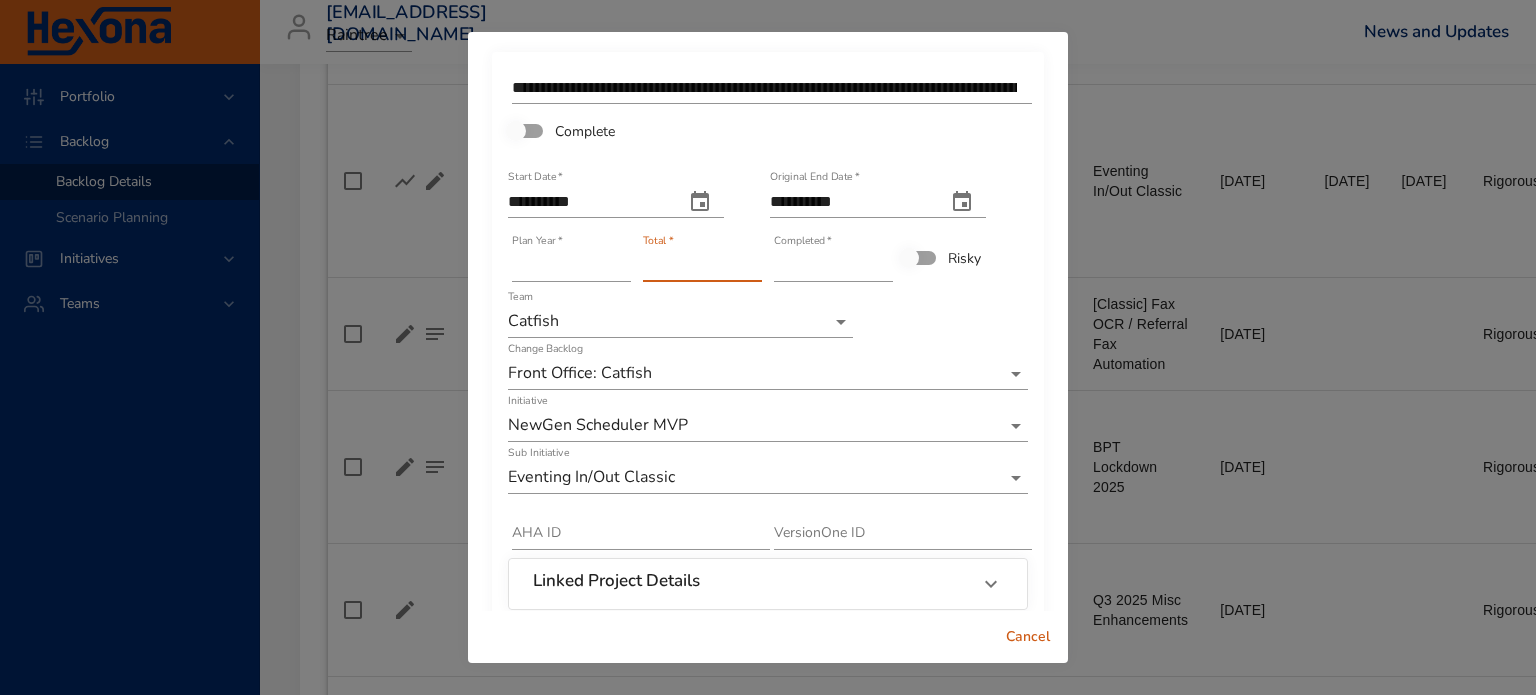 click on "*" at bounding box center [702, 266] 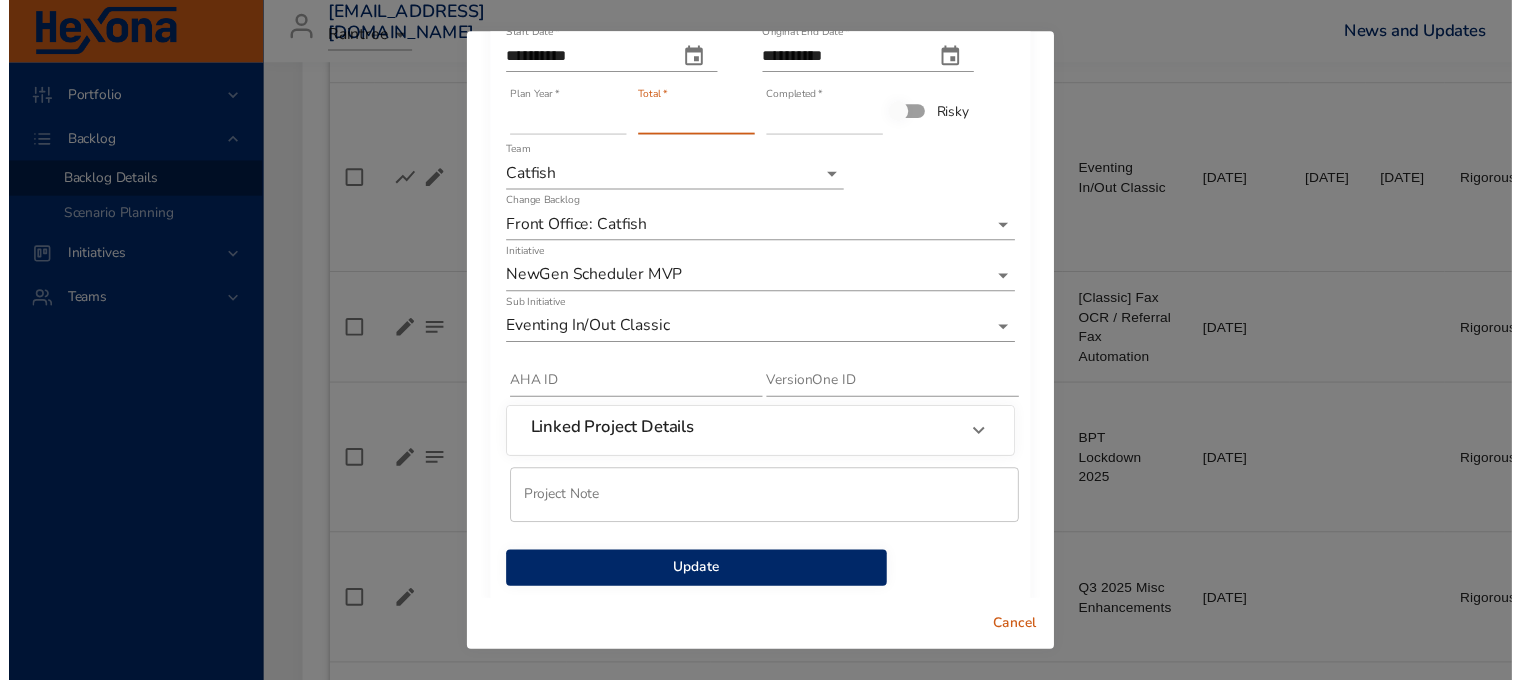scroll, scrollTop: 168, scrollLeft: 0, axis: vertical 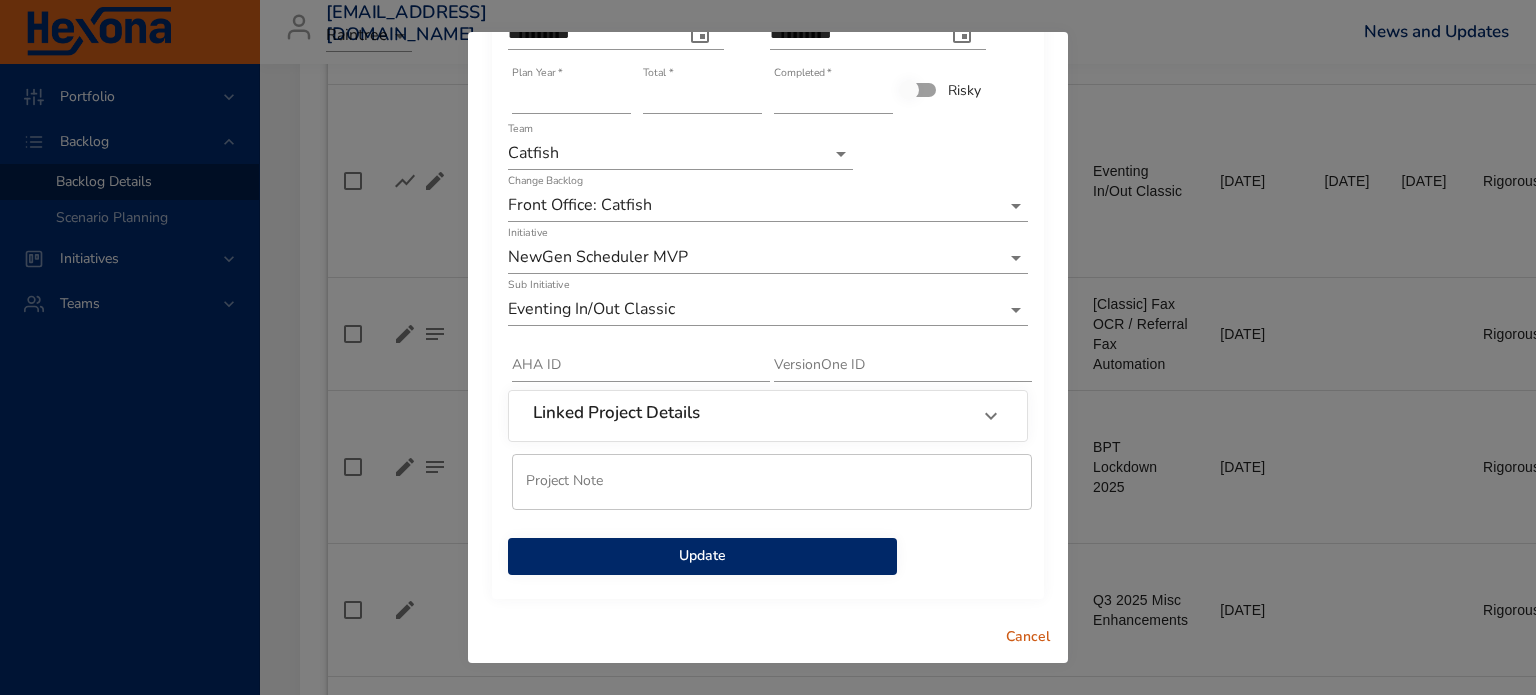 click on "Update" at bounding box center (702, 556) 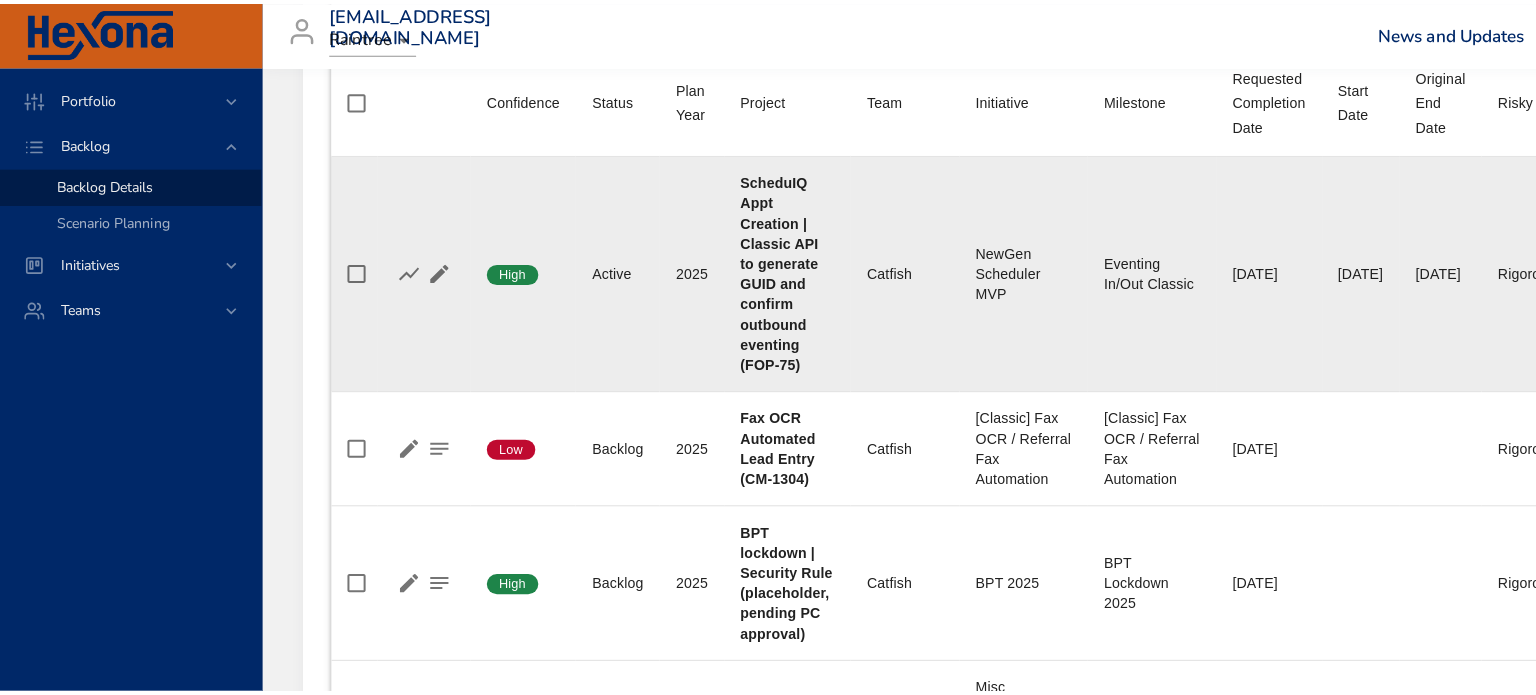 scroll, scrollTop: 800, scrollLeft: 0, axis: vertical 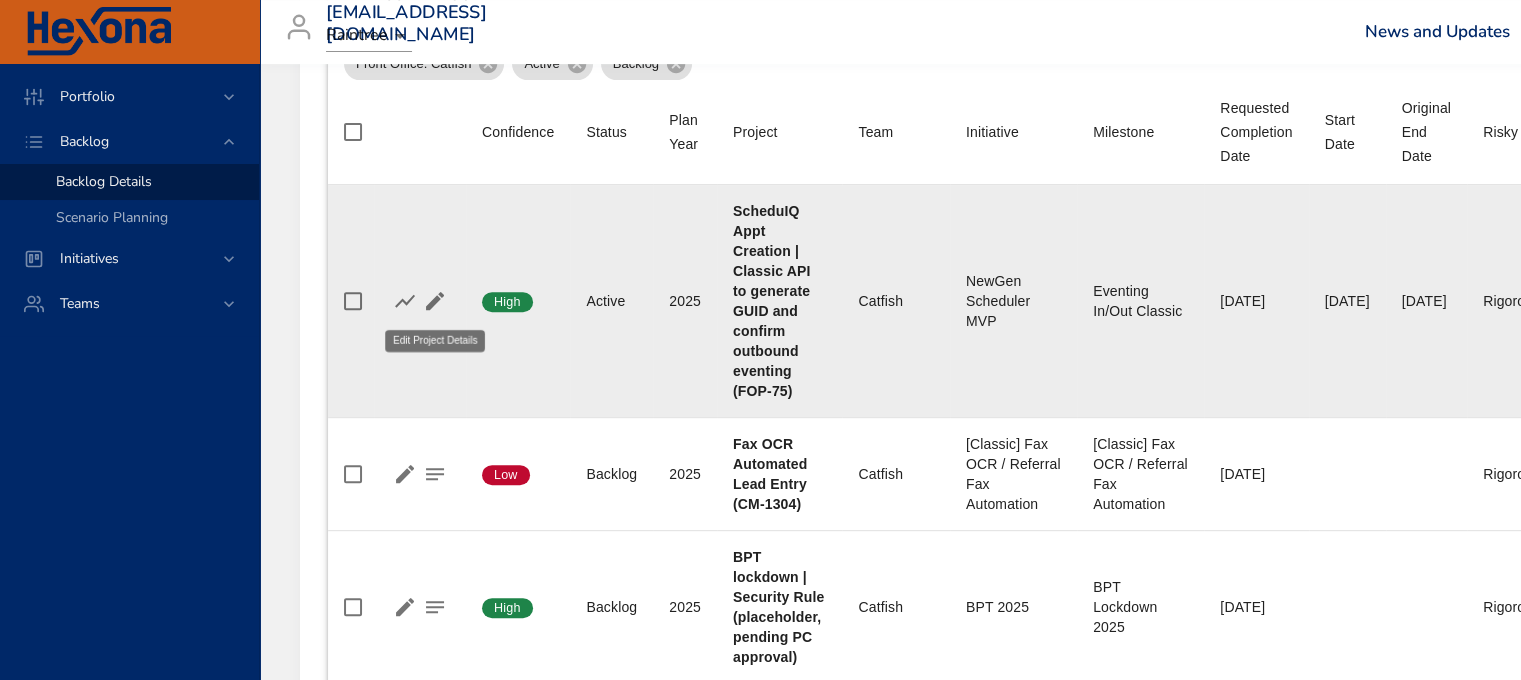click 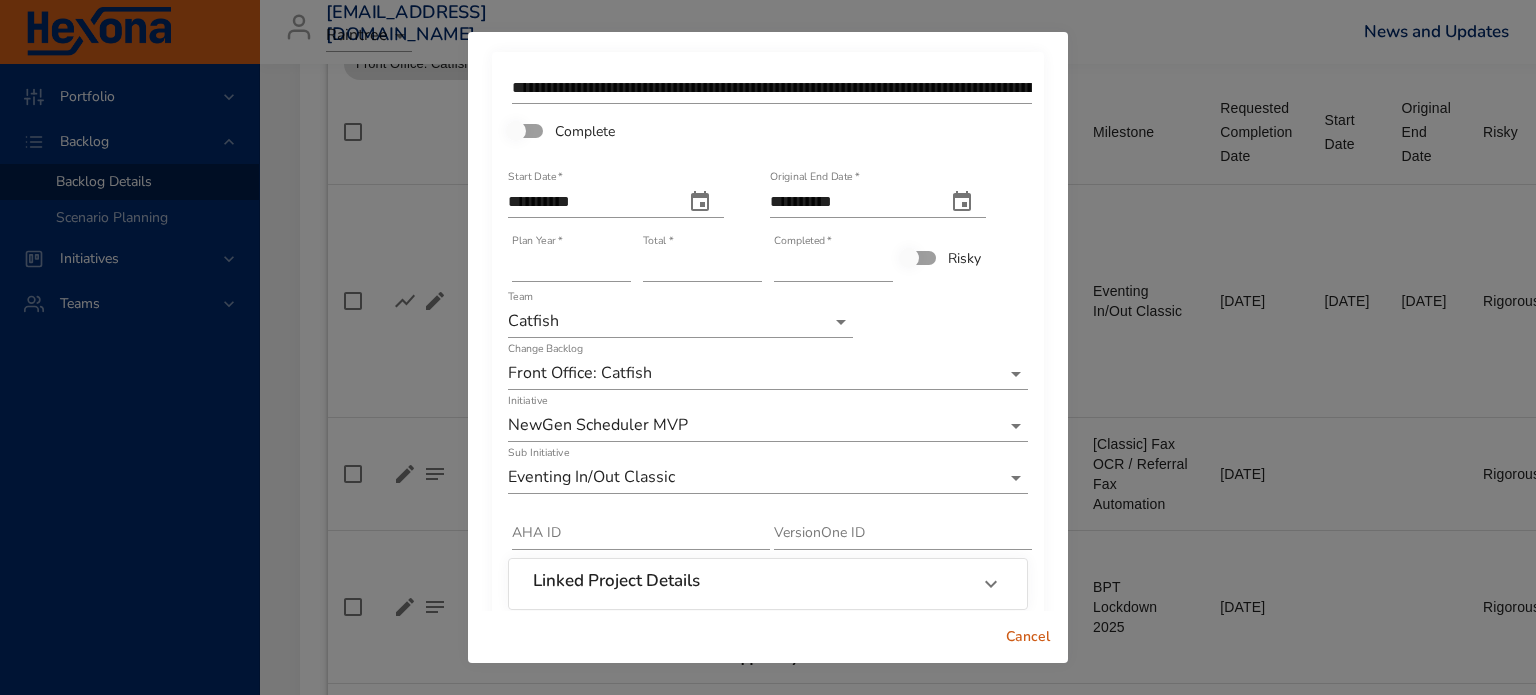 click on "Complete" at bounding box center (585, 131) 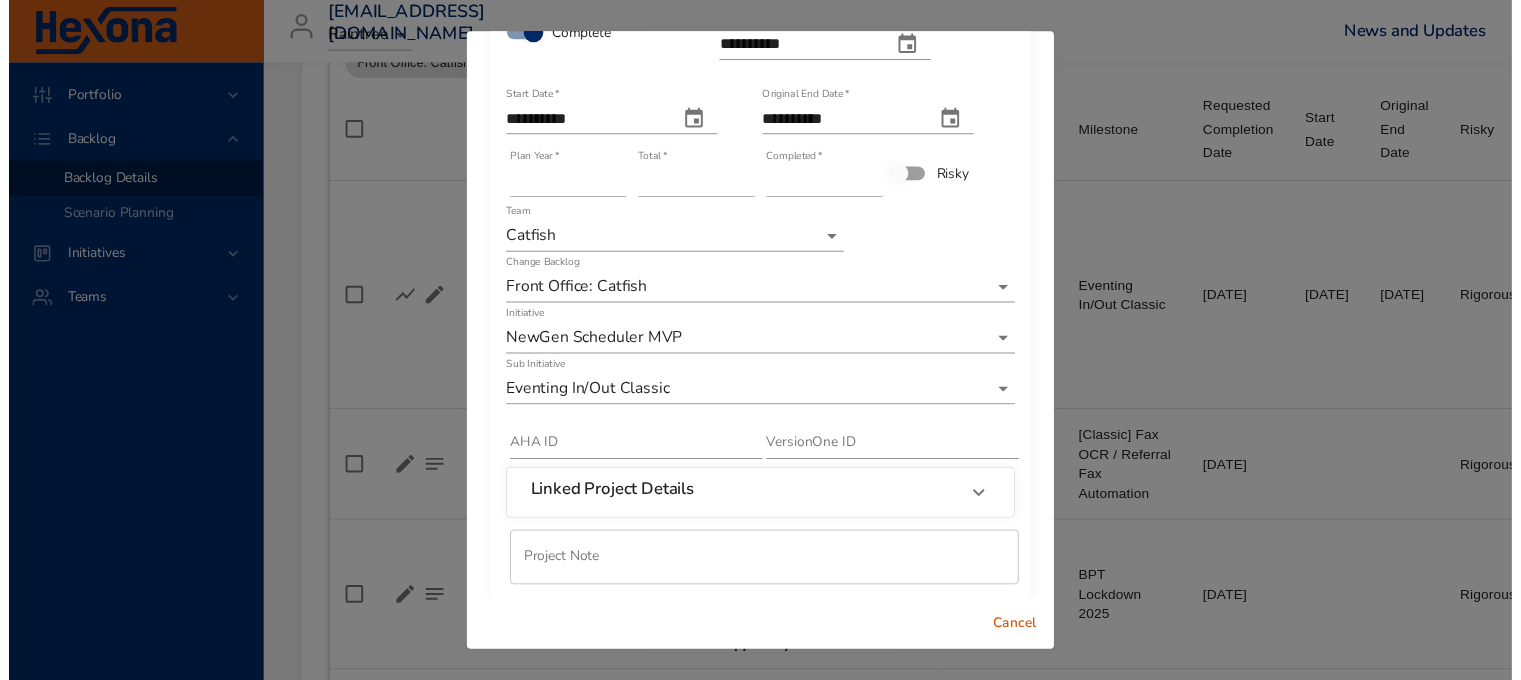 scroll, scrollTop: 202, scrollLeft: 0, axis: vertical 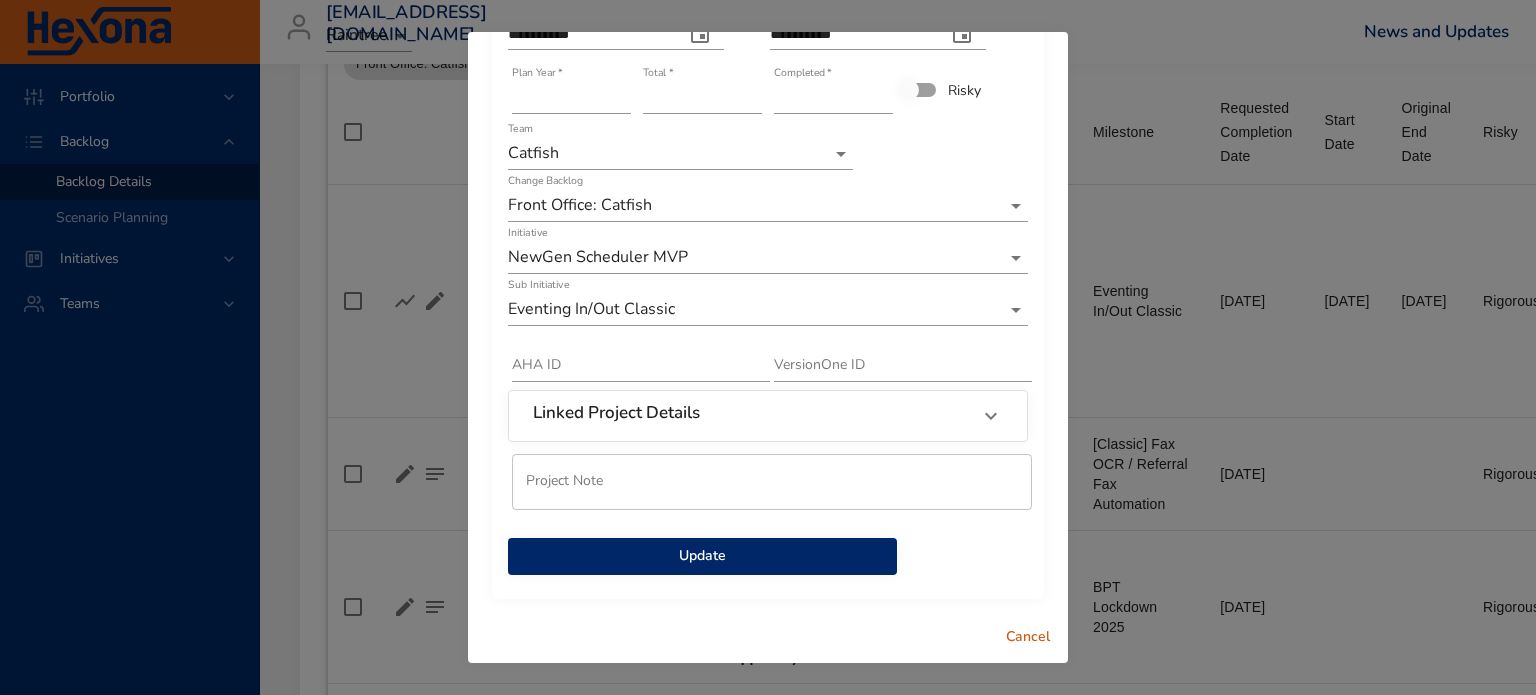 click on "Update" at bounding box center [702, 556] 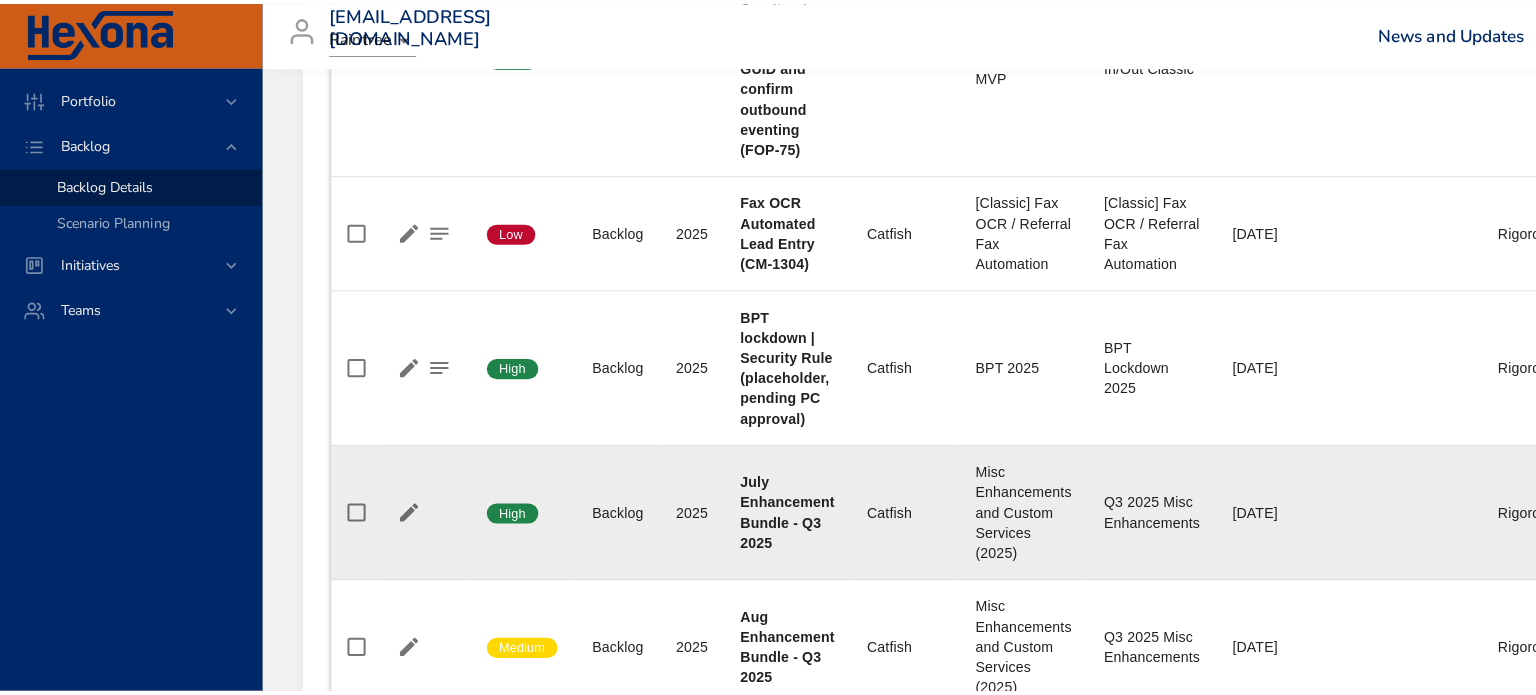 scroll, scrollTop: 1000, scrollLeft: 0, axis: vertical 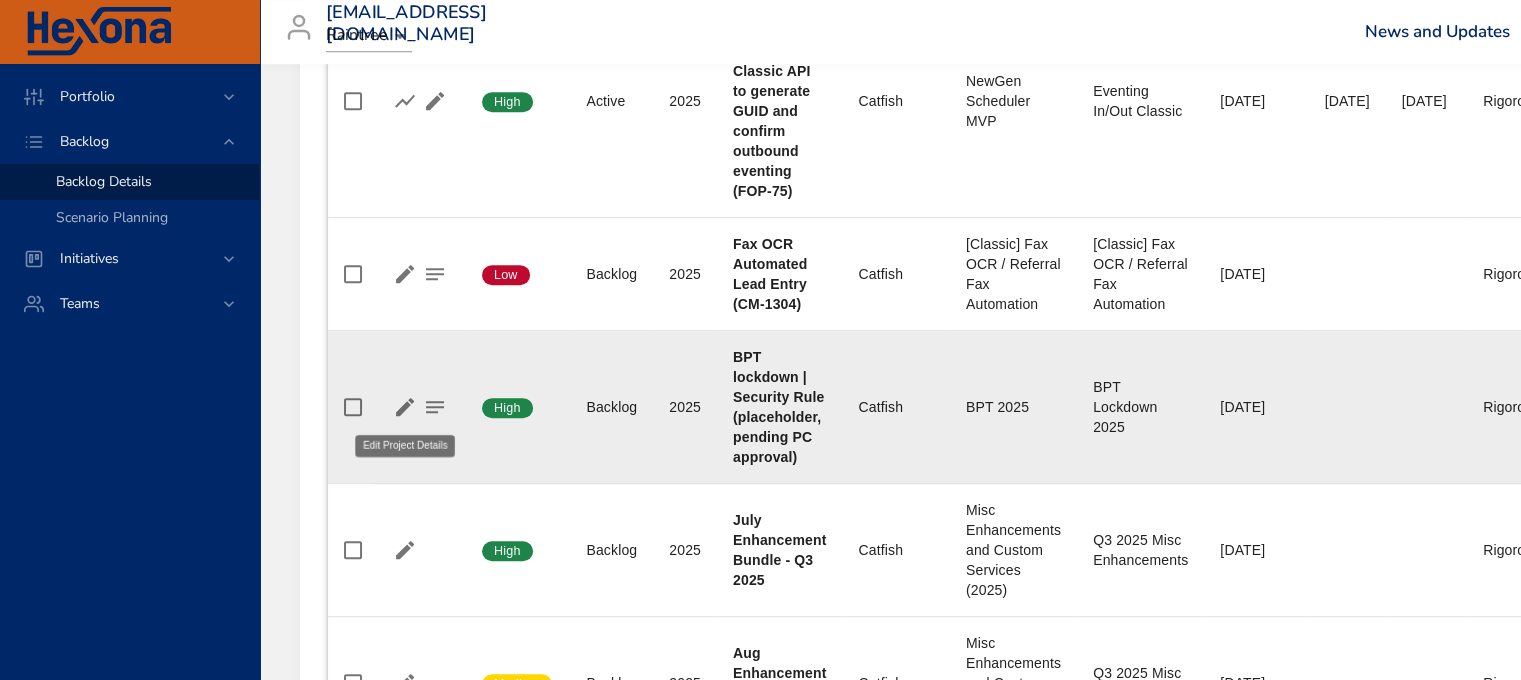 click 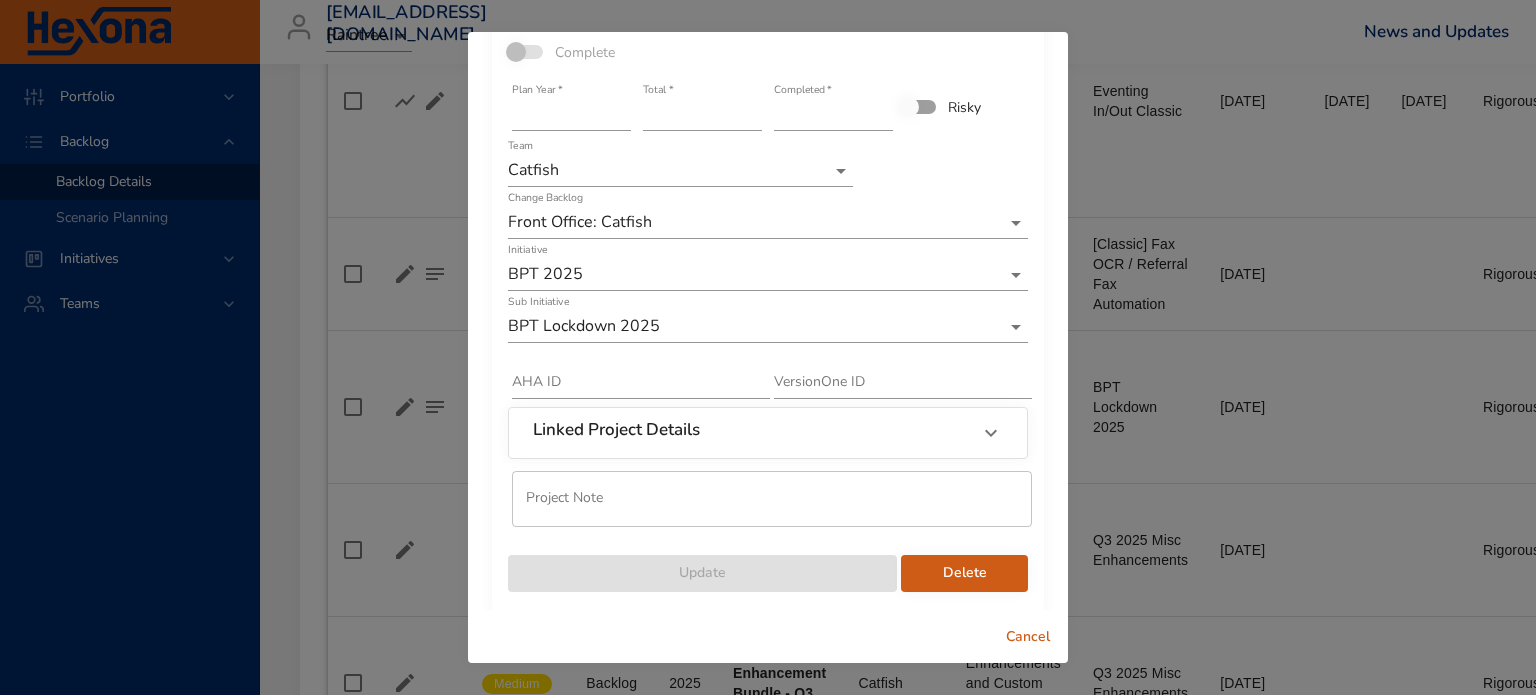 scroll, scrollTop: 96, scrollLeft: 0, axis: vertical 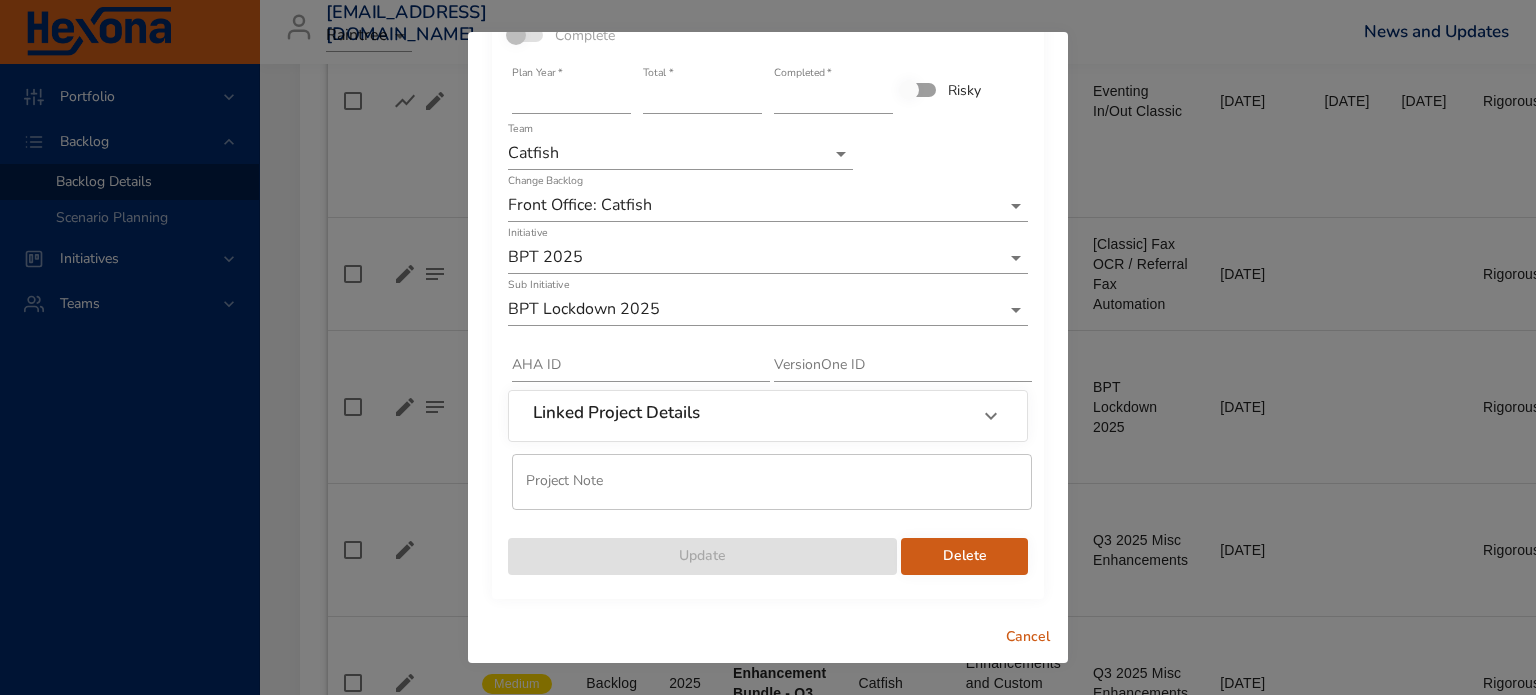 click on "Delete" at bounding box center (964, 556) 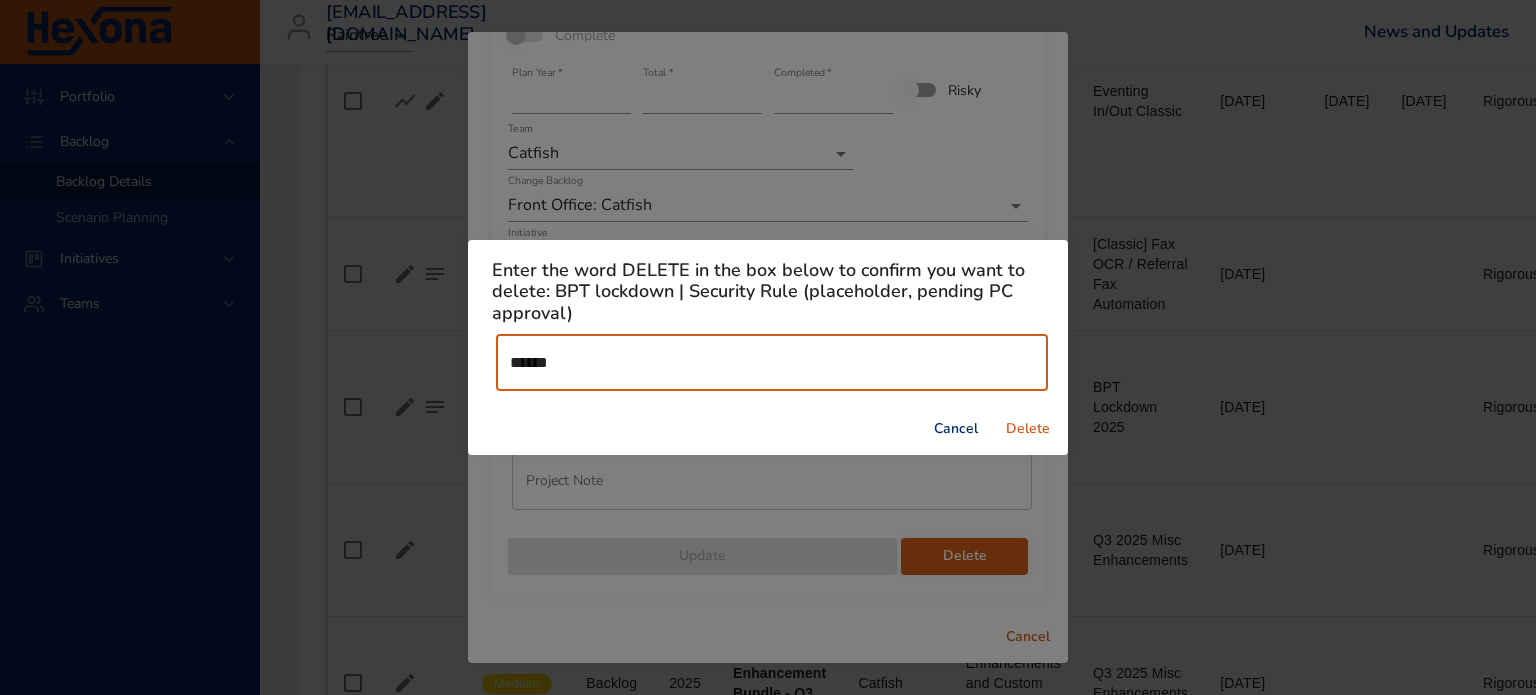 type on "******" 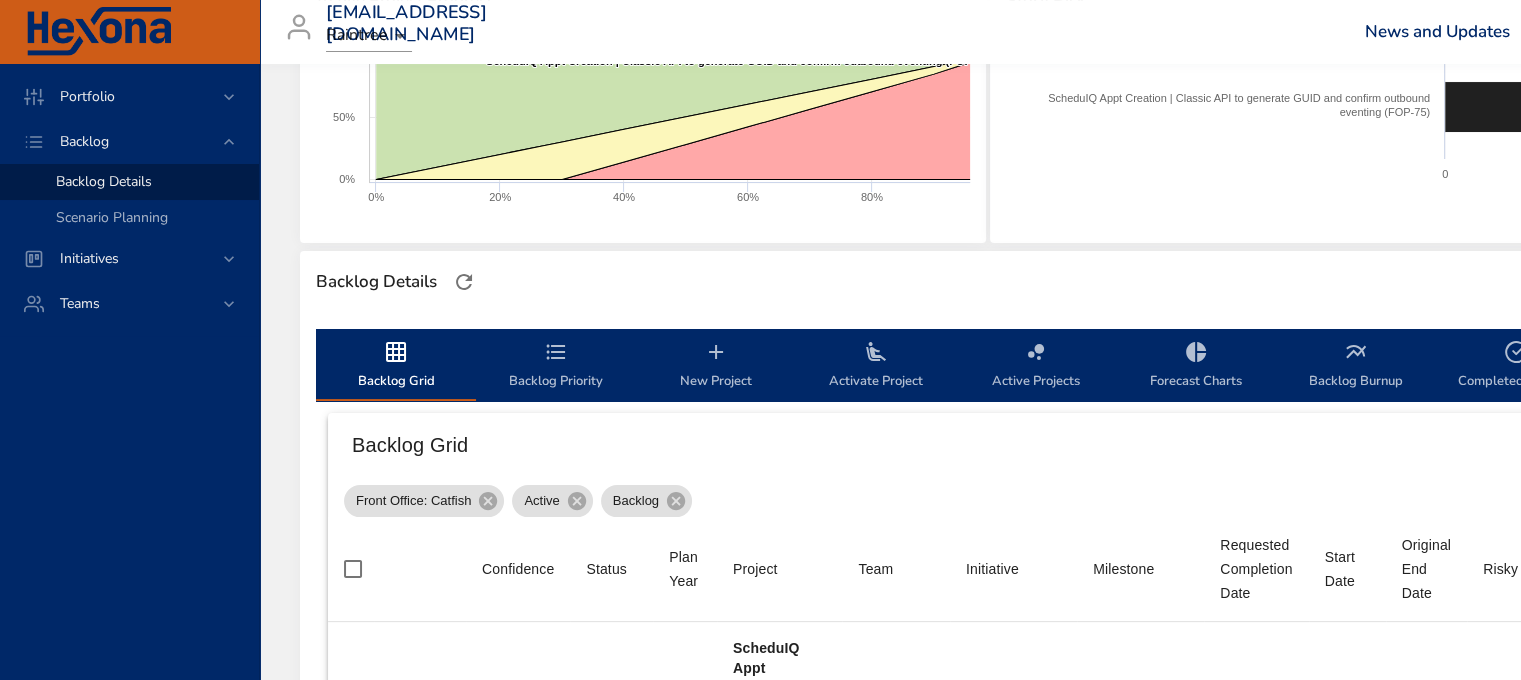 scroll, scrollTop: 500, scrollLeft: 0, axis: vertical 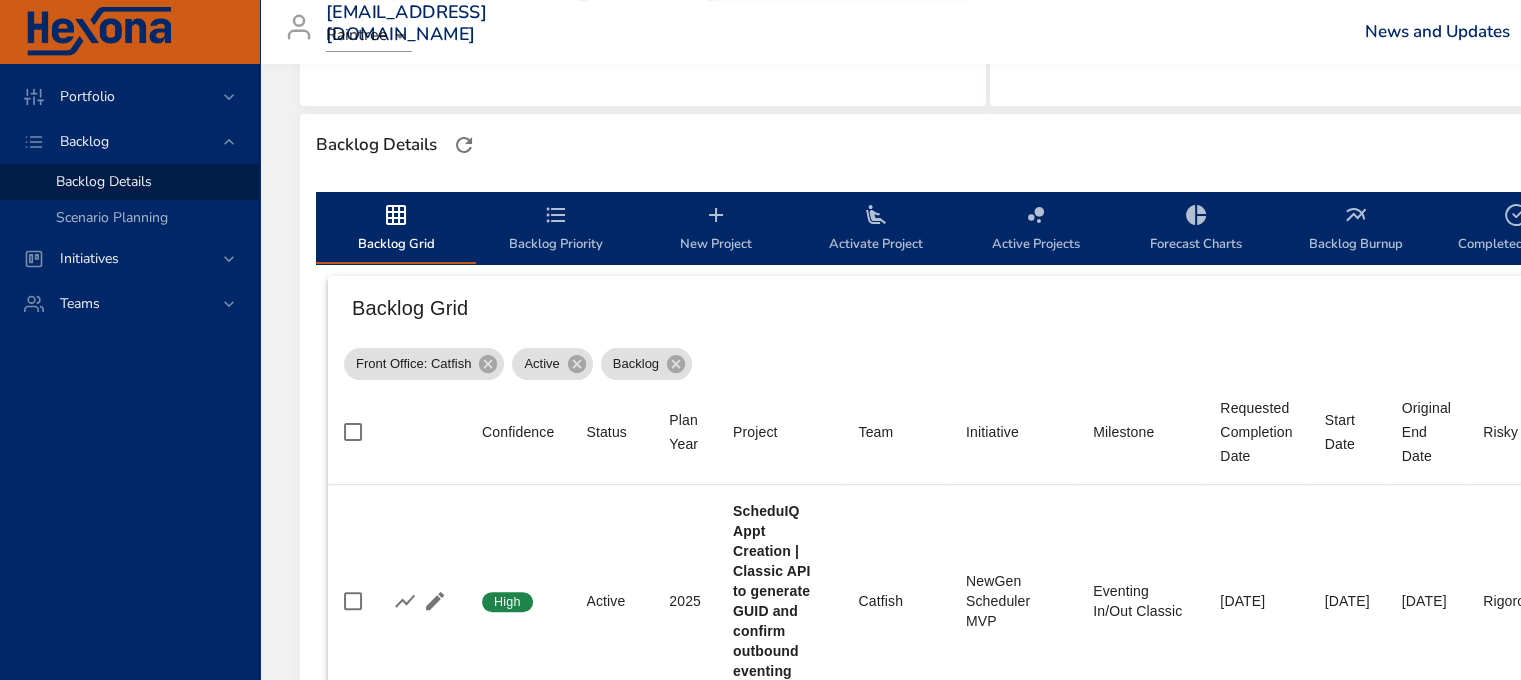 click 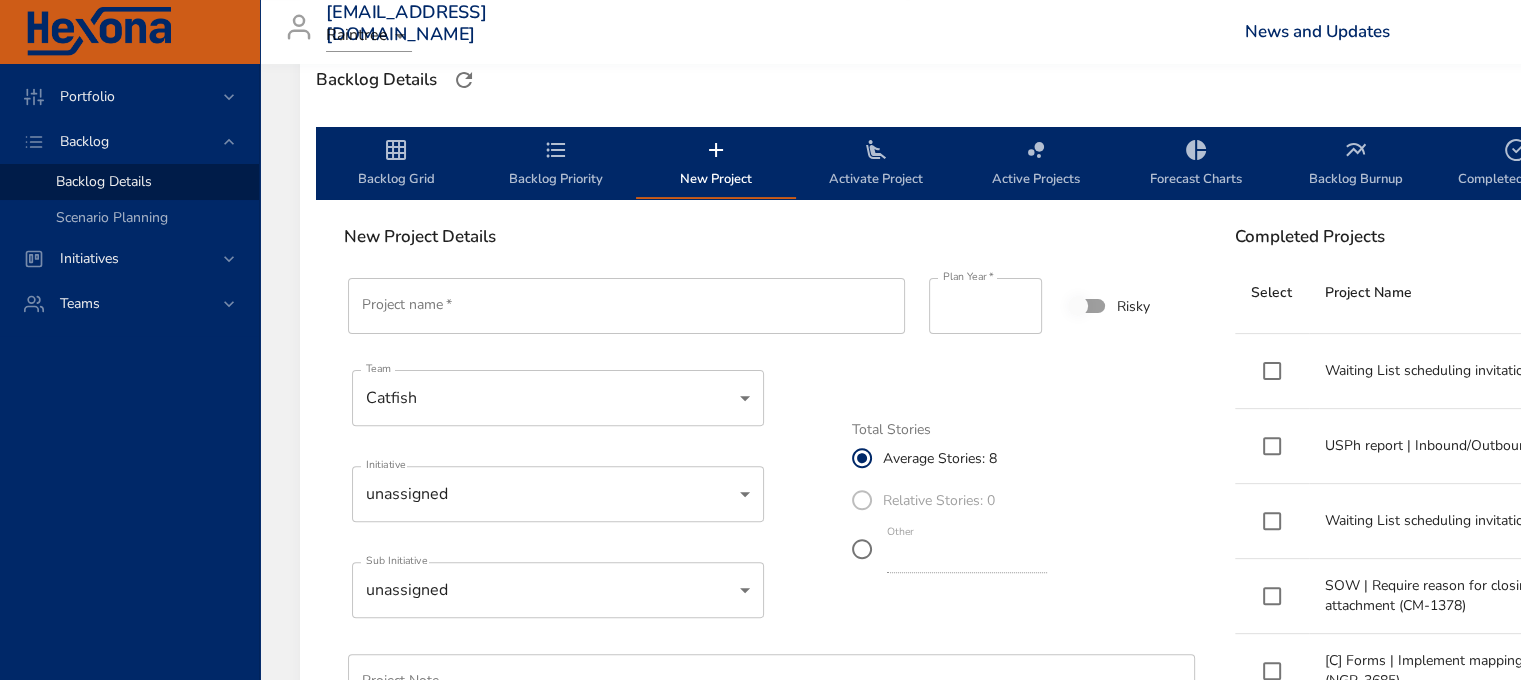 scroll, scrollTop: 600, scrollLeft: 0, axis: vertical 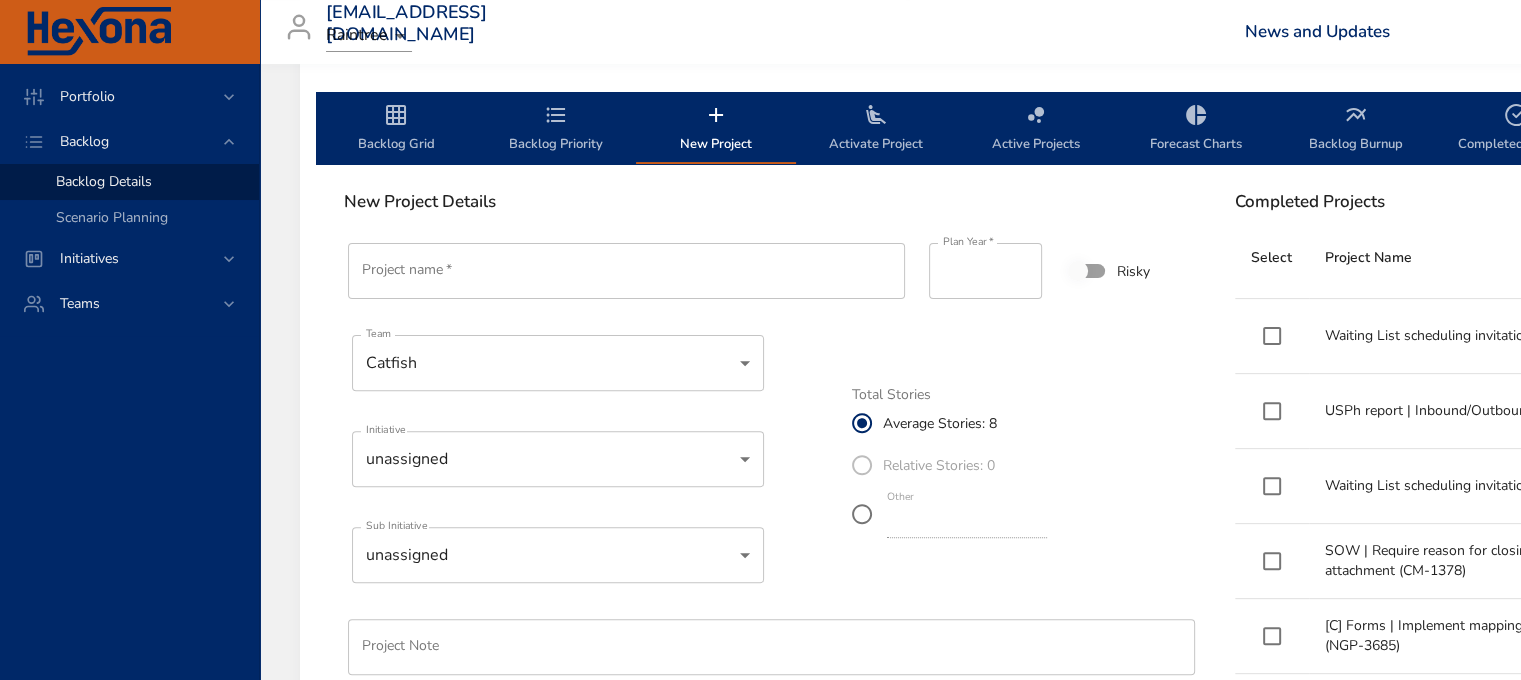 click on "Project name   *" at bounding box center [626, 271] 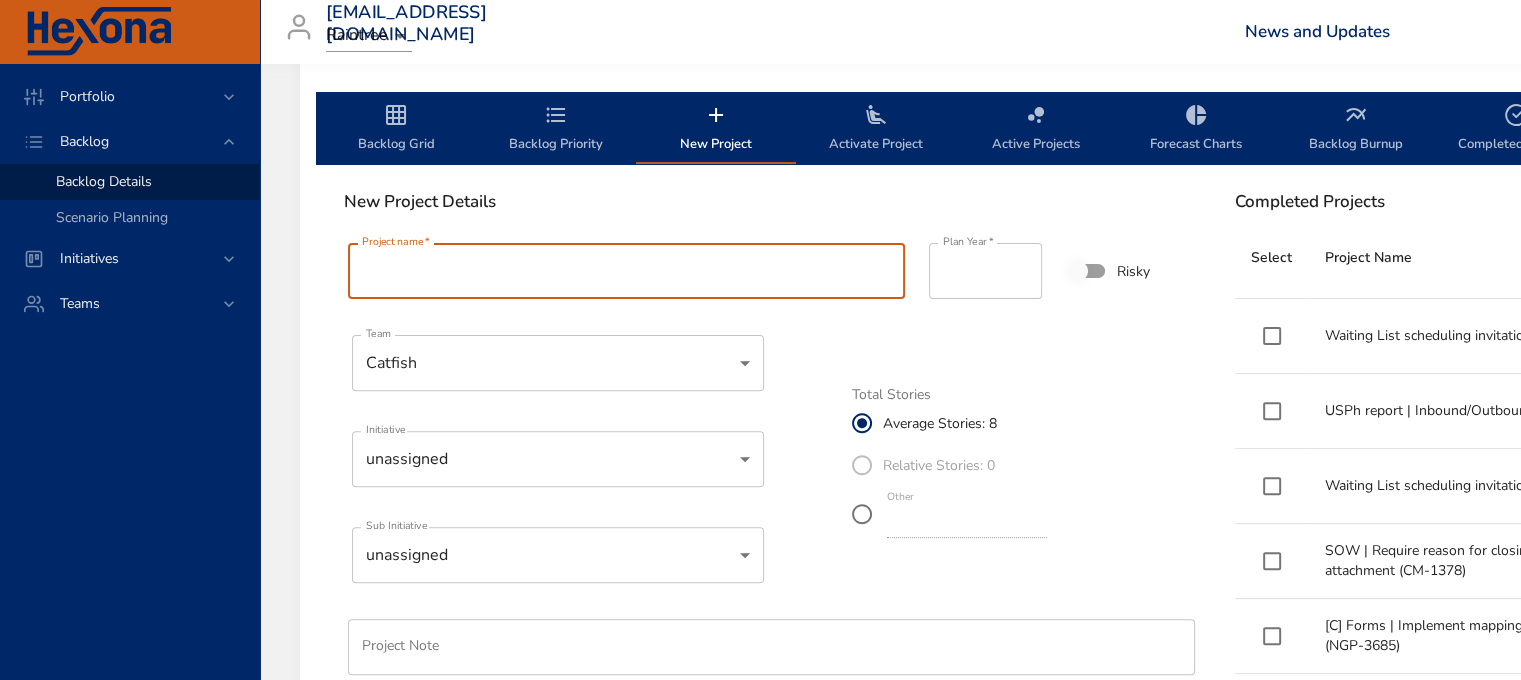 paste on "**********" 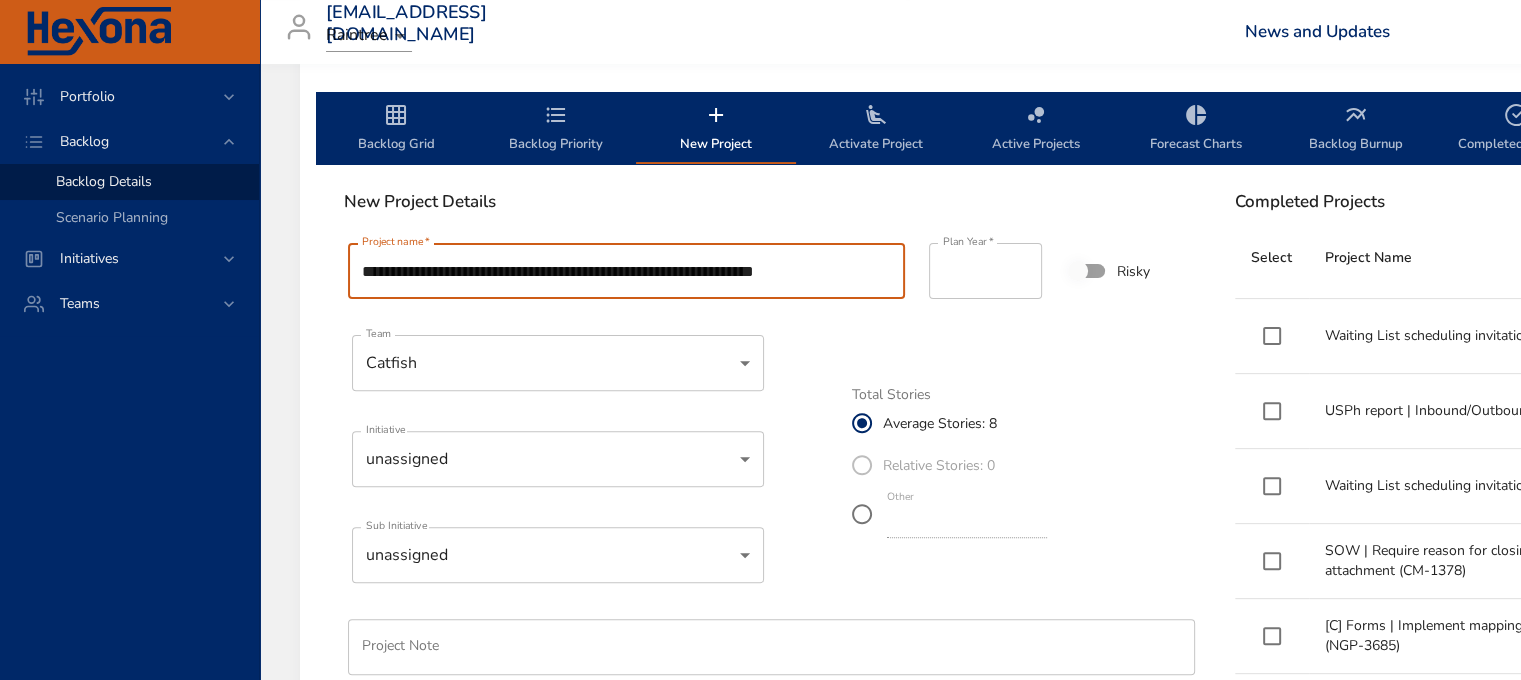 type on "**********" 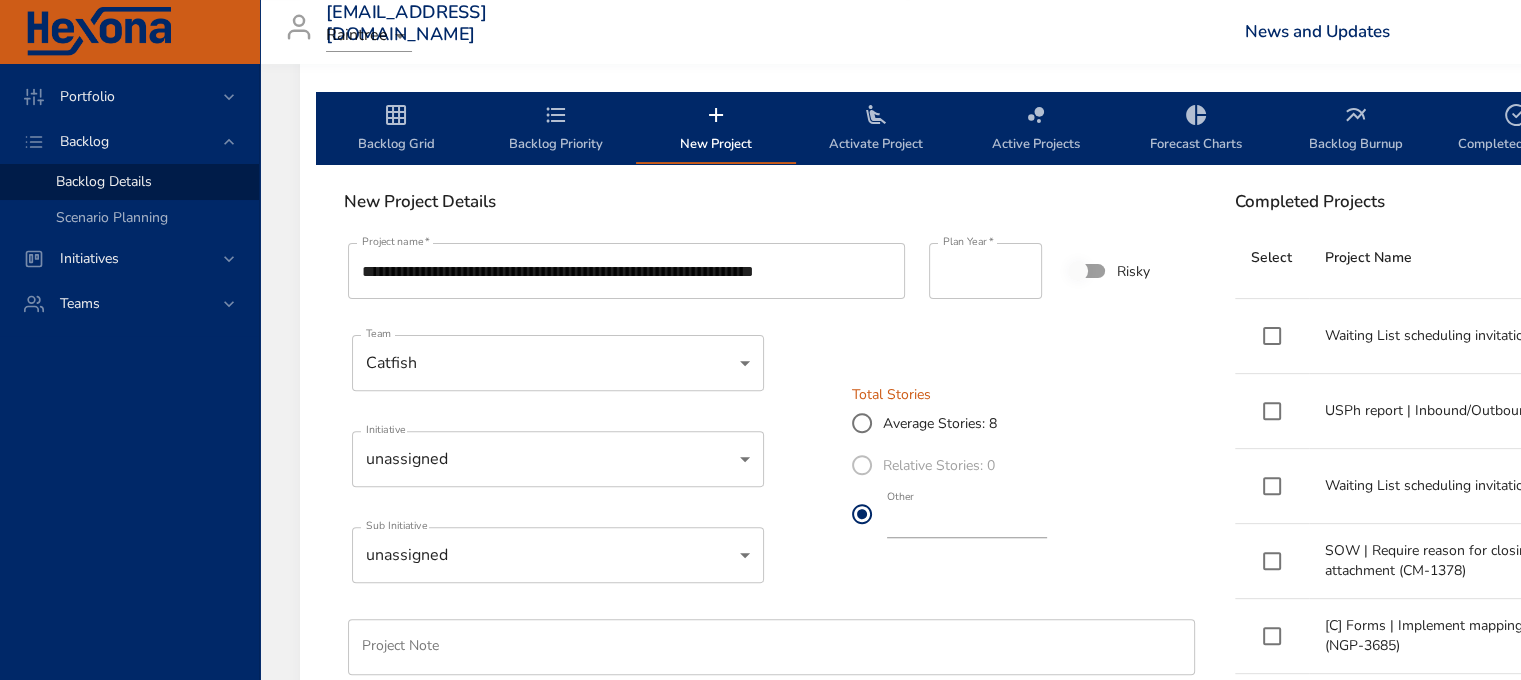 click on "*" at bounding box center [967, 522] 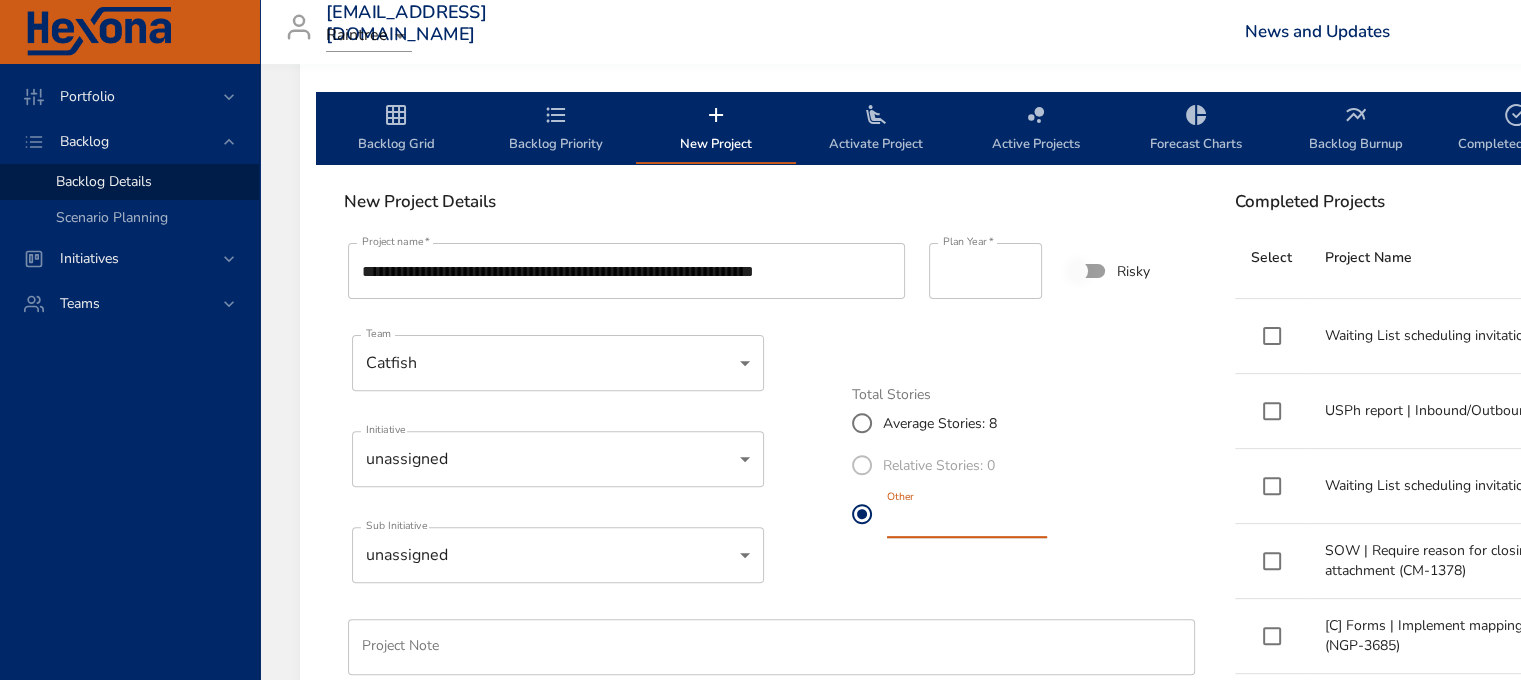 type on "*" 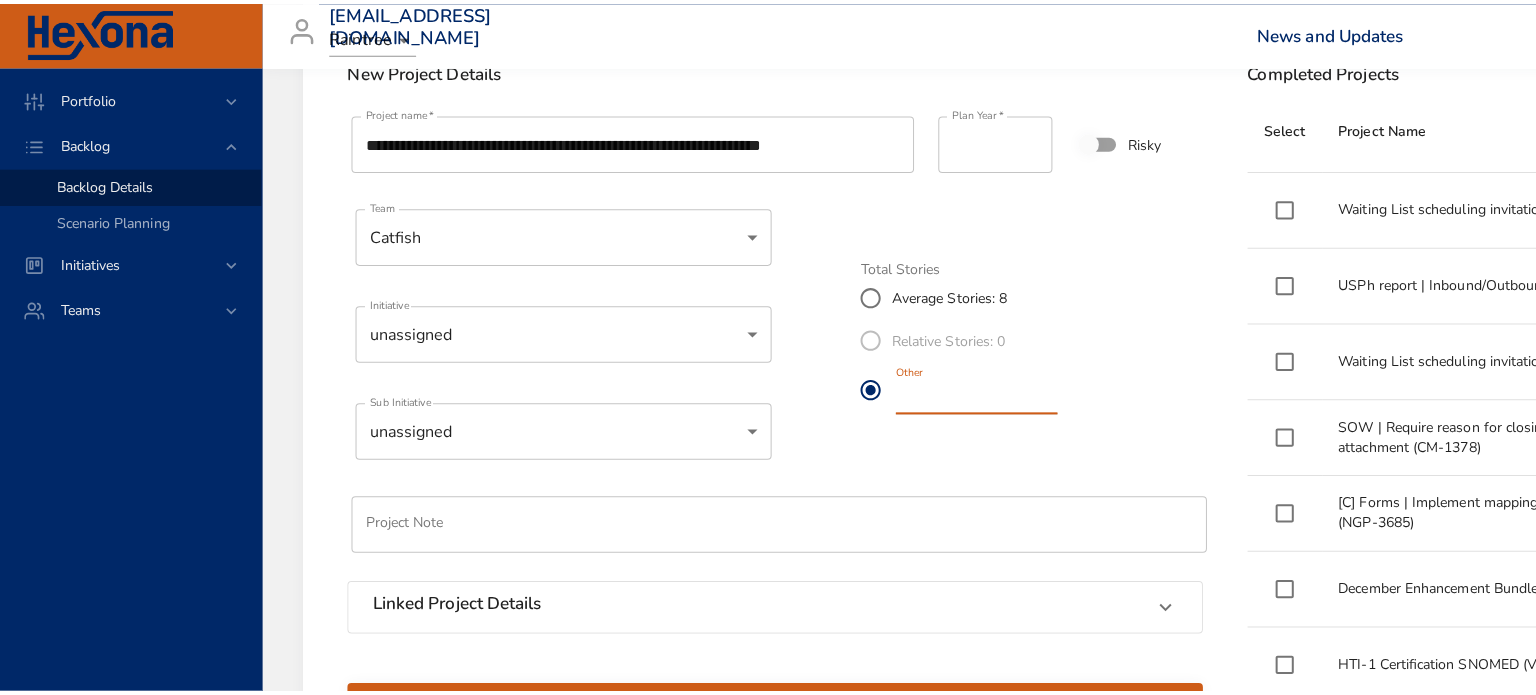 scroll, scrollTop: 800, scrollLeft: 0, axis: vertical 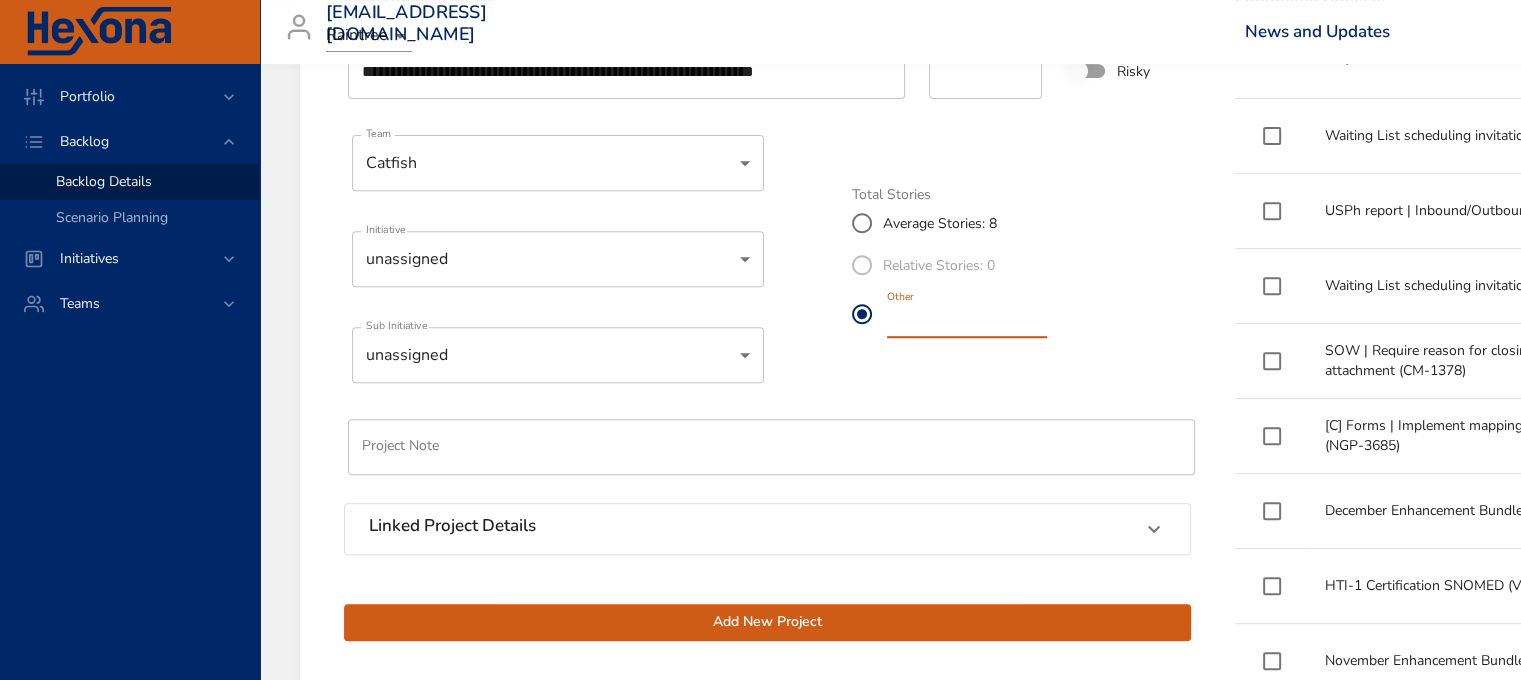 click on "Portfolio Backlog Backlog Details Scenario Planning Initiatives Teams kaisa.telve@raintreeinc.com   Raintree News and Updates Logout Selected Backlog Front Office: Catfish Active Backlogs Only Backlog Risk Created with Highcharts 9.0.1 Front Office: Catfish 0 5 10 15 20 25 30 35 40 45 50 55 60 65 70 75 80 85 90 Active Project Progress Created with Highcharts 9.0.1 ScheduIQ Appt Creation | Classic API to generate GUID and confirm outbound eventing (FOP-75) ​ ScheduIQ Appt Creation | Classic API to generate GUID and confirm outbound eventing (FOP-75) 0% 20% 40% 60% 80% 100% 0% 50% 100% Story Risk Created with Highcharts 9.0.1 Stories ScheduIQ Appt Creation | Classic API to generate GUID and confirm outbound ​ eventing (FOP-75) 0 0.2 0.4 0.6 0.8 1 1.2 1.4 1.6 1.8 2 2.2 Backlog Details Backlog Grid Backlog Priority New Project Activate Project Active Projects Forecast Charts Backlog Burnup Completed Projects Project History Backlog History  New Project Details  Project name   * ​ Plan Year   * **** ​" at bounding box center (760, -460) 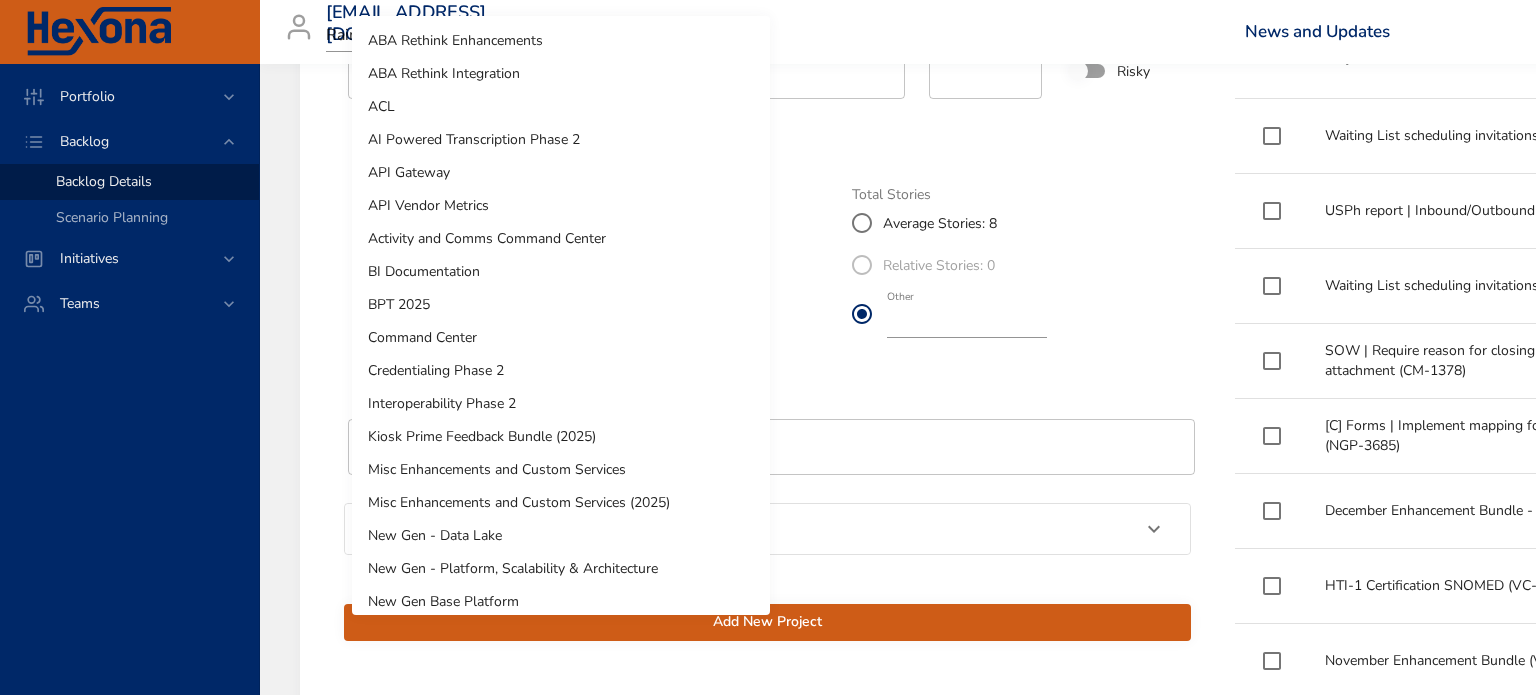 scroll, scrollTop: 935, scrollLeft: 0, axis: vertical 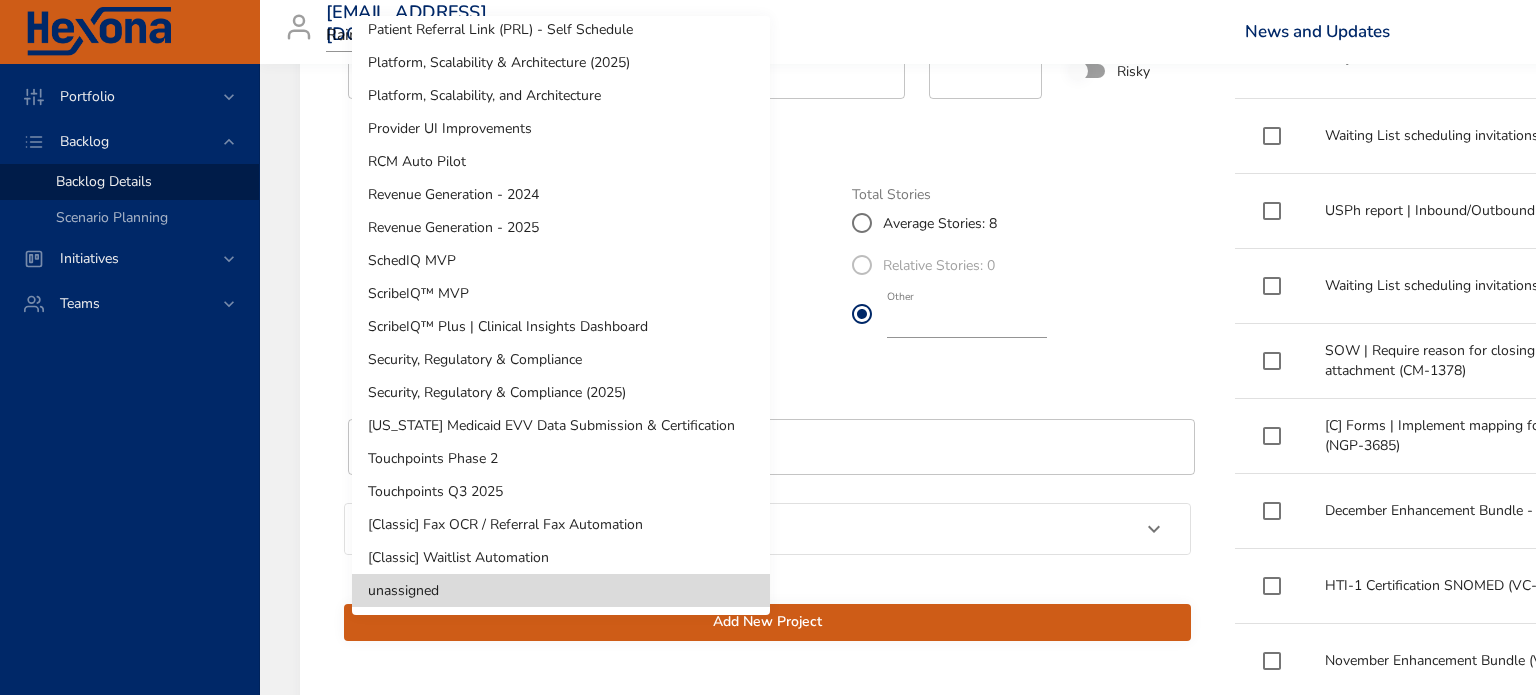 click on "SchedIQ MVP" at bounding box center [561, 260] 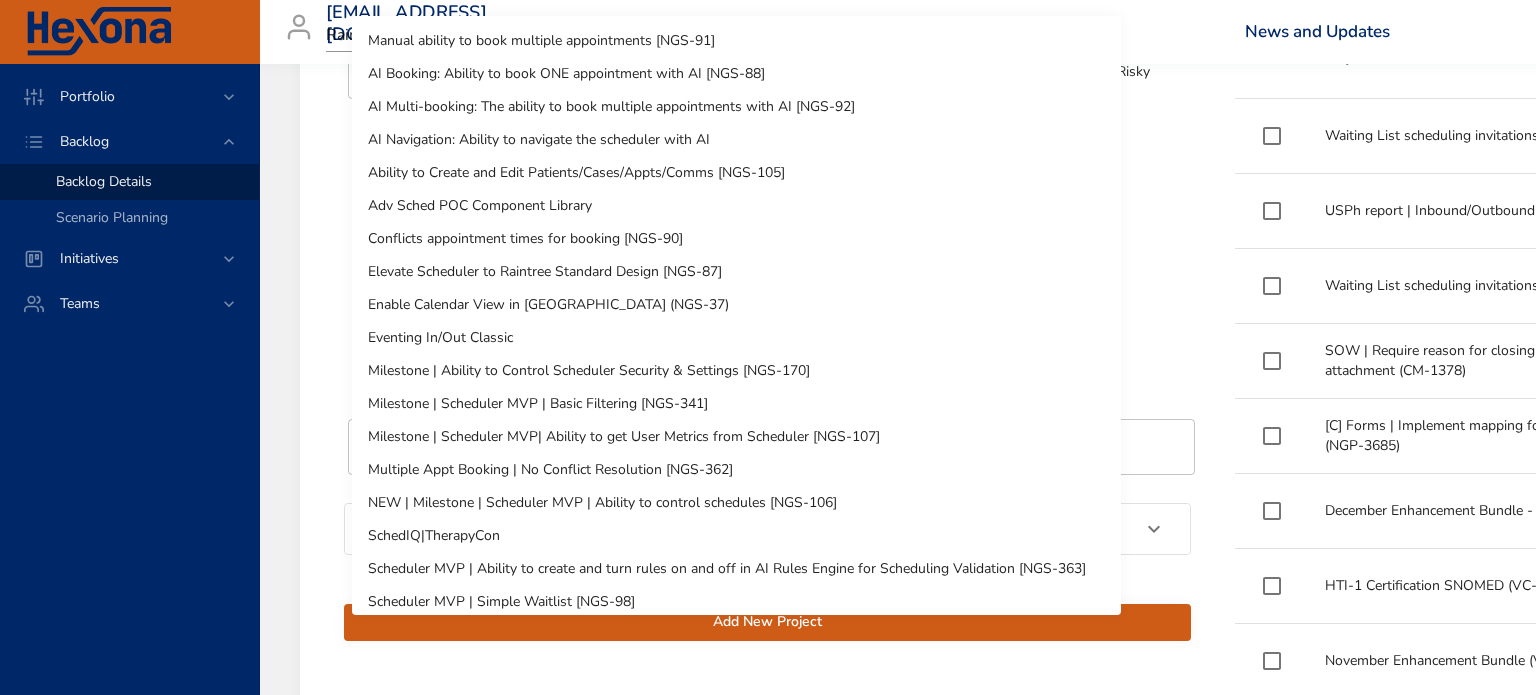 click on "Portfolio Backlog Backlog Details Scenario Planning Initiatives Teams kaisa.telve@raintreeinc.com   Raintree News and Updates Logout Selected Backlog Front Office: Catfish Active Backlogs Only Backlog Risk Created with Highcharts 9.0.1 Front Office: Catfish 0 5 10 15 20 25 30 35 40 45 50 55 60 65 70 75 80 85 90 Active Project Progress Created with Highcharts 9.0.1 ScheduIQ Appt Creation | Classic API to generate GUID and confirm outbound eventing (FOP-75) ​ ScheduIQ Appt Creation | Classic API to generate GUID and confirm outbound eventing (FOP-75) 0% 20% 40% 60% 80% 100% 0% 50% 100% Story Risk Created with Highcharts 9.0.1 Stories ScheduIQ Appt Creation | Classic API to generate GUID and confirm outbound ​ eventing (FOP-75) 0 0.2 0.4 0.6 0.8 1 1.2 1.4 1.6 1.8 2 2.2 Backlog Details Backlog Grid Backlog Priority New Project Activate Project Active Projects Forecast Charts Backlog Burnup Completed Projects Project History Backlog History  New Project Details  Project name   * ​ Plan Year   * **** ​" at bounding box center (768, -453) 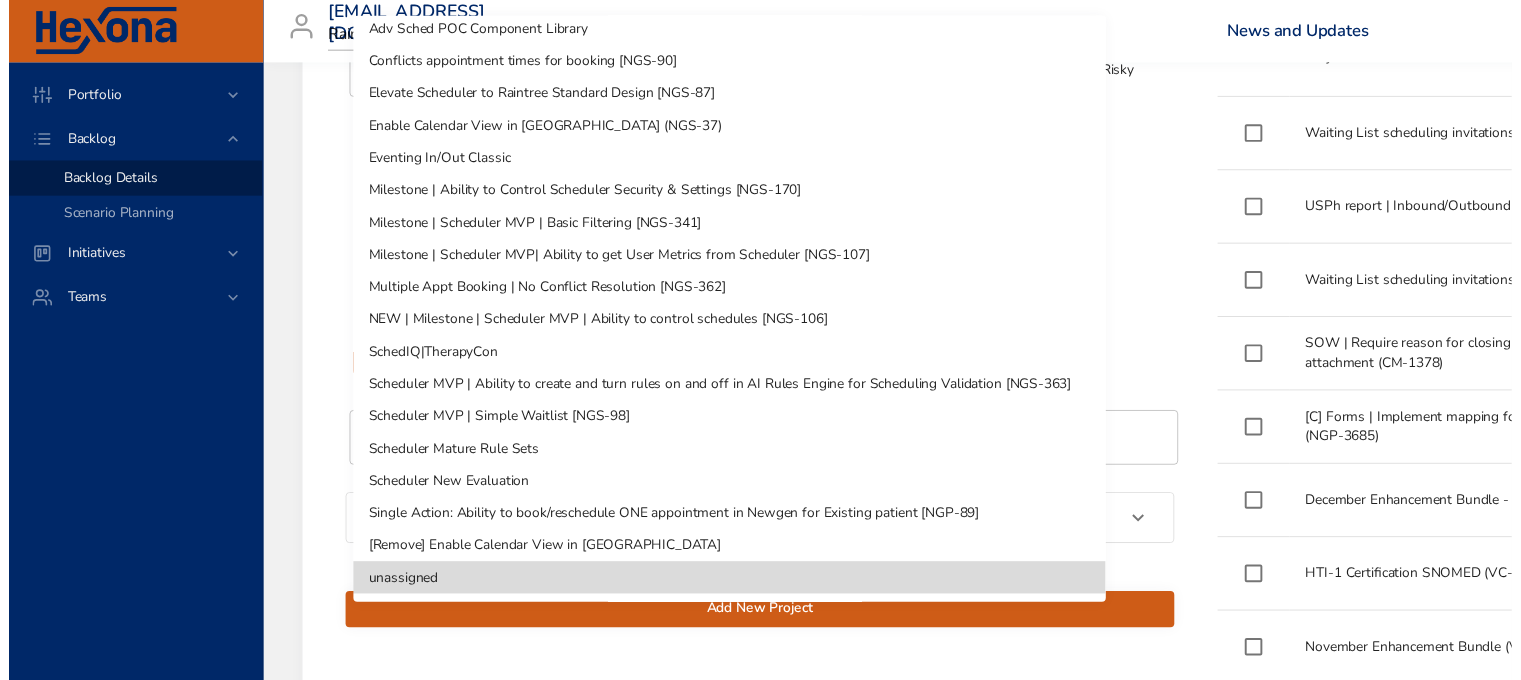 scroll, scrollTop: 0, scrollLeft: 0, axis: both 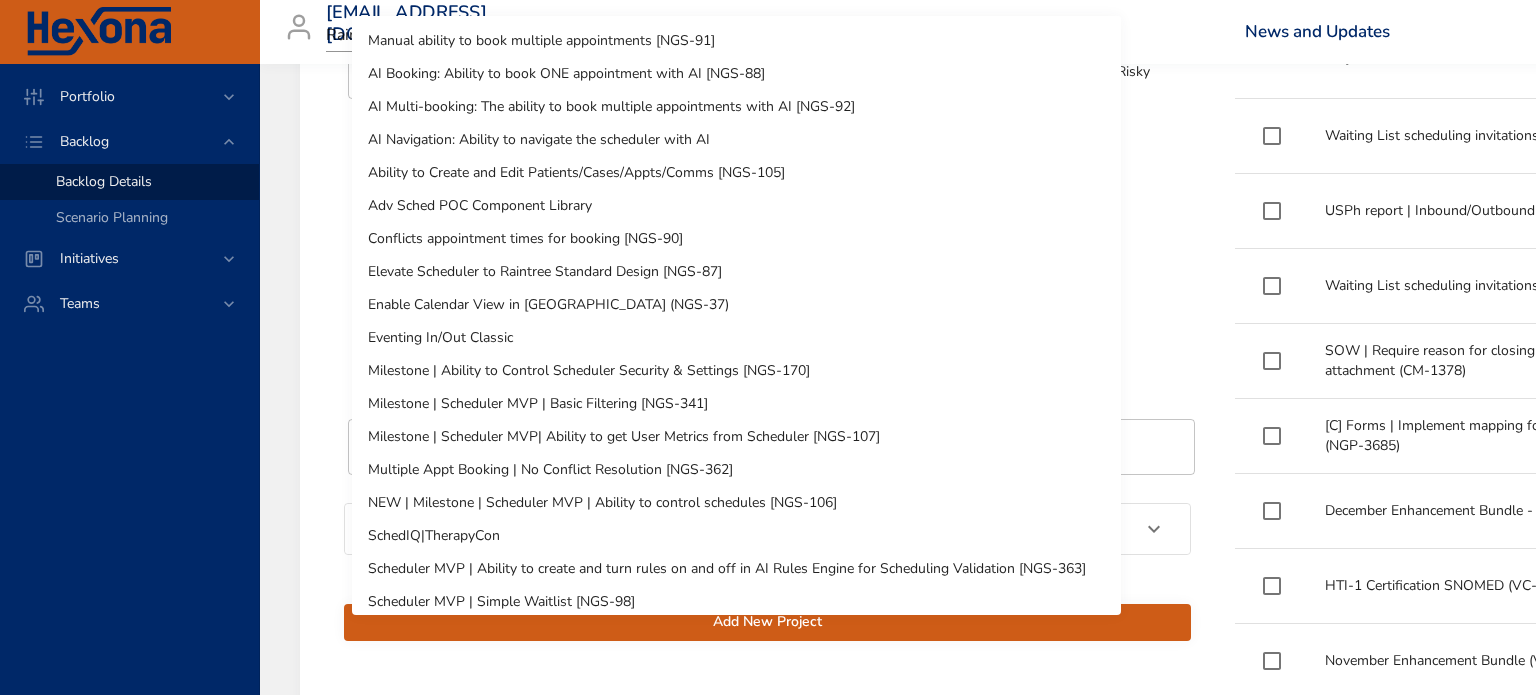 click on "Eventing In/Out Classic" at bounding box center (736, 337) 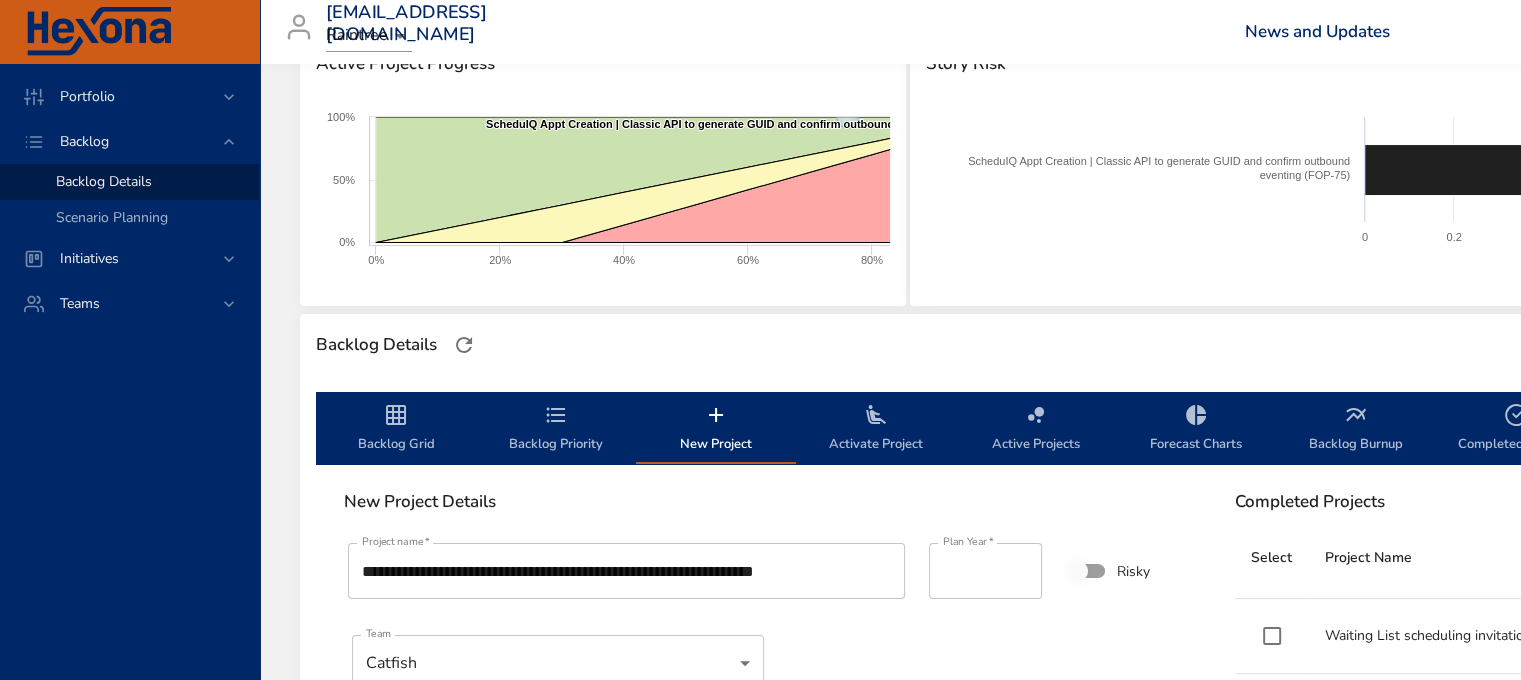 scroll, scrollTop: 700, scrollLeft: 0, axis: vertical 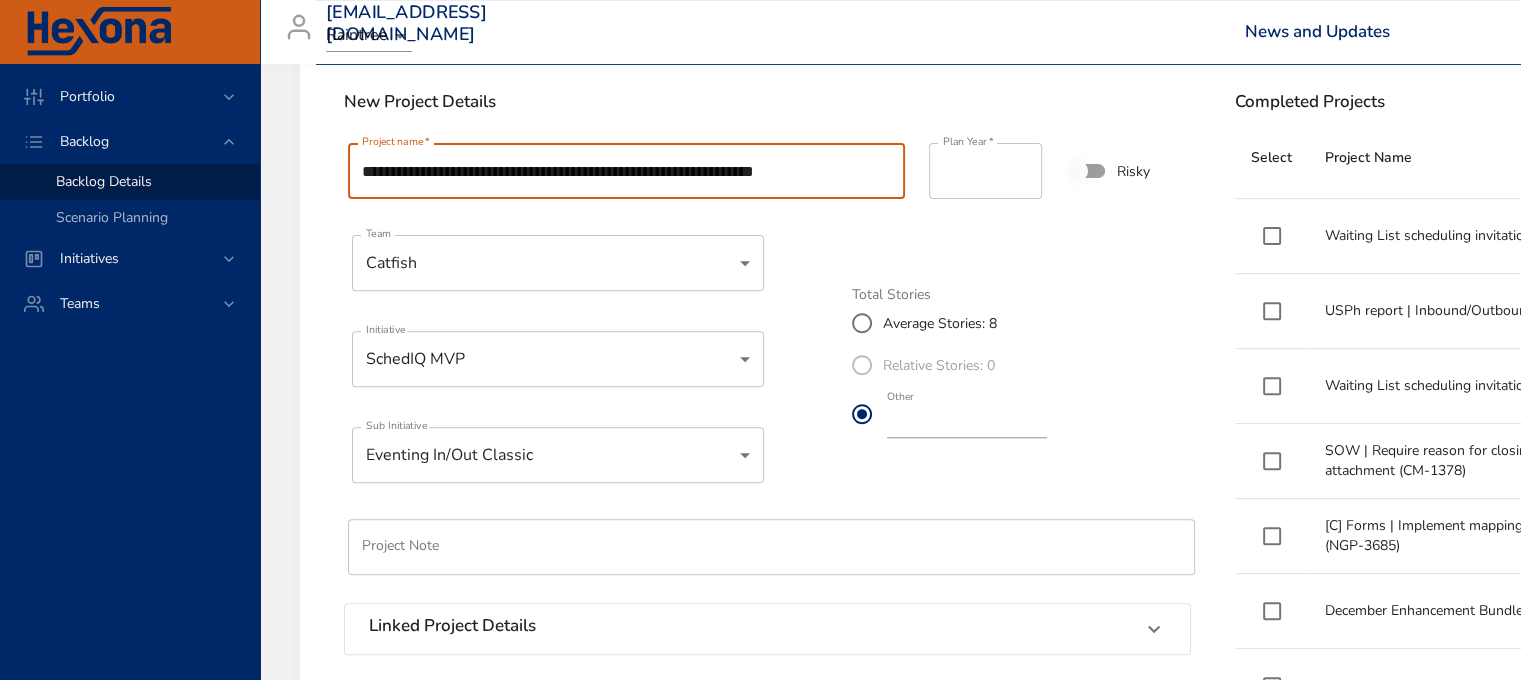 click on "**********" at bounding box center (626, 171) 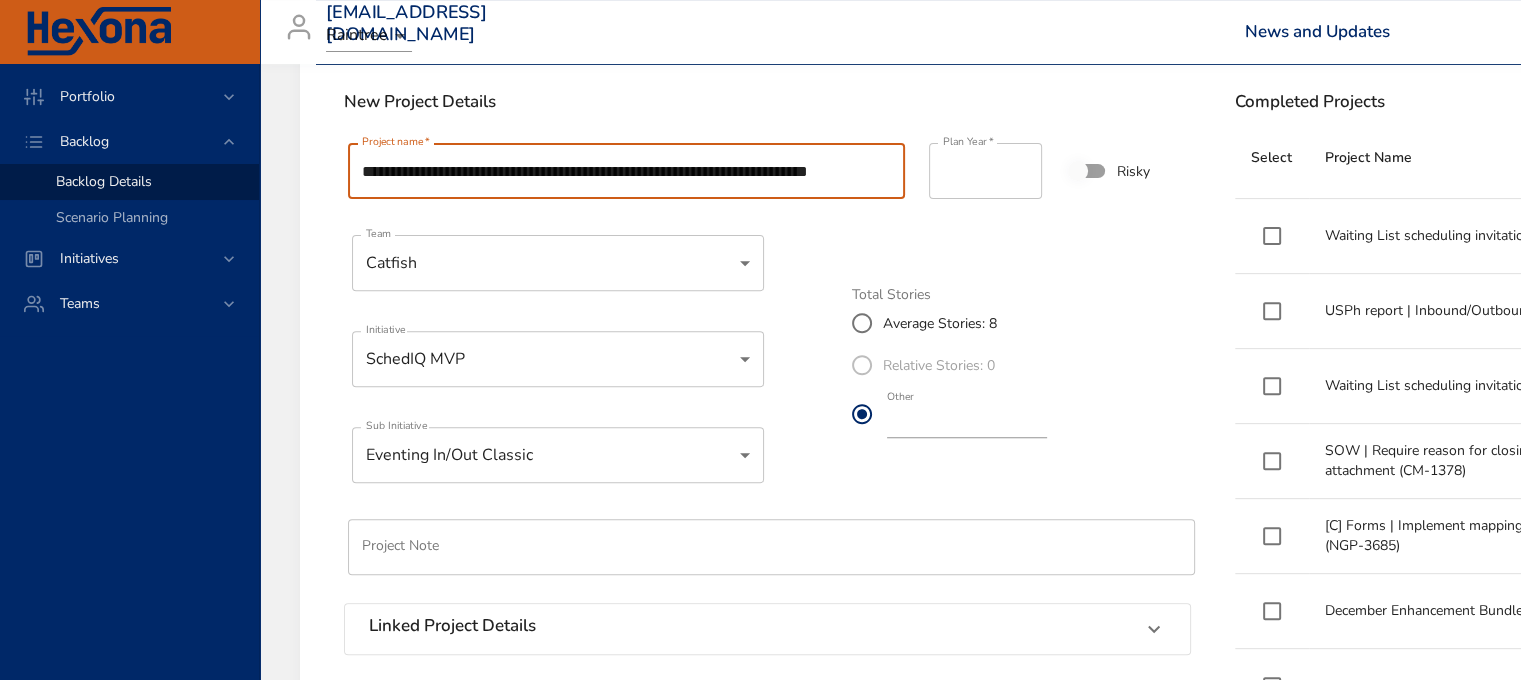 scroll, scrollTop: 0, scrollLeft: 30, axis: horizontal 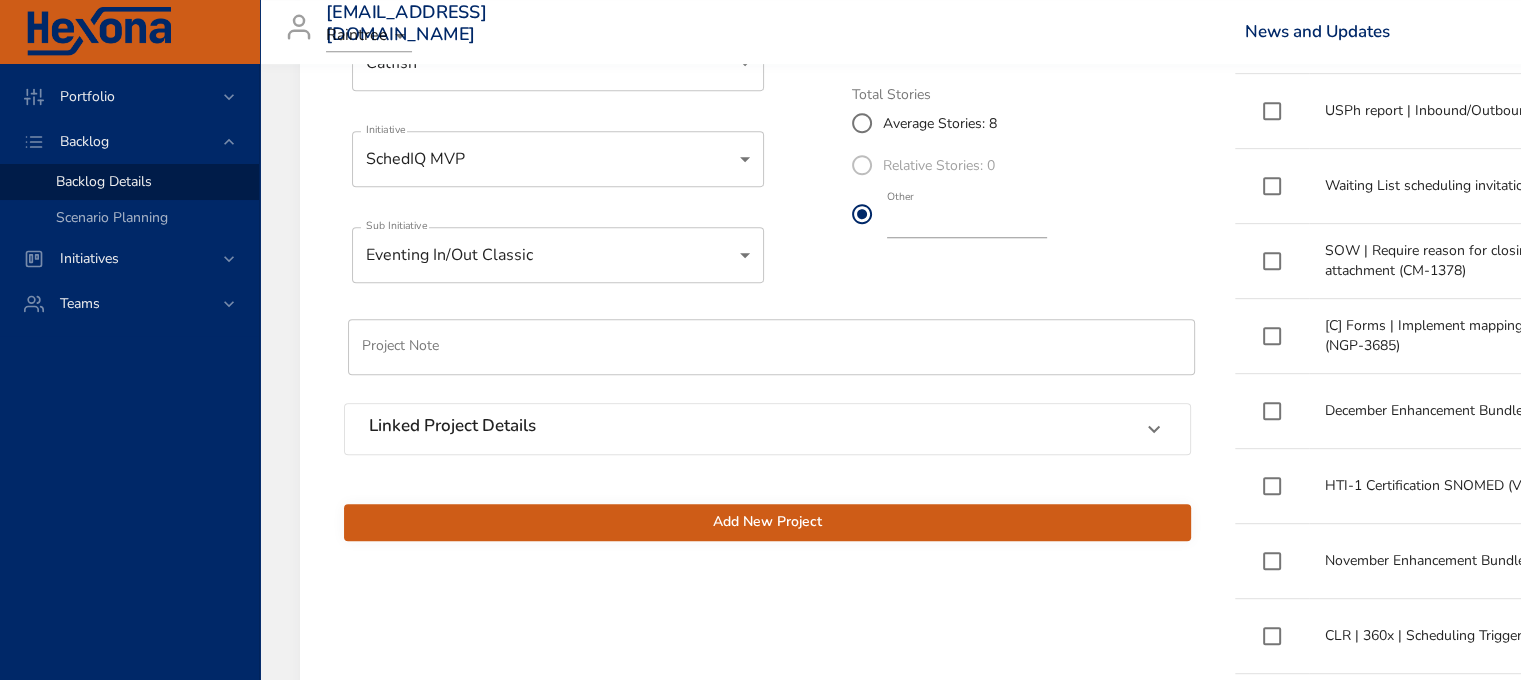 type on "**********" 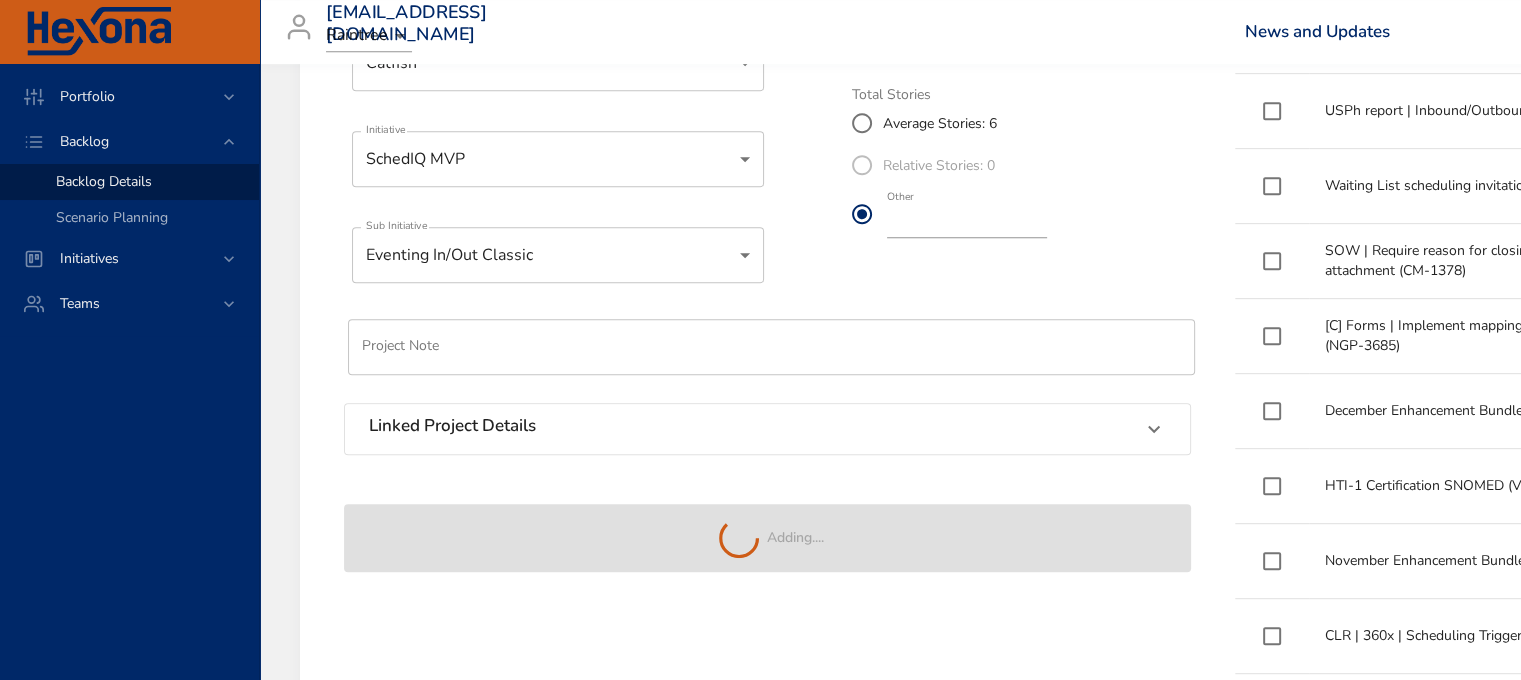 type 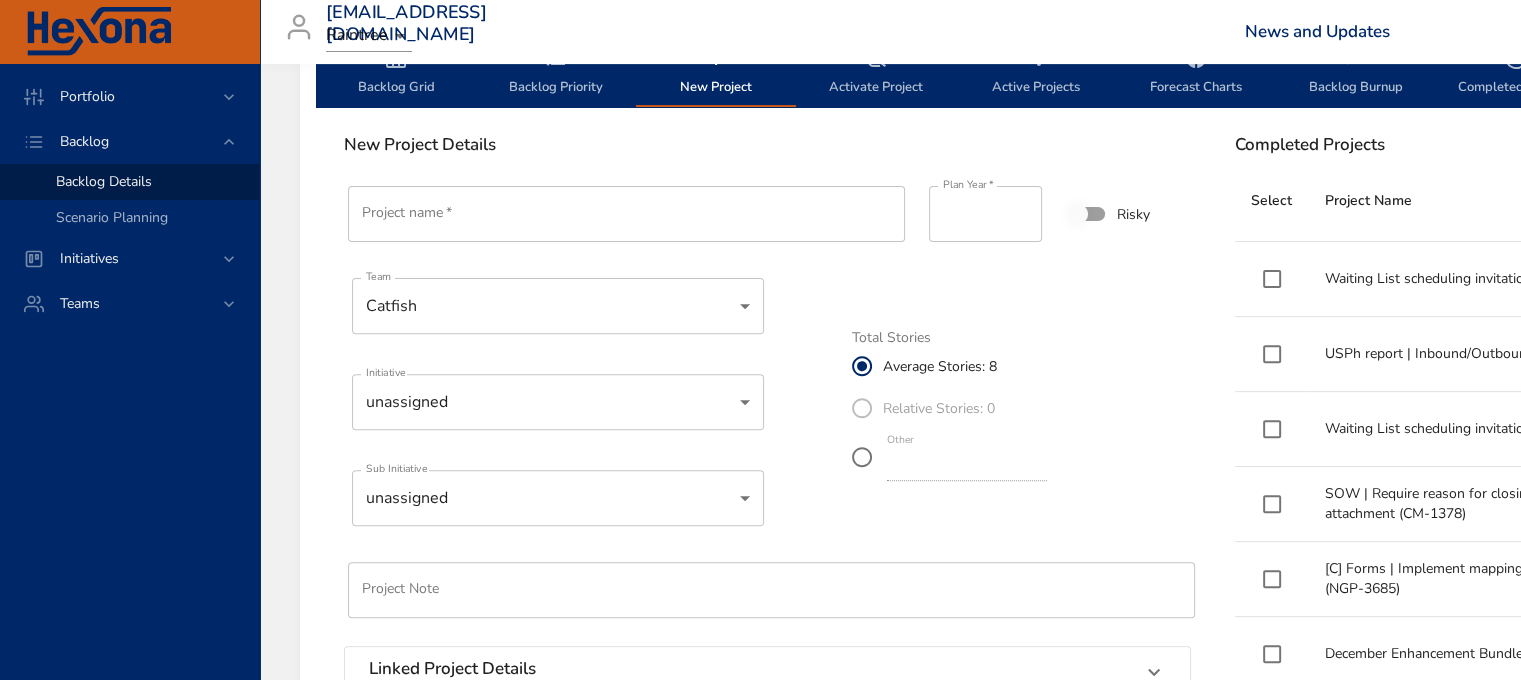 scroll, scrollTop: 400, scrollLeft: 0, axis: vertical 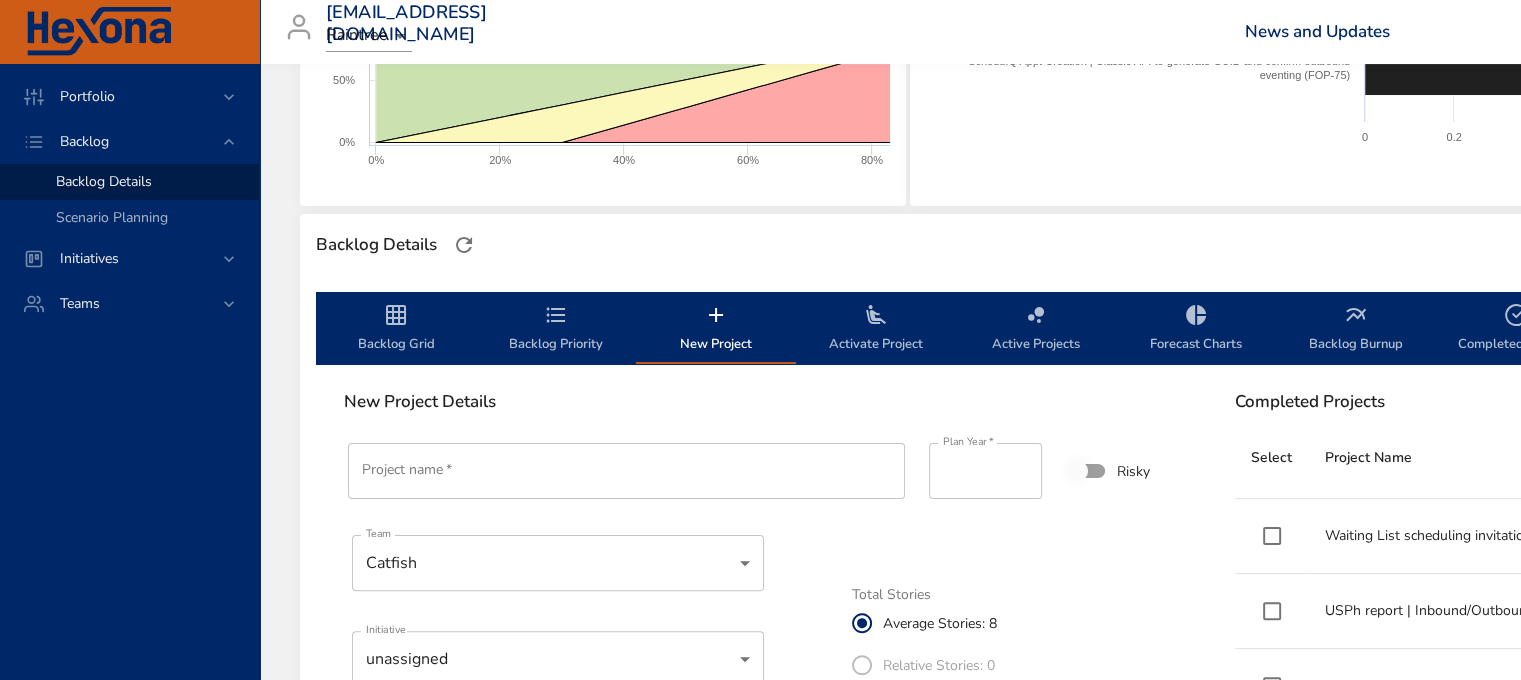 click 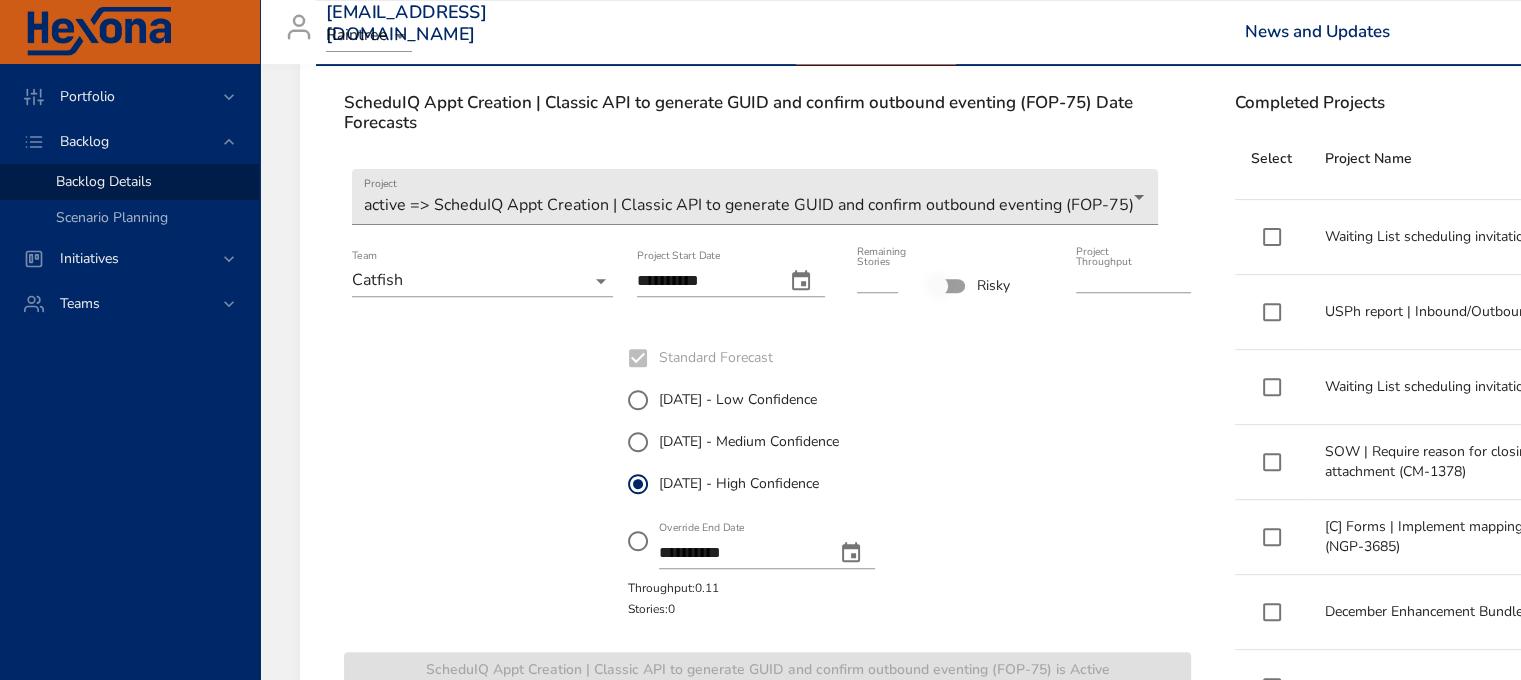 scroll, scrollTop: 700, scrollLeft: 0, axis: vertical 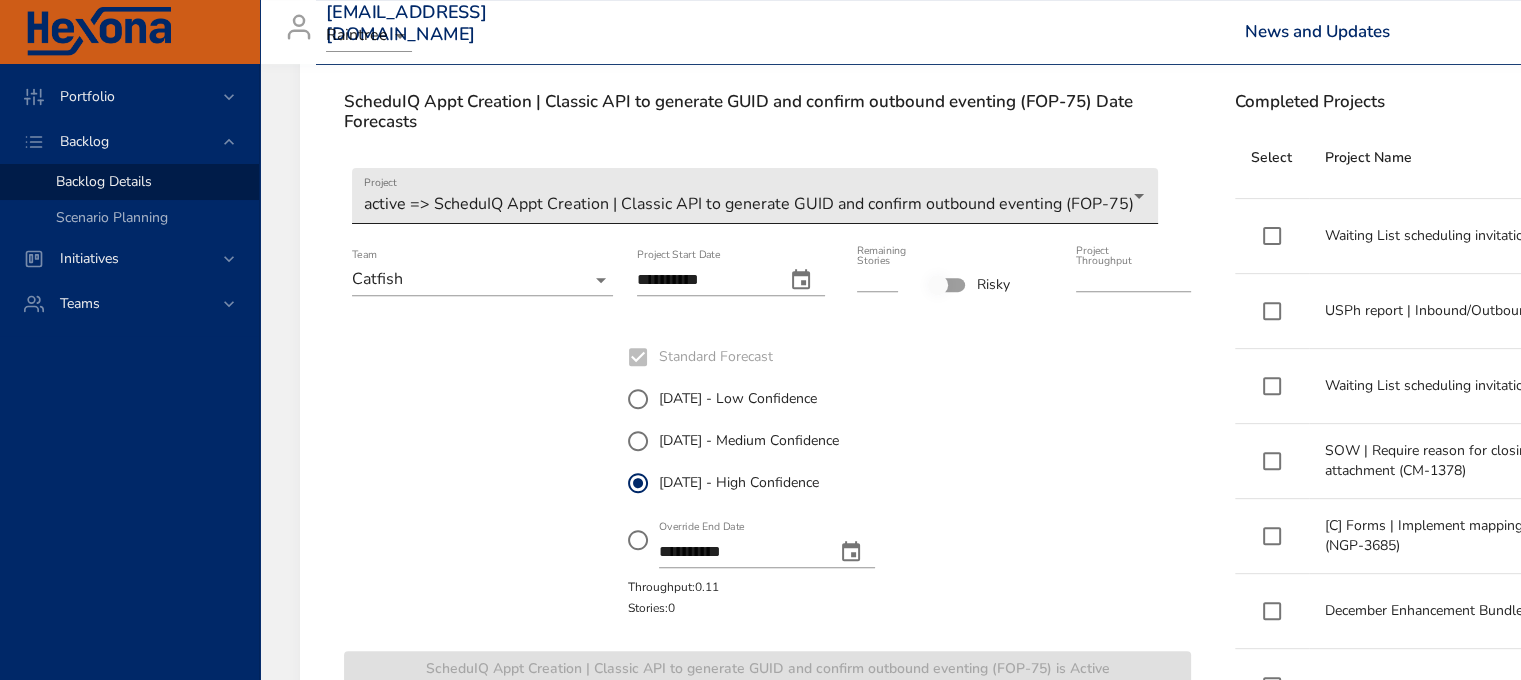 click on "**********" at bounding box center [760, -360] 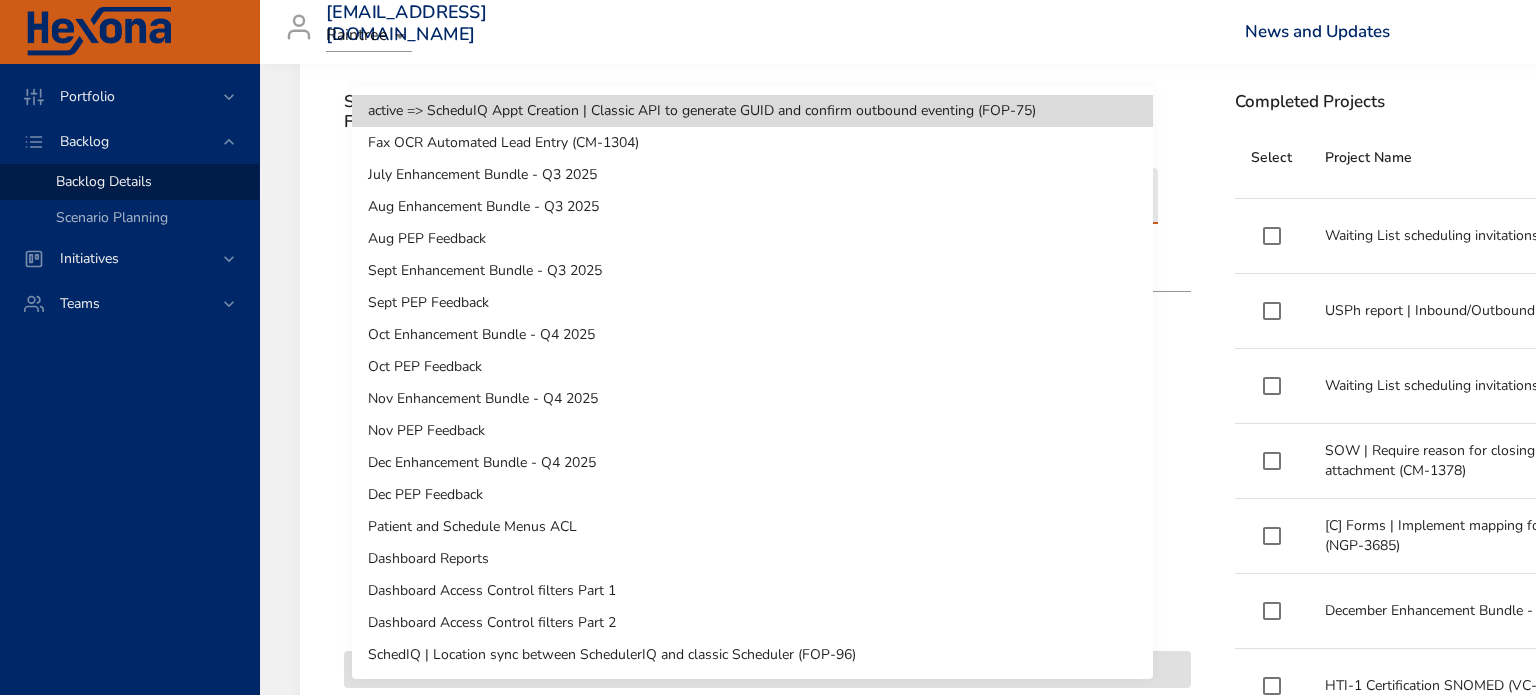 click on "SchedIQ | Location sync between SchedulerIQ and classic Scheduler (FOP-96)" at bounding box center [752, 655] 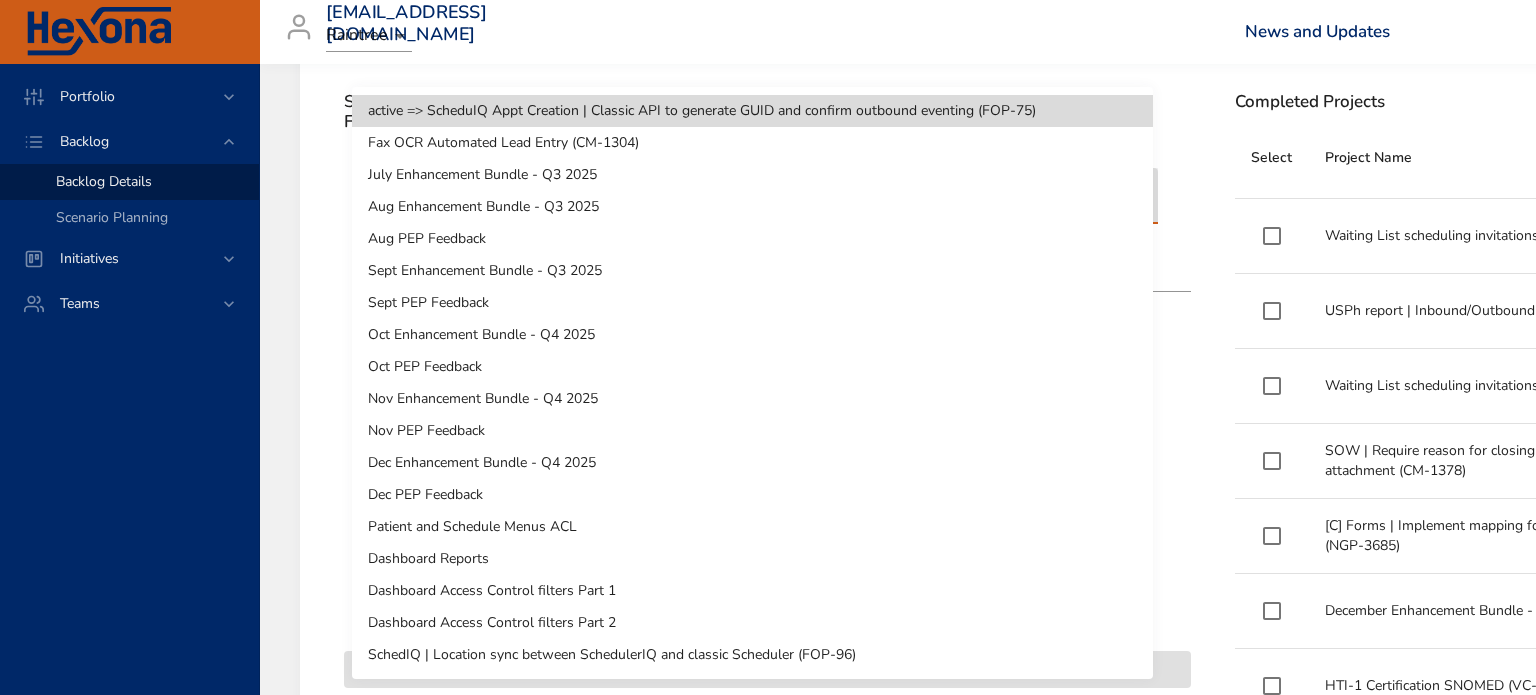 type on "*" 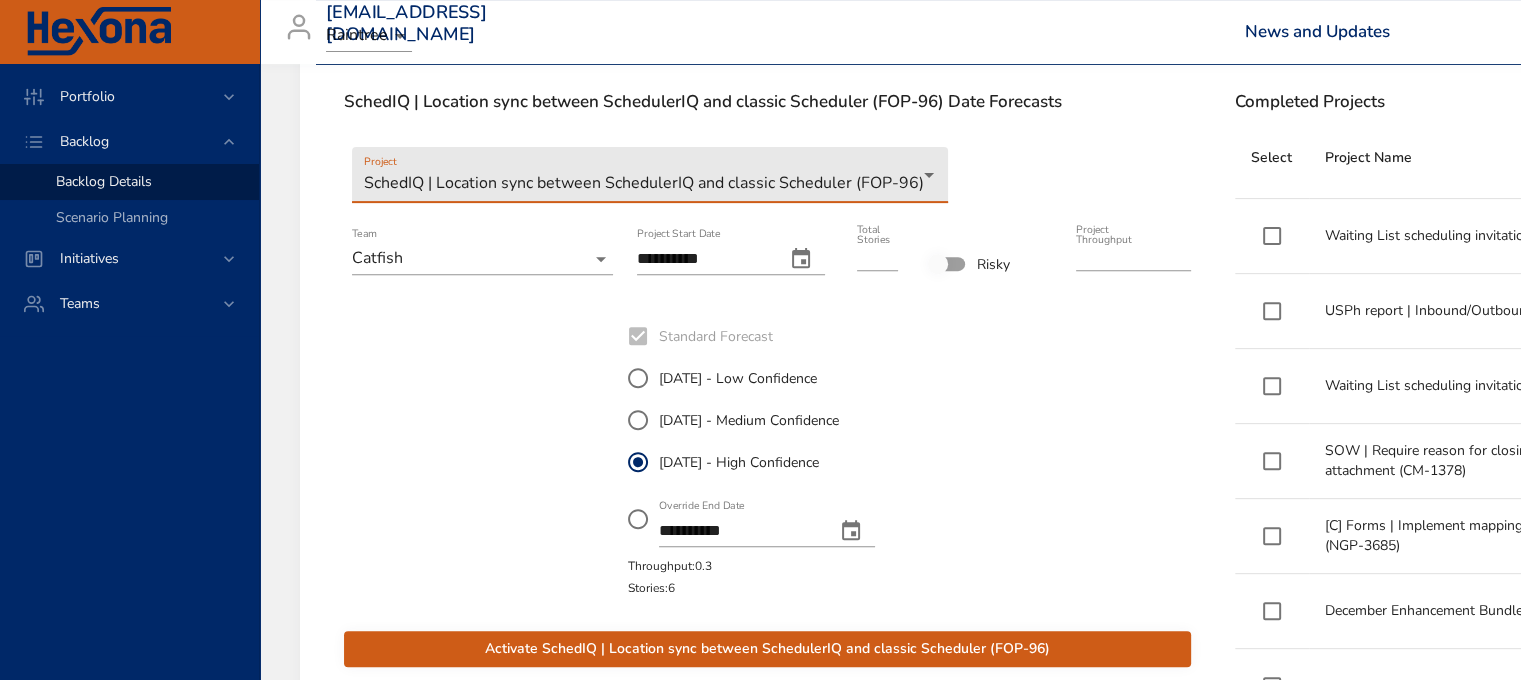 click on "08/19/2025 - Medium Confidence" at bounding box center (749, 420) 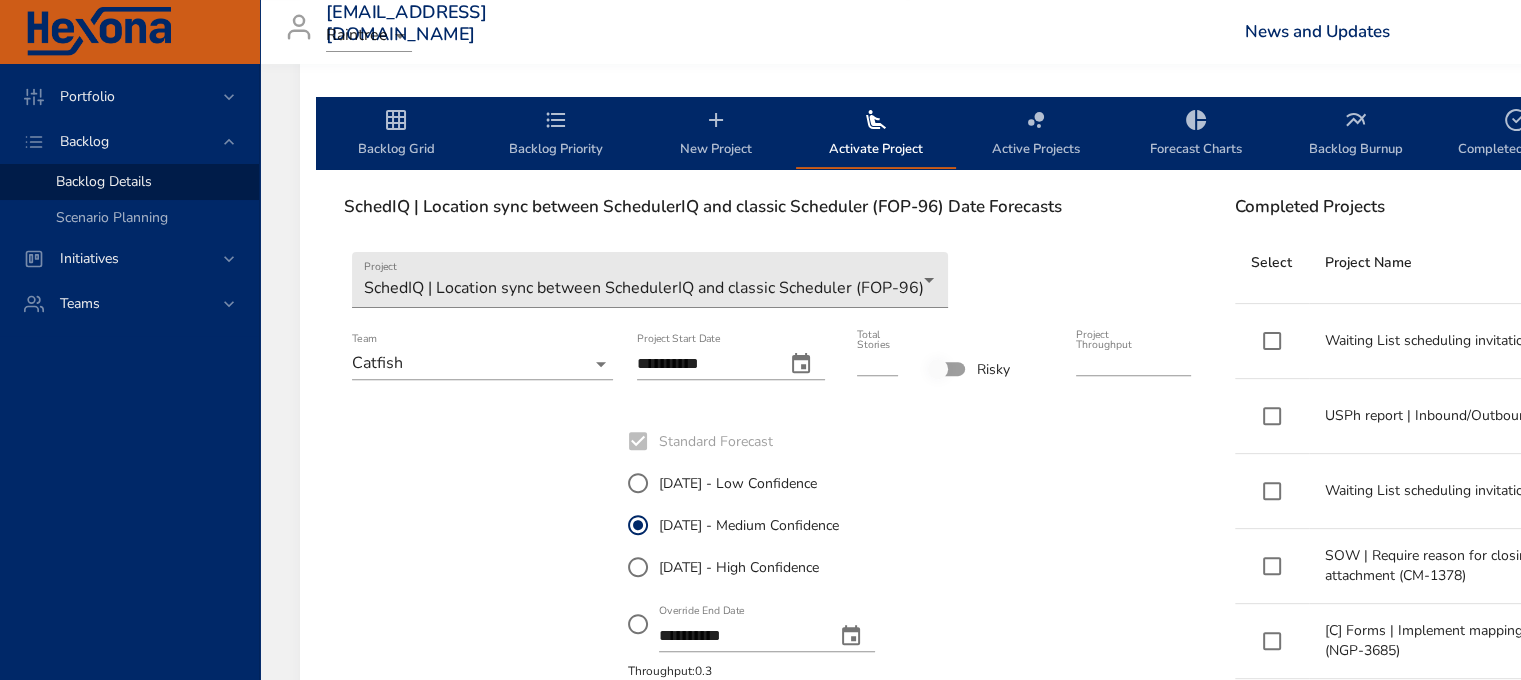 scroll, scrollTop: 500, scrollLeft: 0, axis: vertical 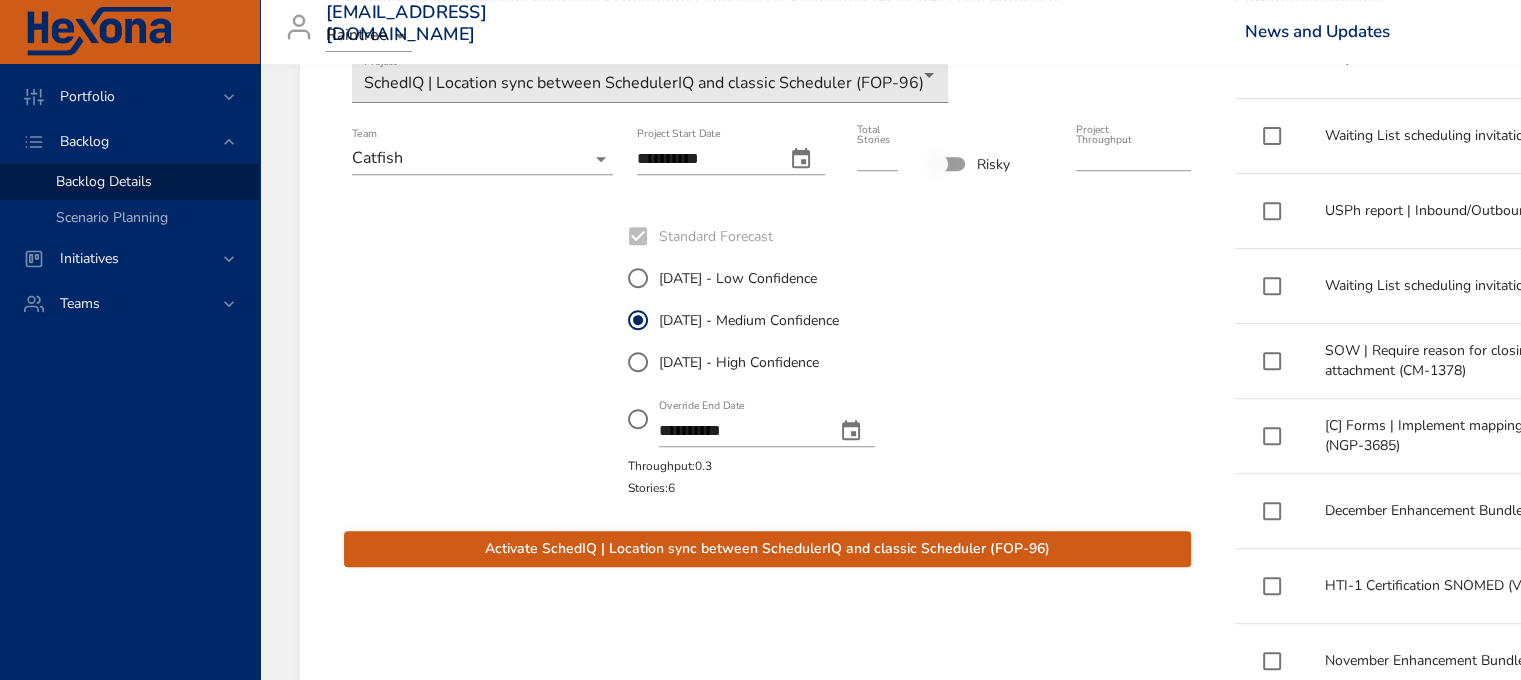 click on "Activate SchedIQ | Location sync between SchedulerIQ and classic Scheduler (FOP-96)" at bounding box center (767, 549) 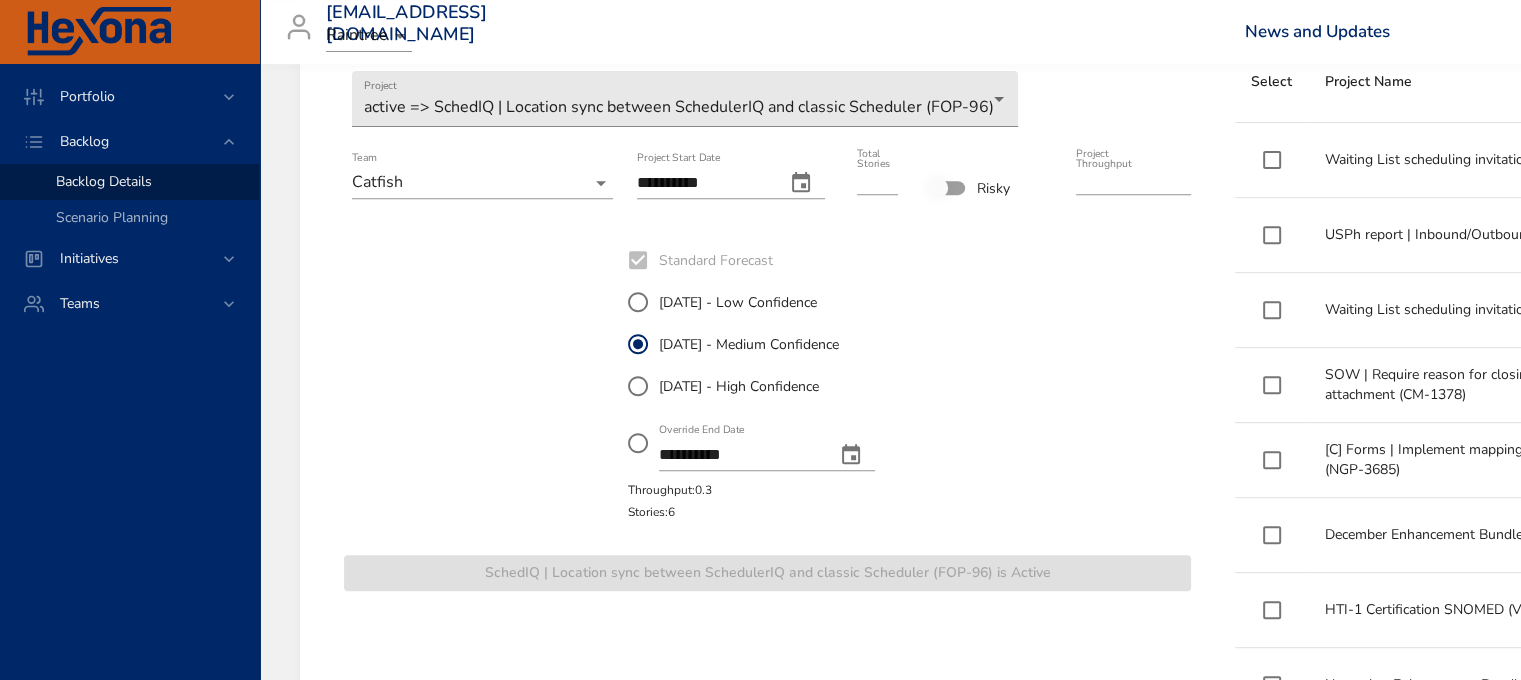 scroll, scrollTop: 300, scrollLeft: 0, axis: vertical 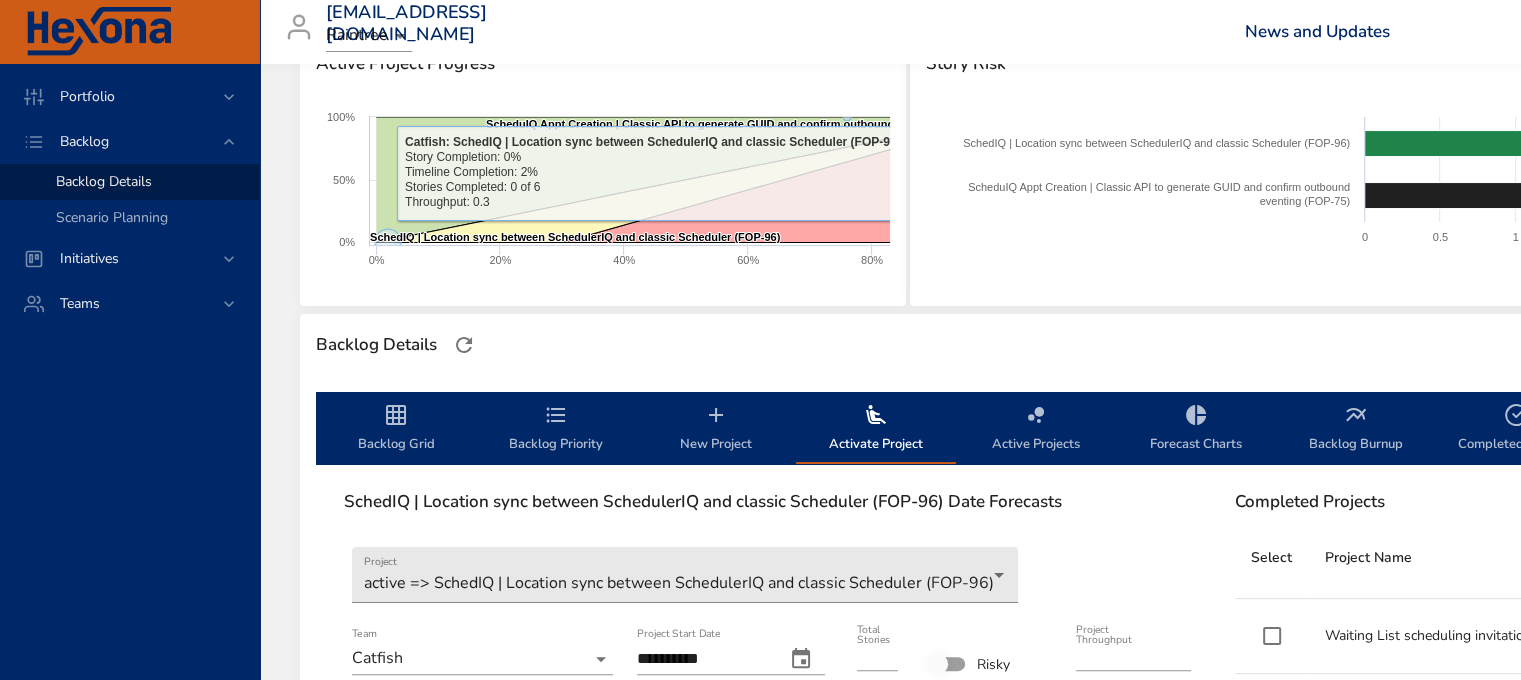 click on "New Project" at bounding box center [716, 429] 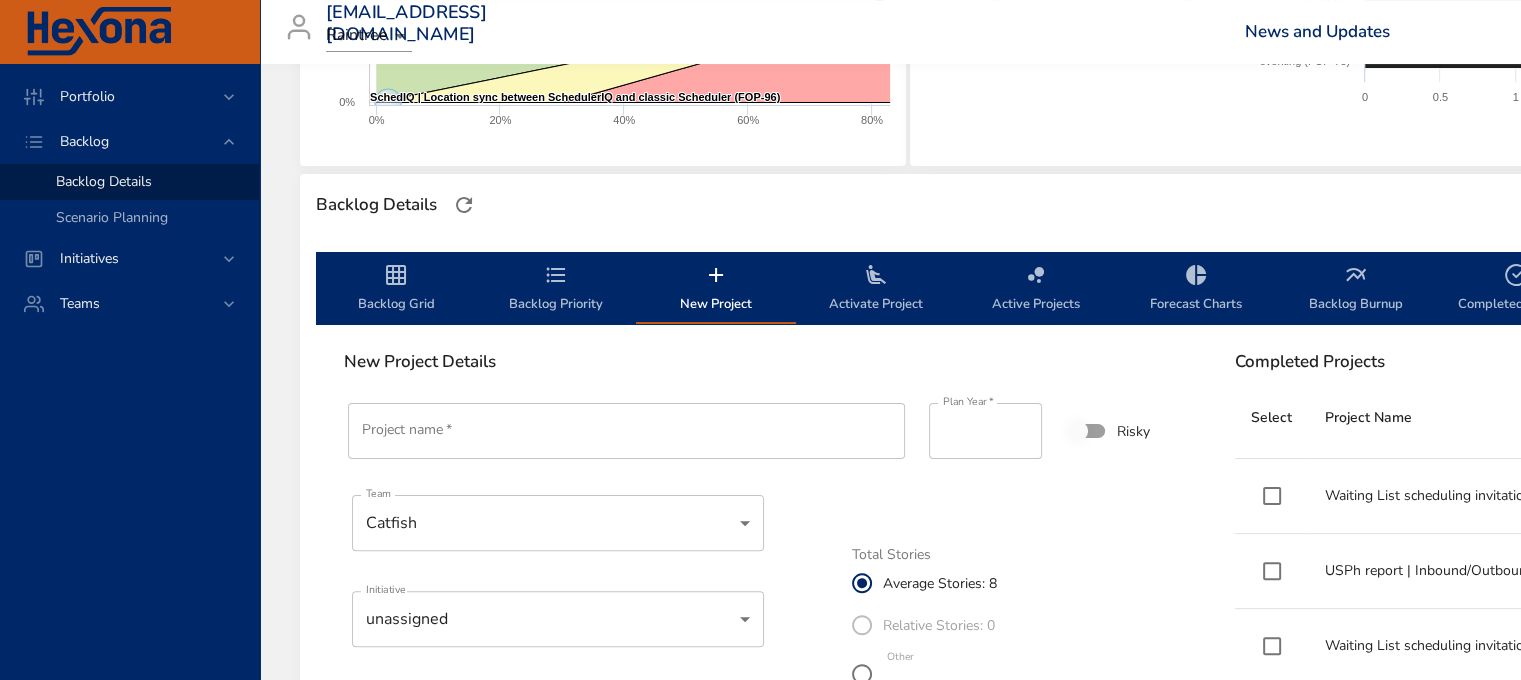 scroll, scrollTop: 600, scrollLeft: 0, axis: vertical 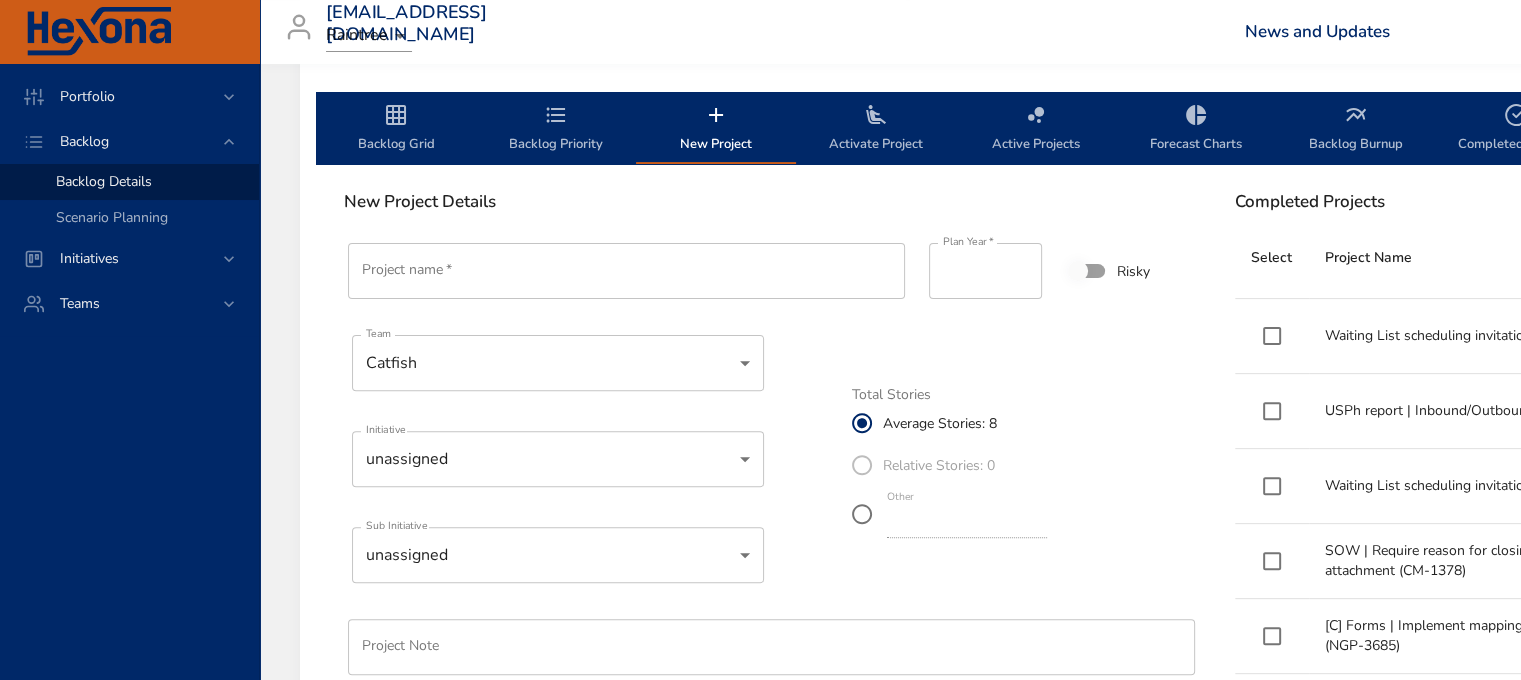 click on "Project name   *" at bounding box center (626, 271) 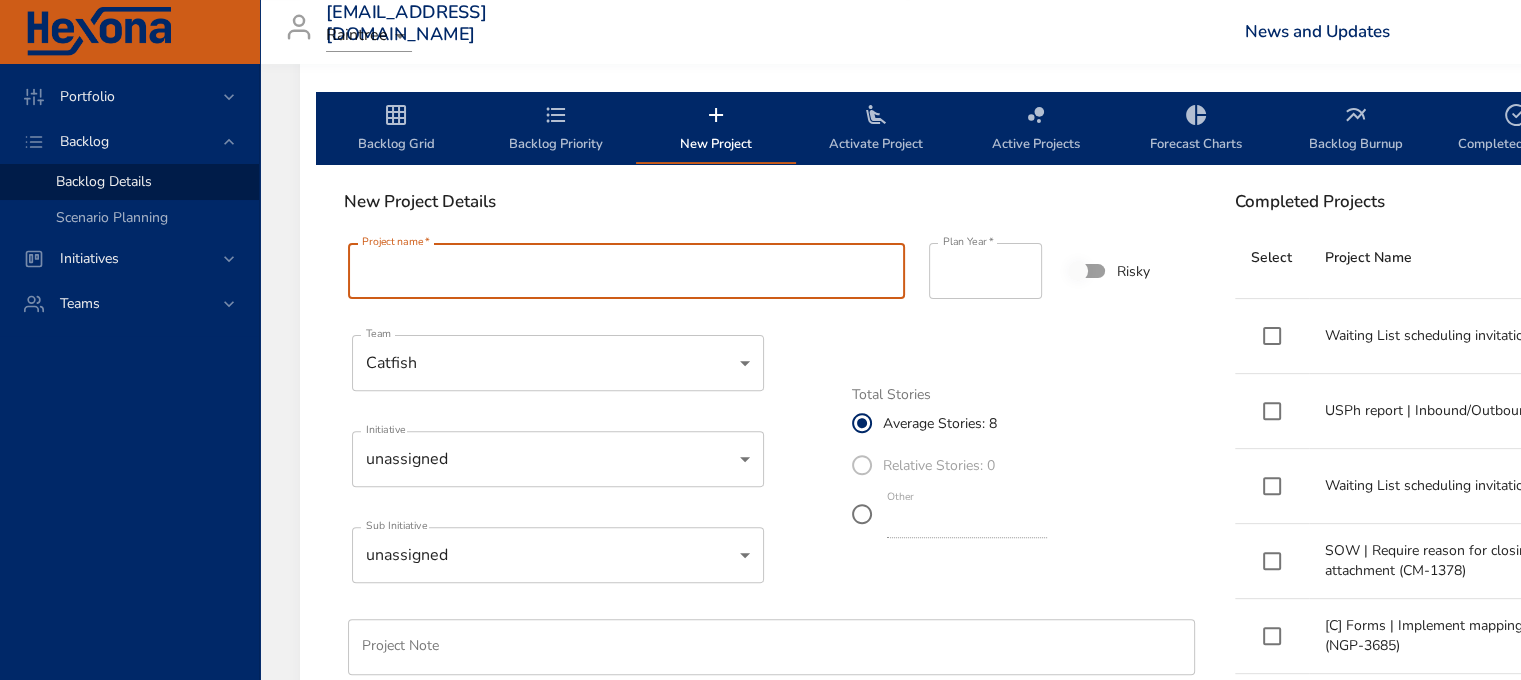 paste on "**********" 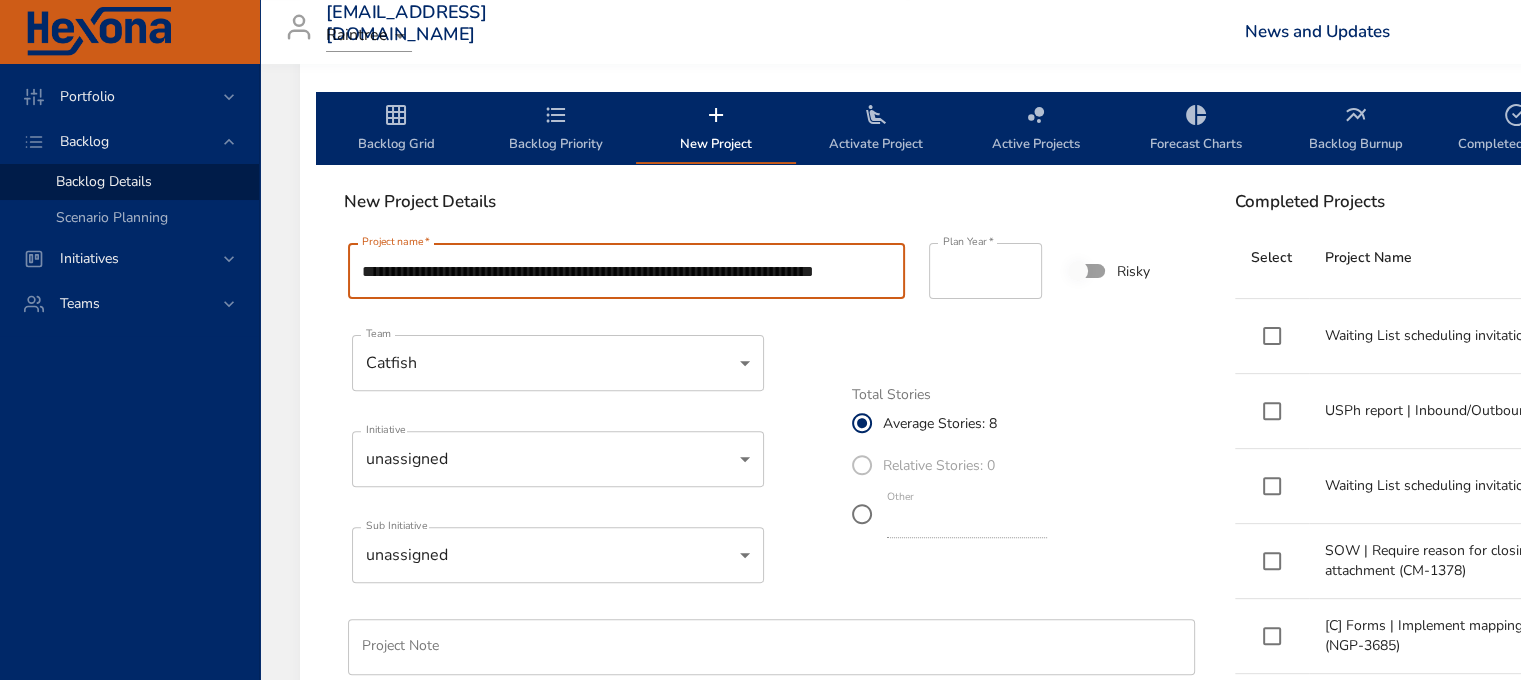 scroll, scrollTop: 0, scrollLeft: 12, axis: horizontal 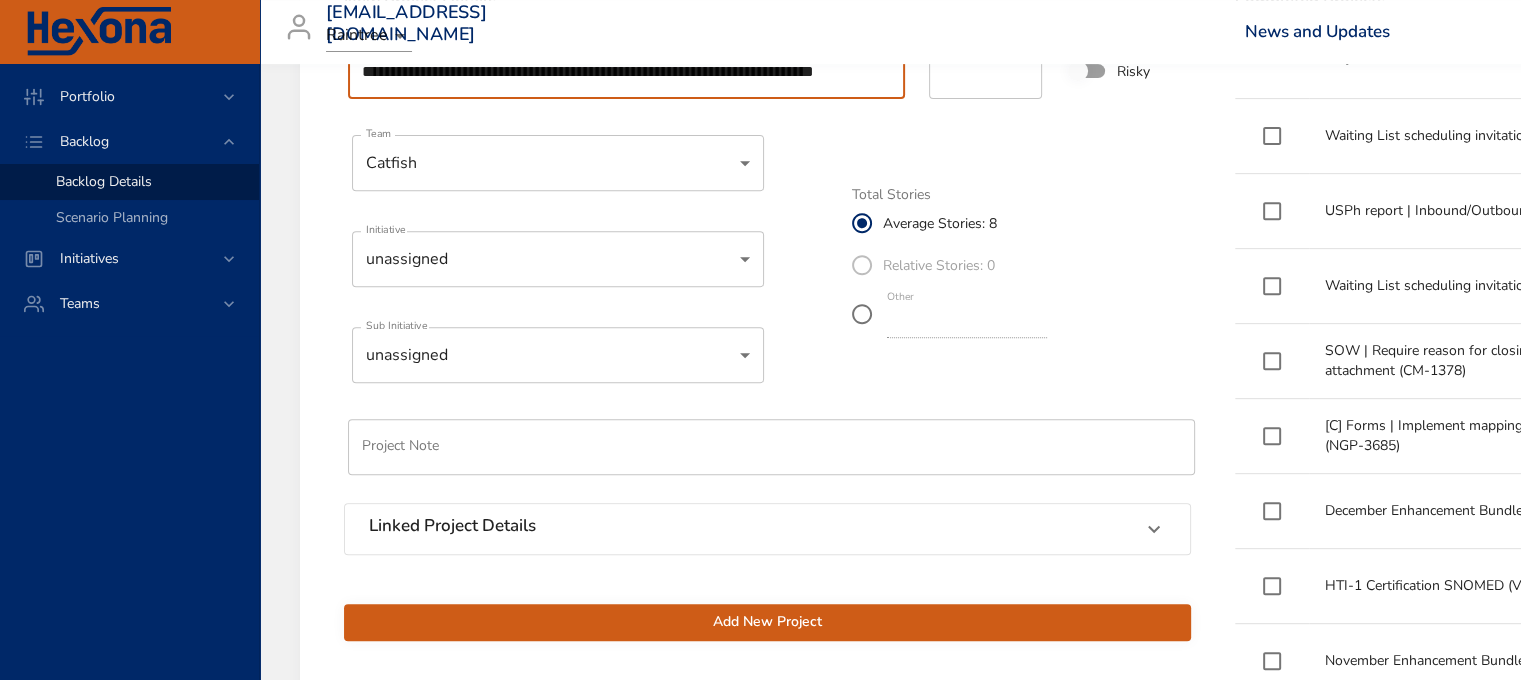 type on "**********" 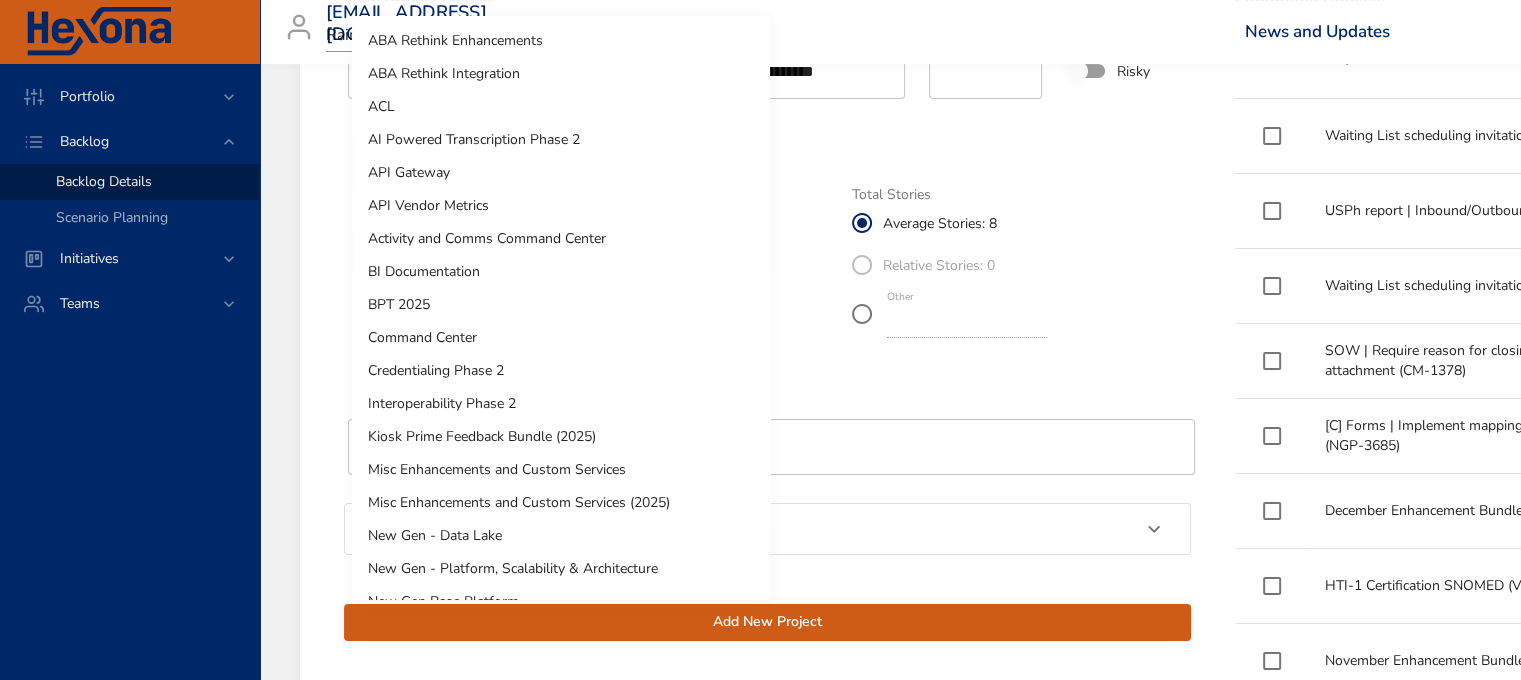 click on "Portfolio Backlog Backlog Details Scenario Planning Initiatives Teams kaisa.telve@raintreeinc.com   Raintree News and Updates Logout Selected Backlog Front Office: Catfish Active Backlogs Only Backlog Risk Created with Highcharts 9.0.1 Front Office: Catfish 0 5 10 15 20 25 30 35 40 45 50 55 60 65 70 75 80 85 90 95 100 Active Project Progress Created with Highcharts 9.0.1 ScheduIQ Appt Creation | Classic API to generate GUID and confirm outbound eventing (FOP-75) ​ ScheduIQ Appt Creation | Classic API to generate GUID and confirm outbound eventing (FOP-75) SchedIQ | Location sync between SchedulerIQ and classic Scheduler (FOP-96) ​ SchedIQ | Location sync between SchedulerIQ and classic Scheduler (FOP-96) 0% 20% 40% 60% 80% 100% 0% 50% 100% Catfish: ScheduIQ Appt Creation | Classic API to generate GUID and confirm outbound eventing (FOP-75)  ​ Story Completion: 100% ​ Timeline Completion: 76%  ​ Stories Completed: 2 of 2  ​ Throughput: 0.11  Story Risk Created with Highcharts 9.0.1 Stories ​ 0 1" at bounding box center (760, -460) 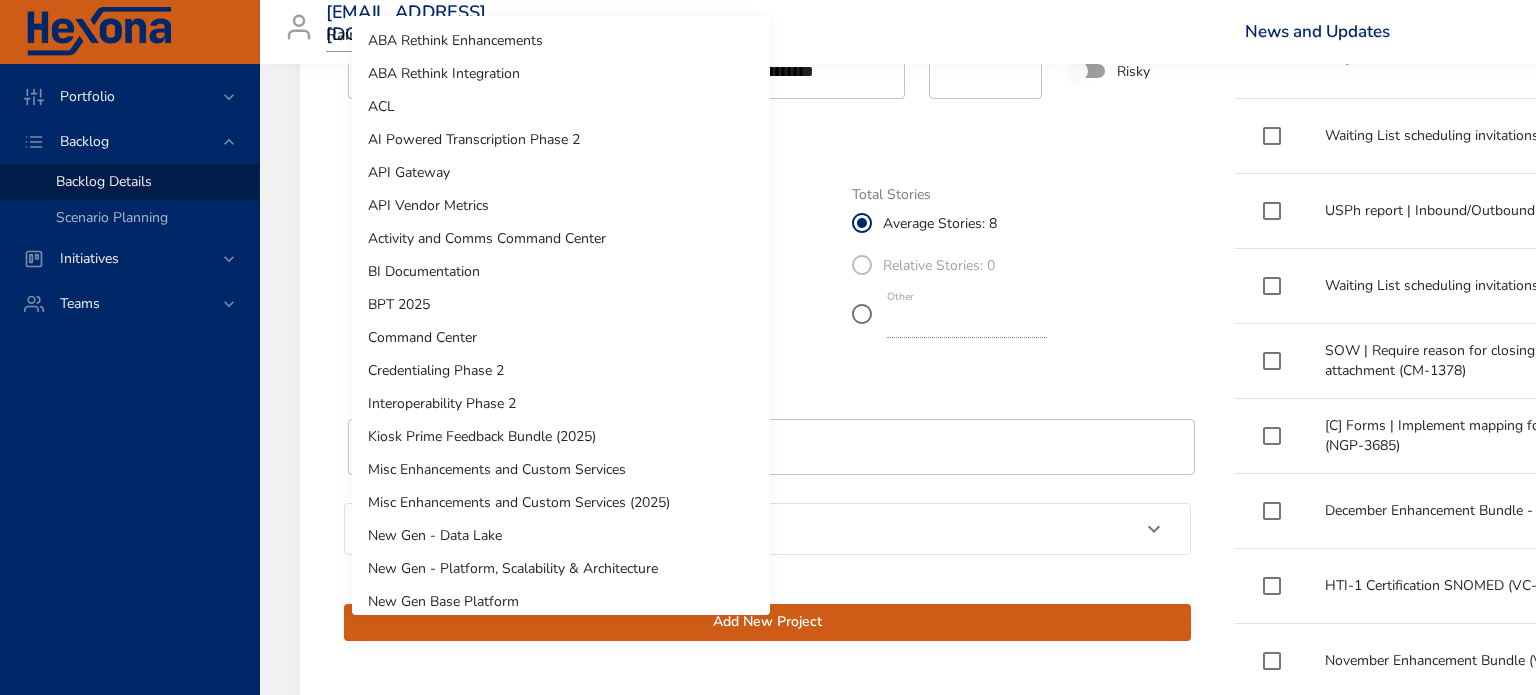 scroll, scrollTop: 0, scrollLeft: 0, axis: both 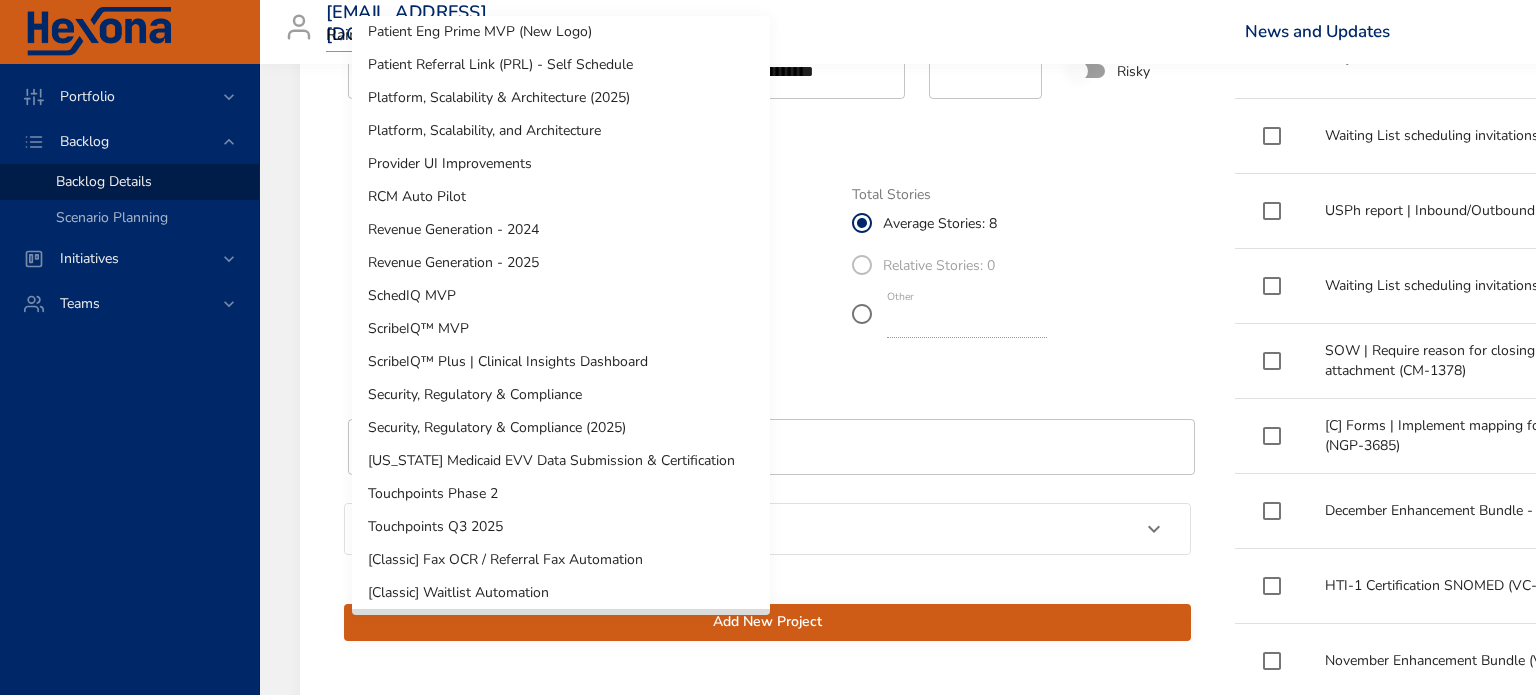 click on "SchedIQ MVP" at bounding box center [561, 295] 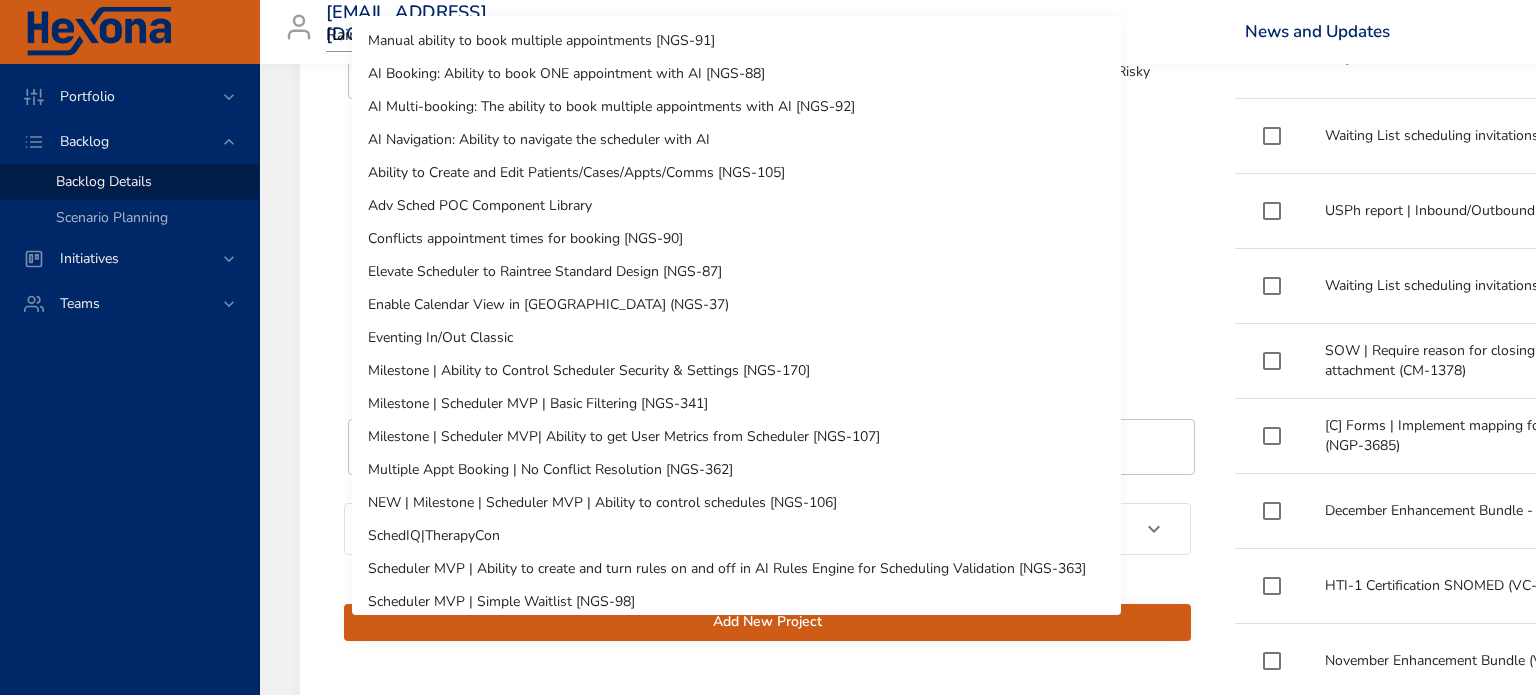 click on "Portfolio Backlog Backlog Details Scenario Planning Initiatives Teams kaisa.telve@raintreeinc.com   Raintree News and Updates Logout Selected Backlog Front Office: Catfish Active Backlogs Only Backlog Risk Created with Highcharts 9.0.1 Front Office: Catfish 0 5 10 15 20 25 30 35 40 45 50 55 60 65 70 75 80 85 90 95 100 Active Project Progress Created with Highcharts 9.0.1 ScheduIQ Appt Creation | Classic API to generate GUID and confirm outbound eventing (FOP-75) ​ ScheduIQ Appt Creation | Classic API to generate GUID and confirm outbound eventing (FOP-75) SchedIQ | Location sync between SchedulerIQ and classic Scheduler (FOP-96) ​ SchedIQ | Location sync between SchedulerIQ and classic Scheduler (FOP-96) 0% 20% 40% 60% 80% 100% 0% 50% 100% Catfish: ScheduIQ Appt Creation | Classic API to generate GUID and confirm outbound eventing (FOP-75)  ​ Story Completion: 100% ​ Timeline Completion: 76%  ​ Stories Completed: 2 of 2  ​ Throughput: 0.11  Story Risk Created with Highcharts 9.0.1 Stories ​ 0 1" at bounding box center [768, -453] 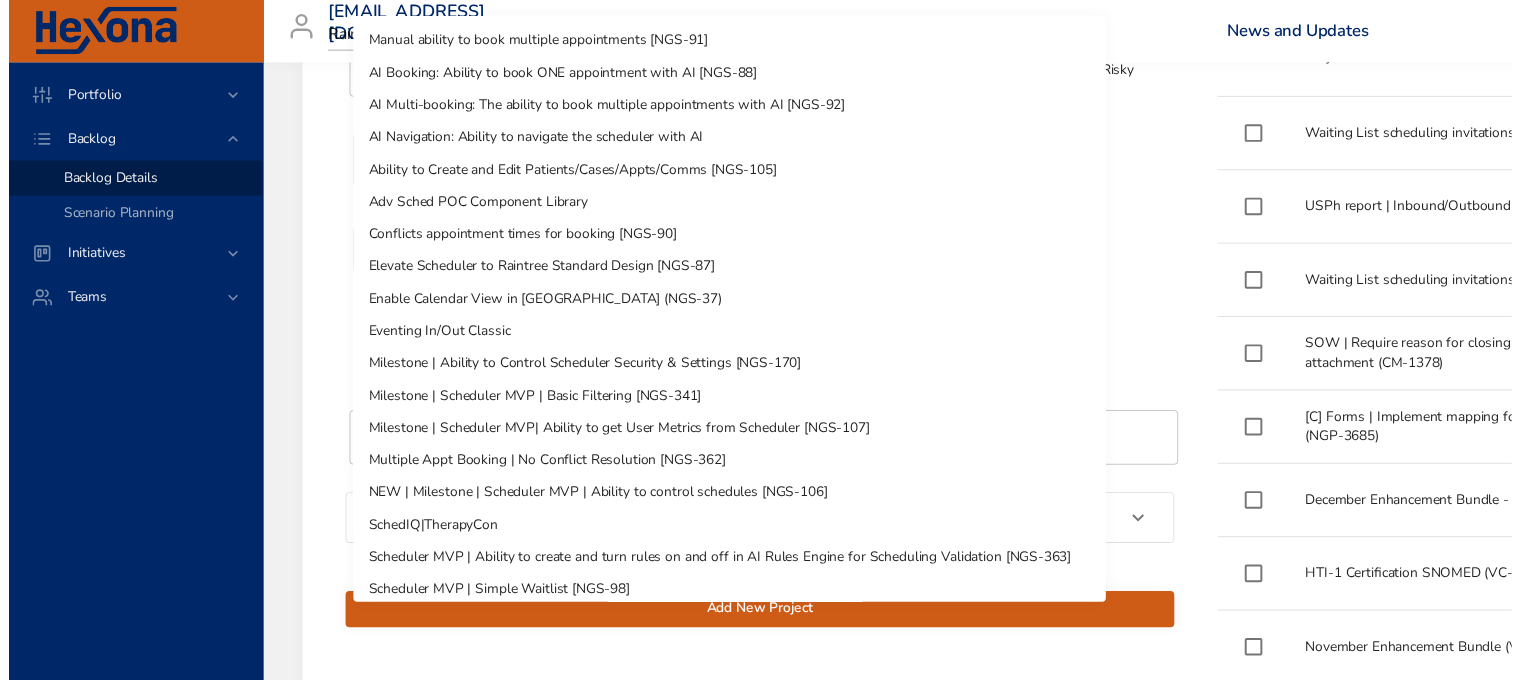 scroll, scrollTop: 176, scrollLeft: 0, axis: vertical 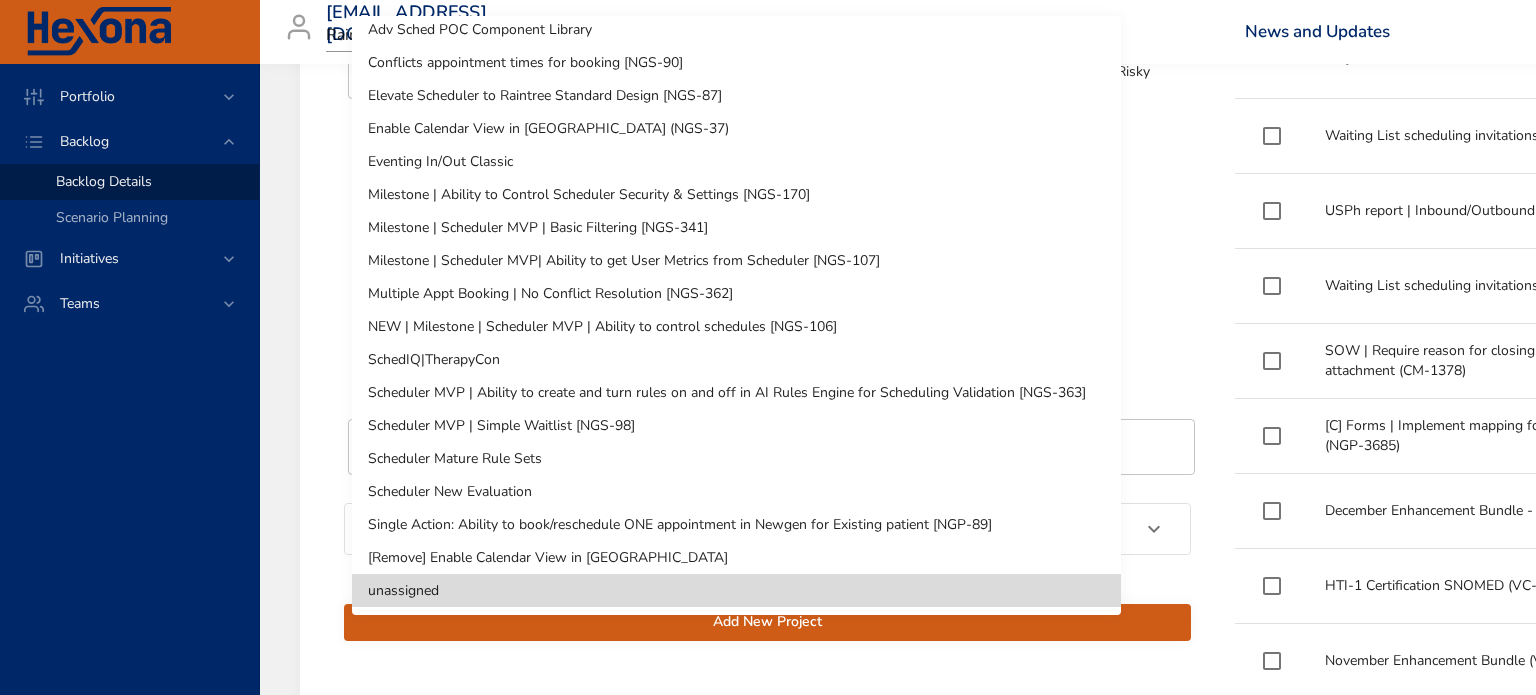 click on "Eventing In/Out Classic" at bounding box center [736, 161] 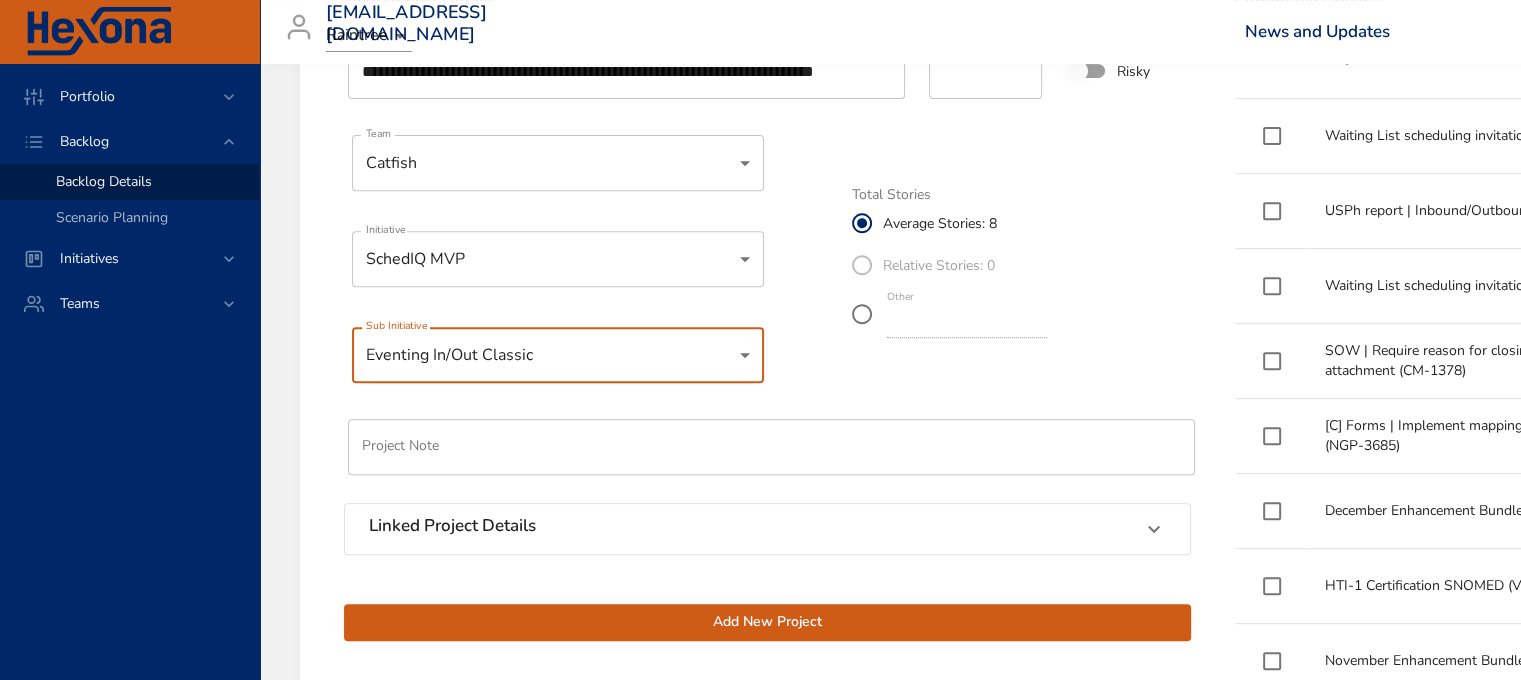 click on "Add New Project" at bounding box center [767, 622] 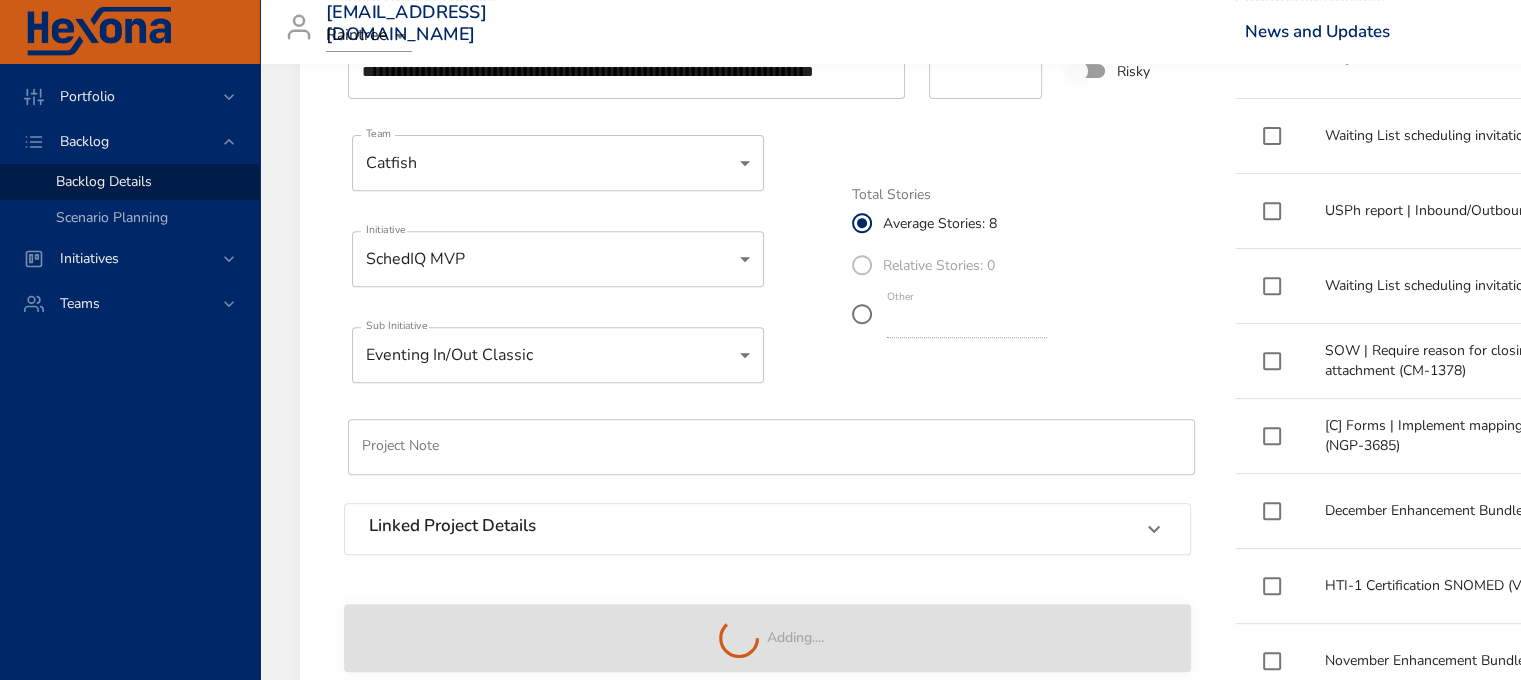type 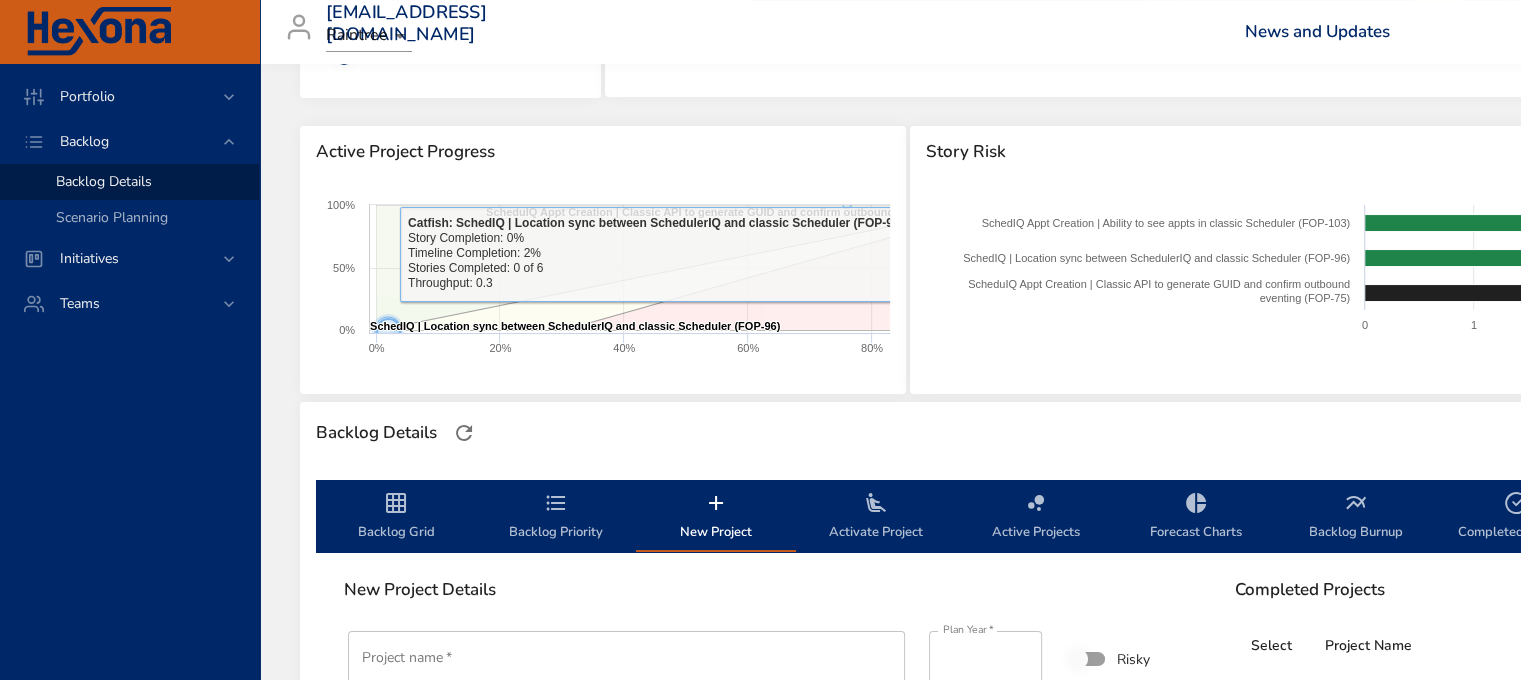 scroll, scrollTop: 200, scrollLeft: 0, axis: vertical 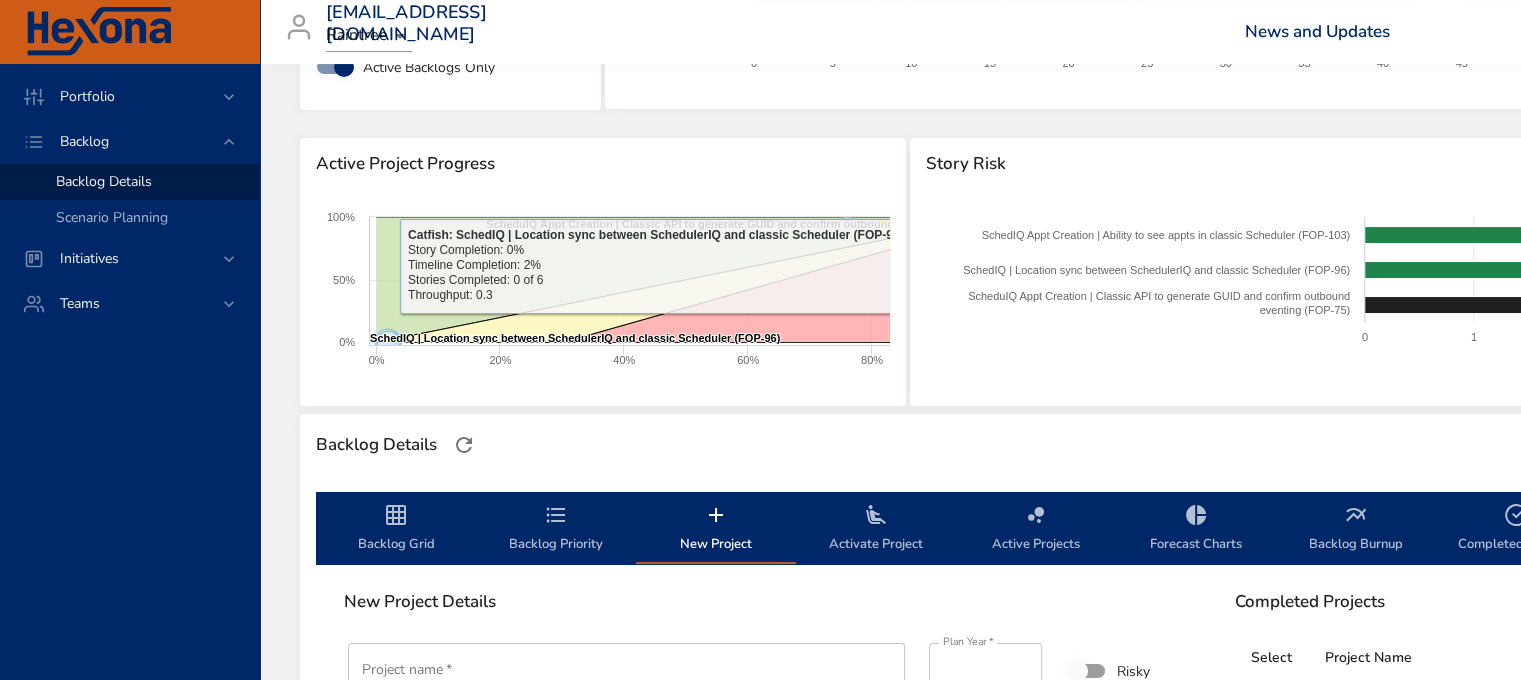 click on "Backlog Priority" at bounding box center [556, 529] 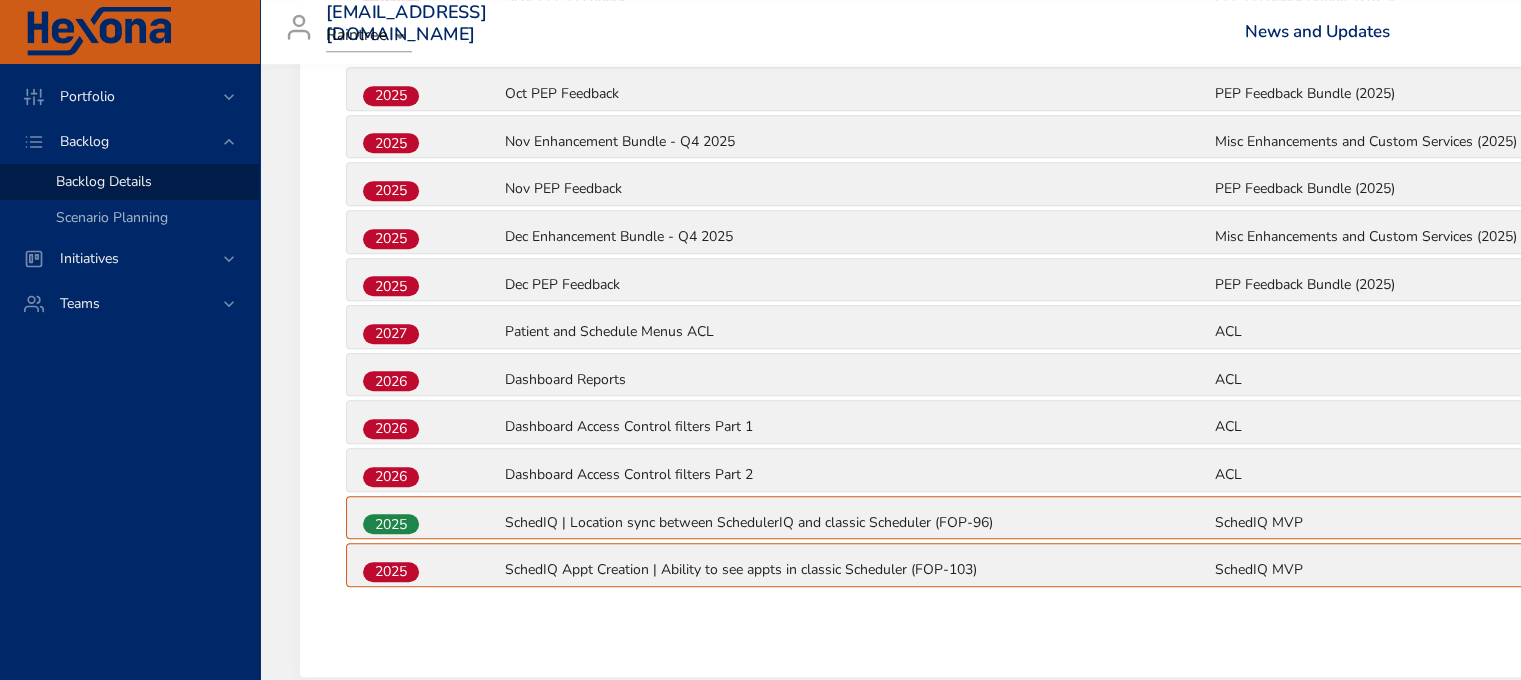 scroll, scrollTop: 1256, scrollLeft: 0, axis: vertical 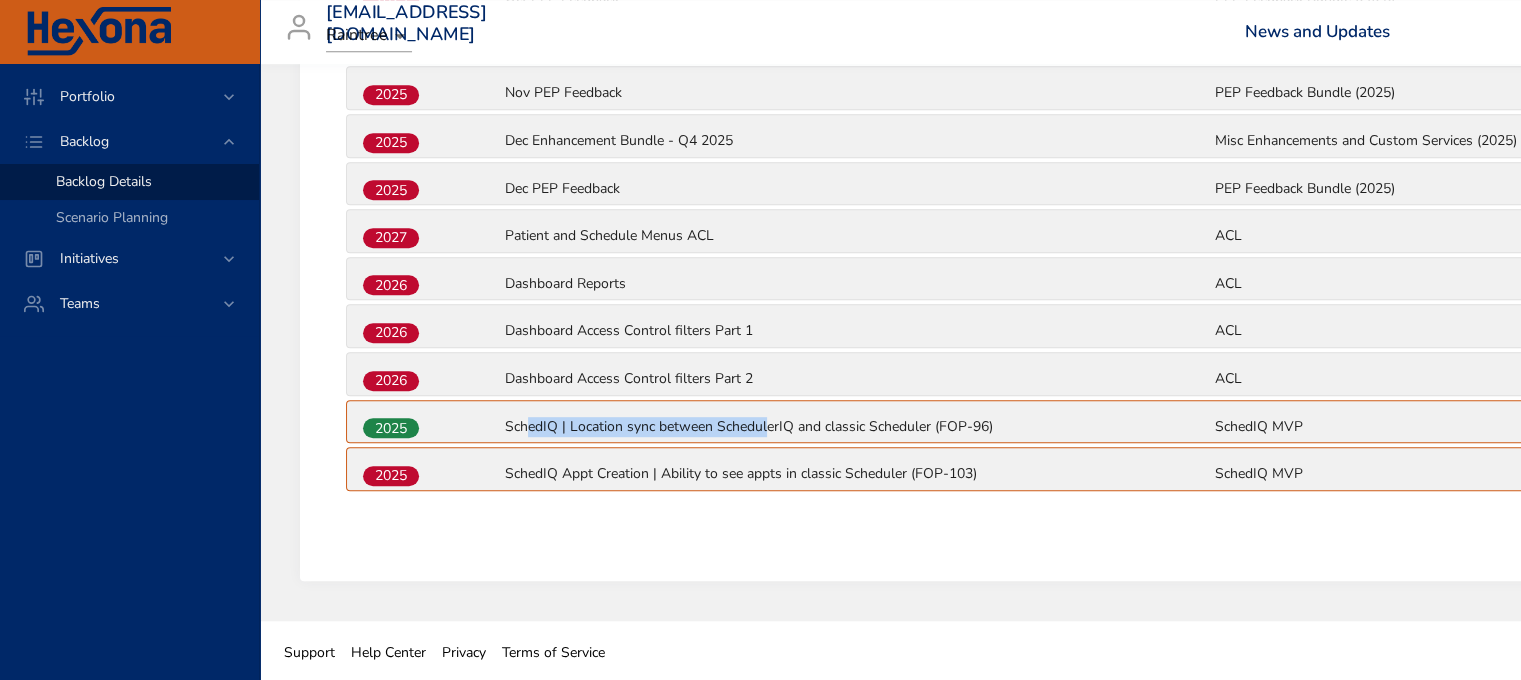 drag, startPoint x: 769, startPoint y: 416, endPoint x: 512, endPoint y: 392, distance: 258.1182 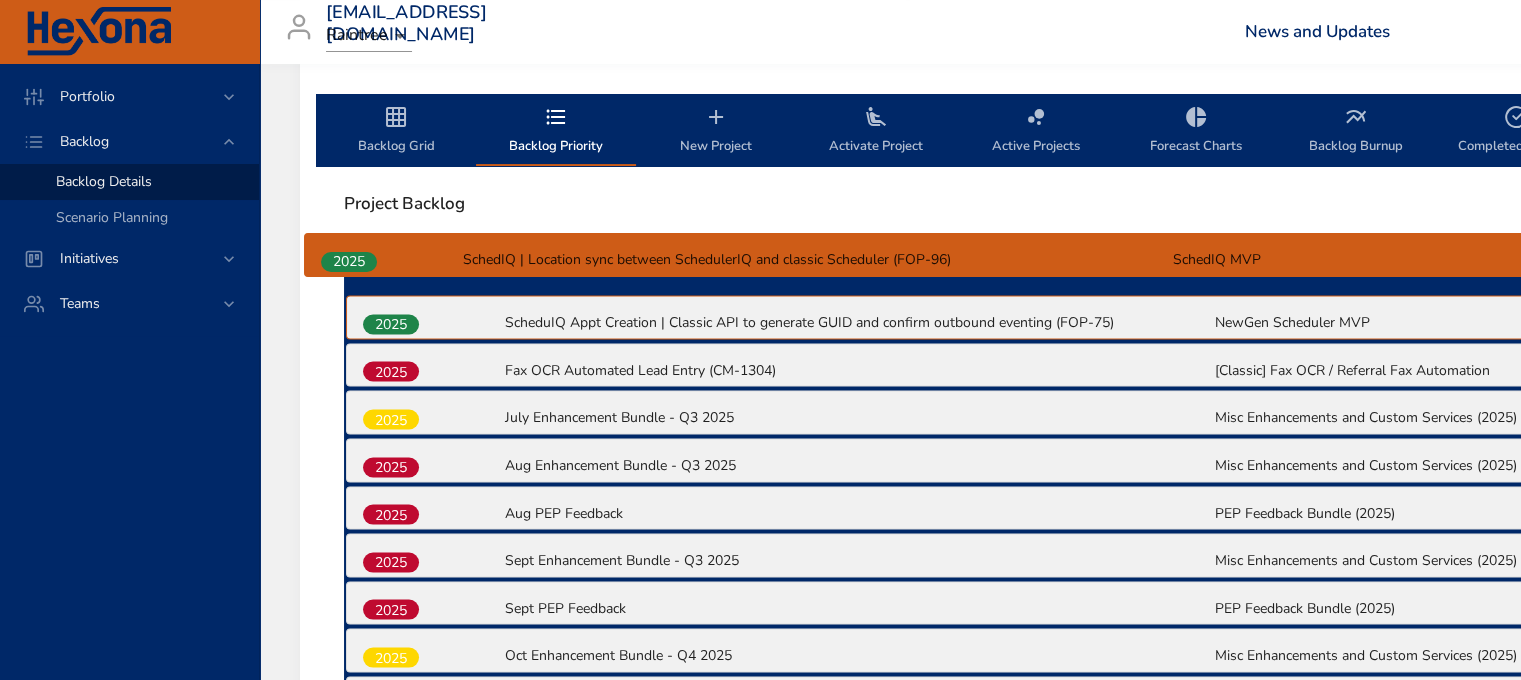 scroll, scrollTop: 596, scrollLeft: 0, axis: vertical 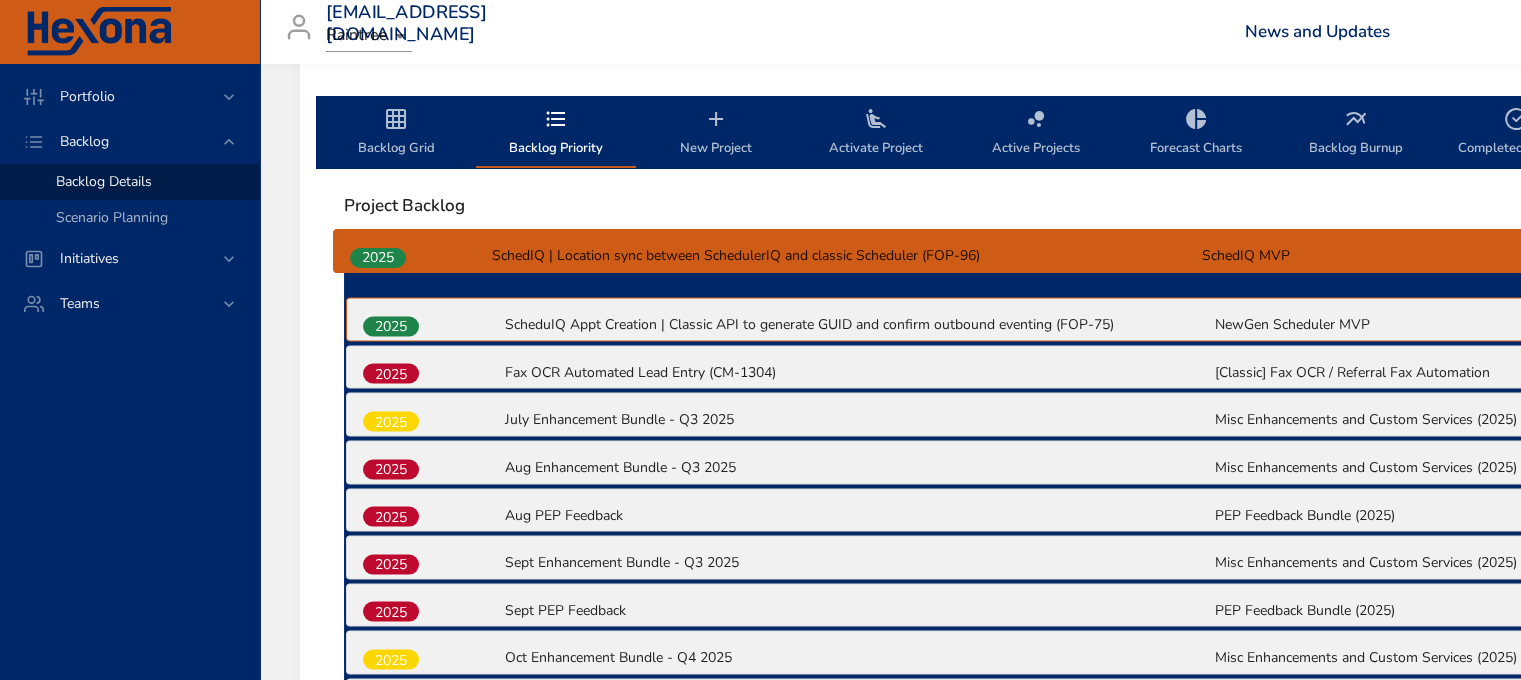 drag, startPoint x: 372, startPoint y: 427, endPoint x: 360, endPoint y: 265, distance: 162.44383 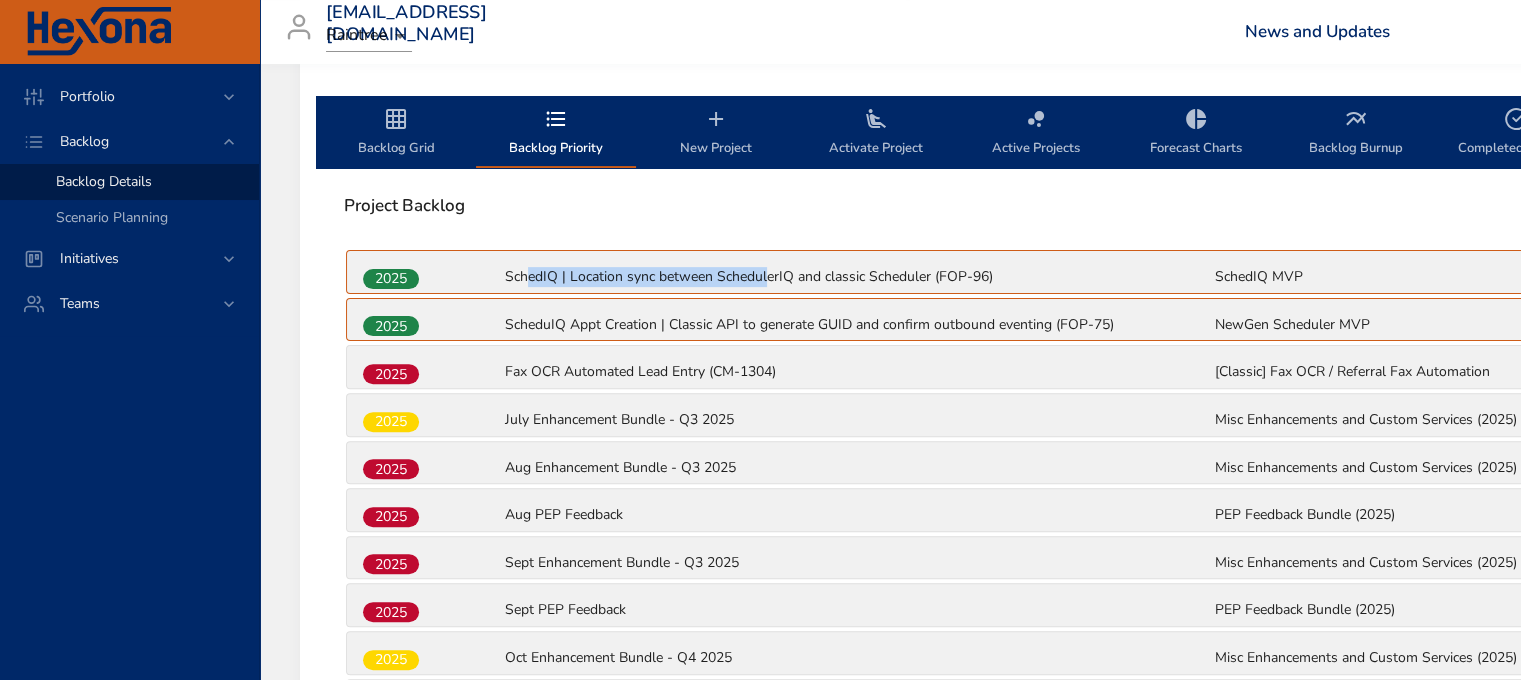 scroll, scrollTop: 1256, scrollLeft: 0, axis: vertical 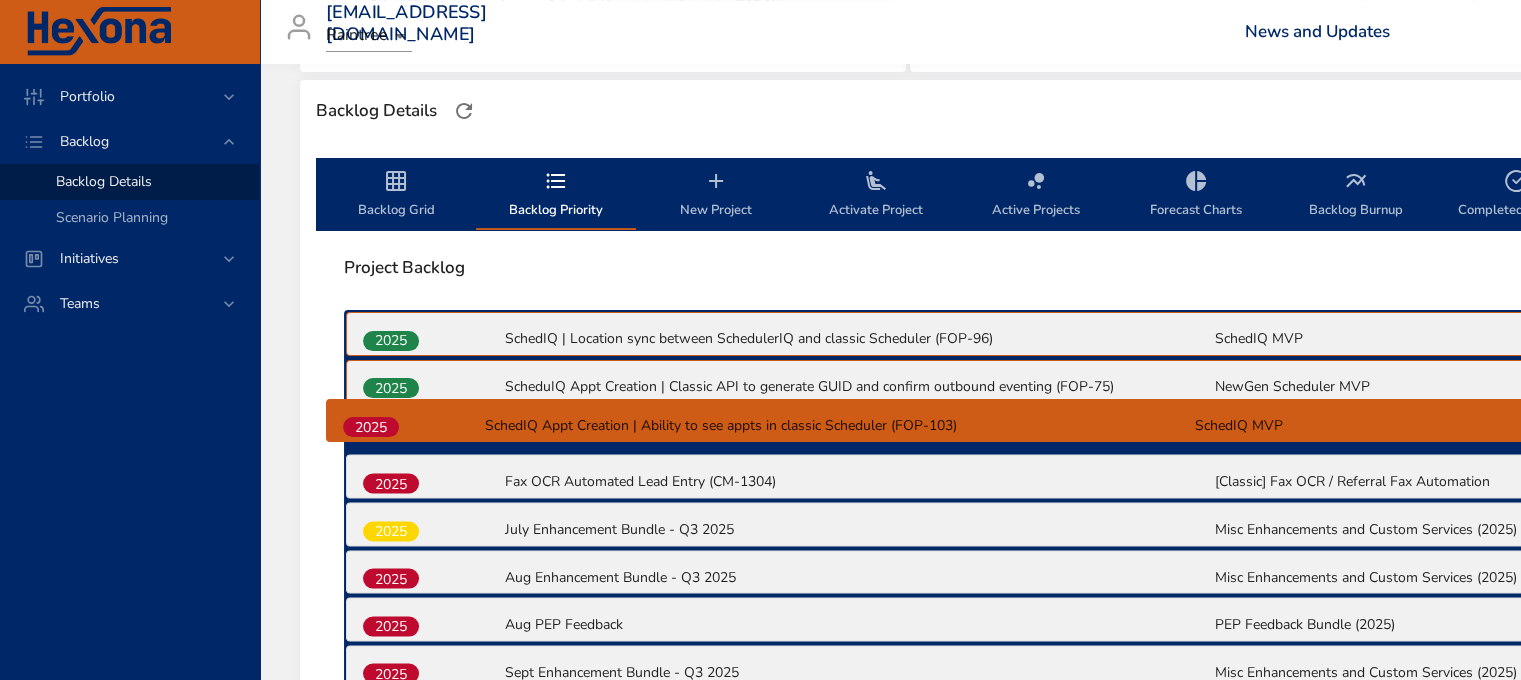 drag, startPoint x: 381, startPoint y: 471, endPoint x: 360, endPoint y: 418, distance: 57.00877 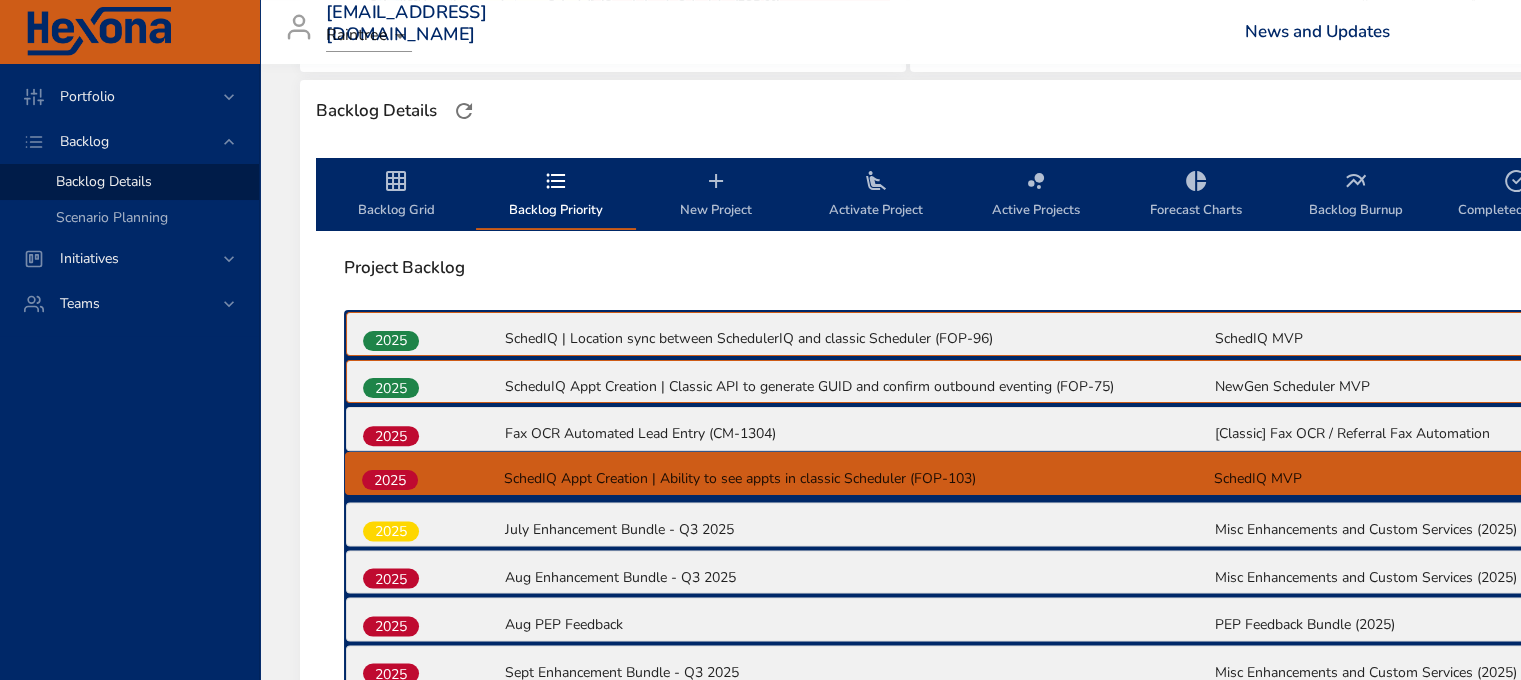 drag, startPoint x: 402, startPoint y: 431, endPoint x: 402, endPoint y: 483, distance: 52 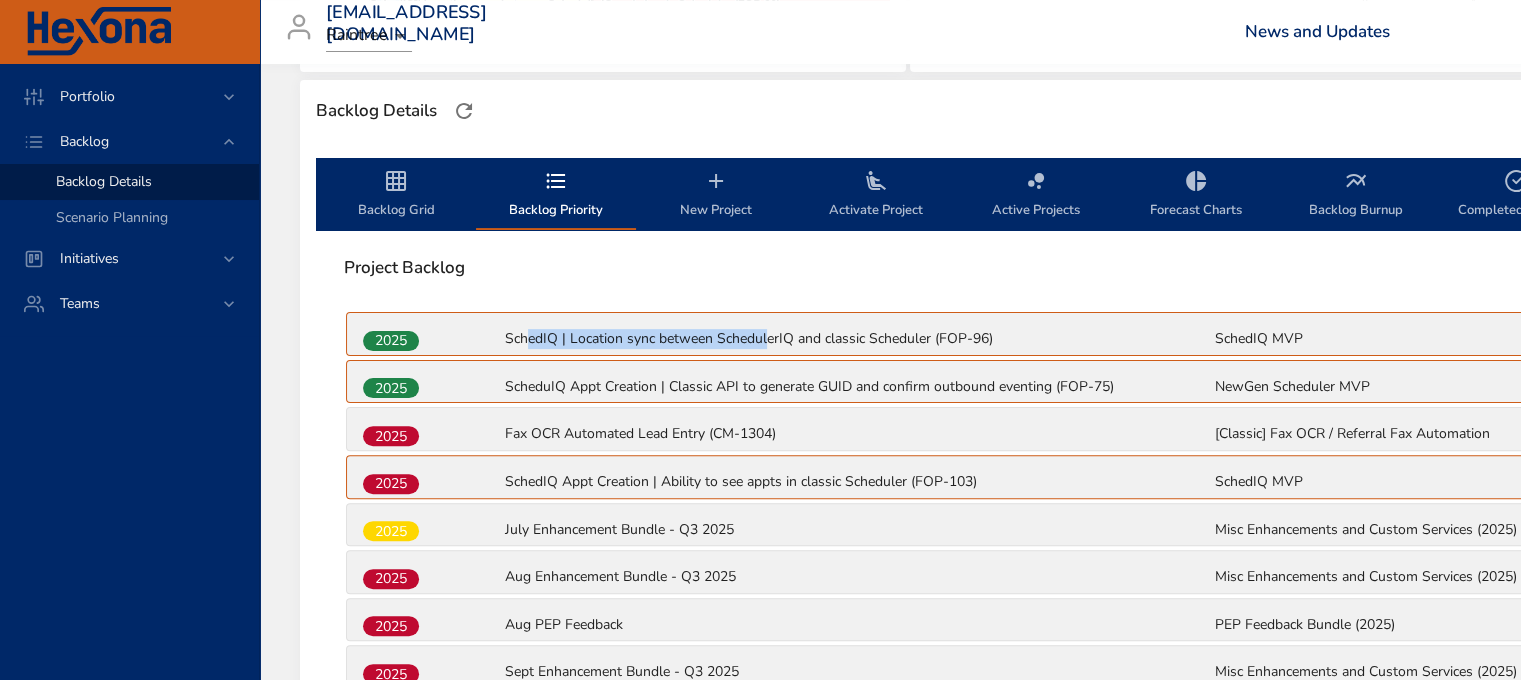 click 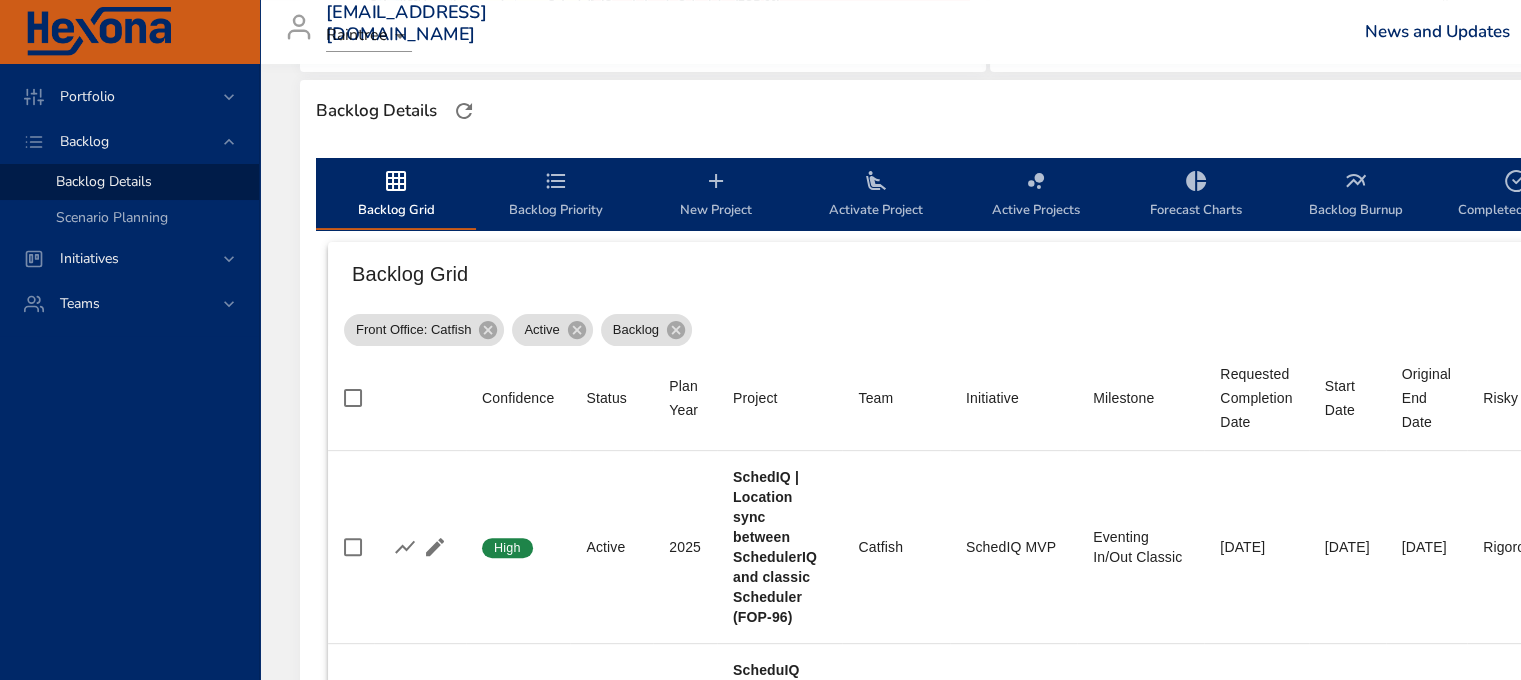 type 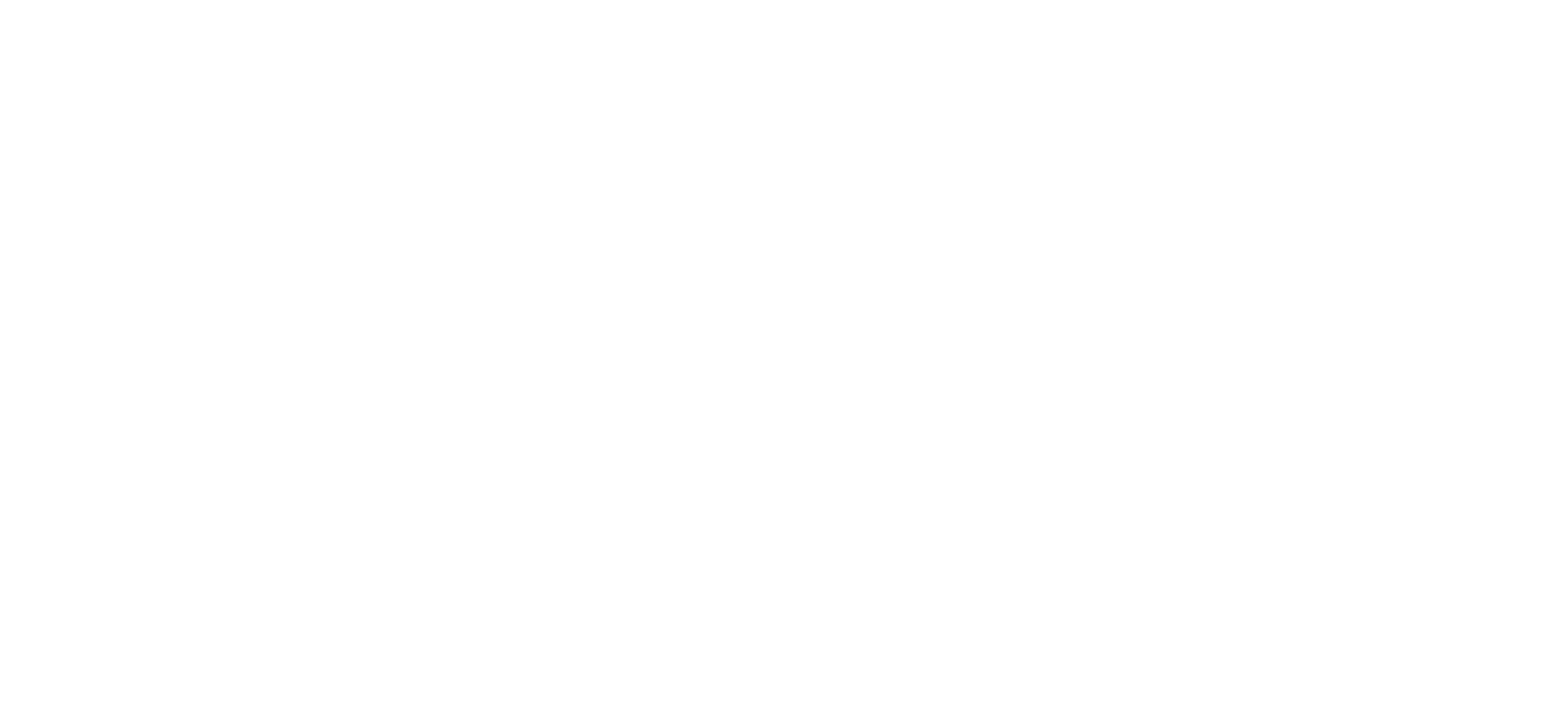 scroll, scrollTop: 0, scrollLeft: 0, axis: both 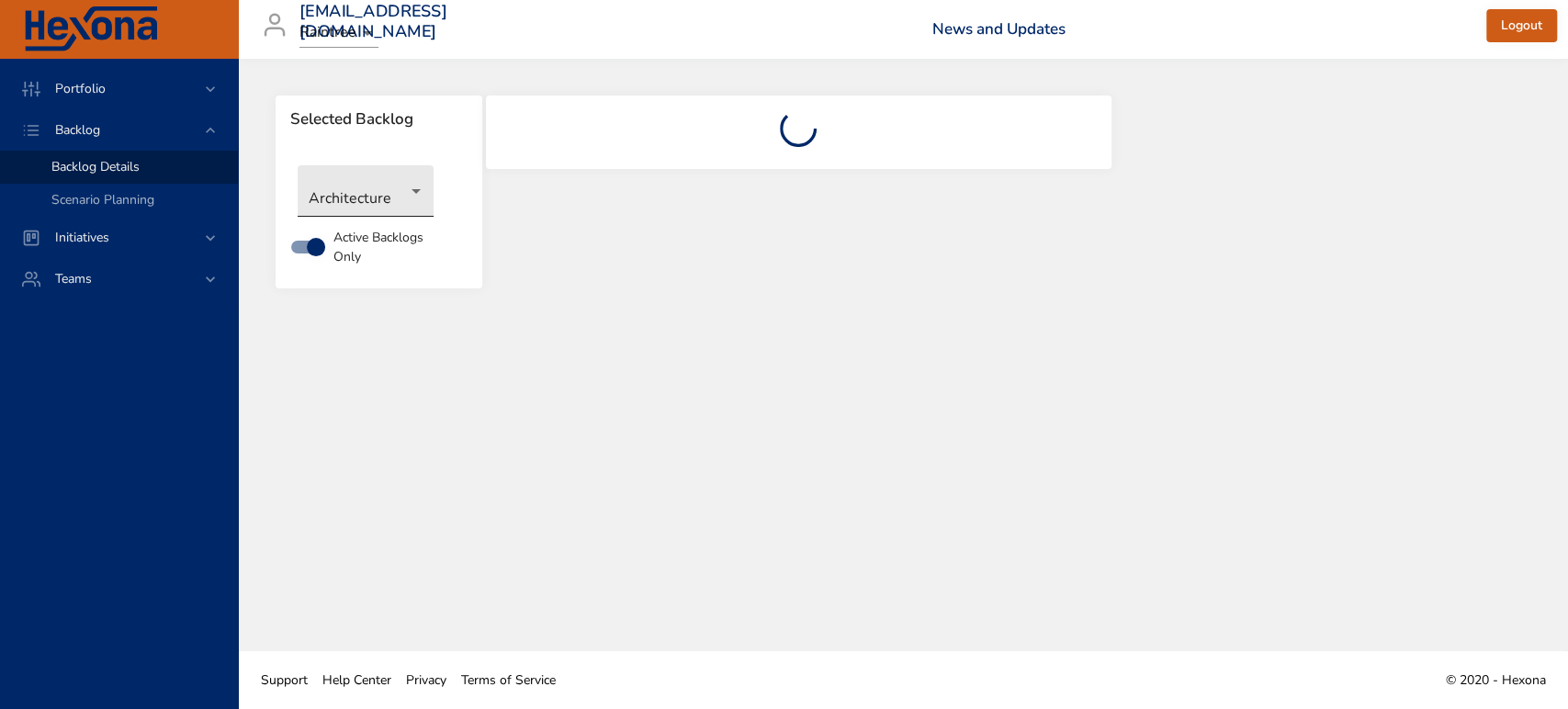 click on "Portfolio Backlog Backlog Details Scenario Planning Initiatives Teams [EMAIL_ADDRESS][DOMAIN_NAME]   Raintree News and Updates Logout Selected Backlog Architecture Active Backlogs Only Support Help Center Privacy Terms of Service © 2020 - Hexona" at bounding box center [784, 354] 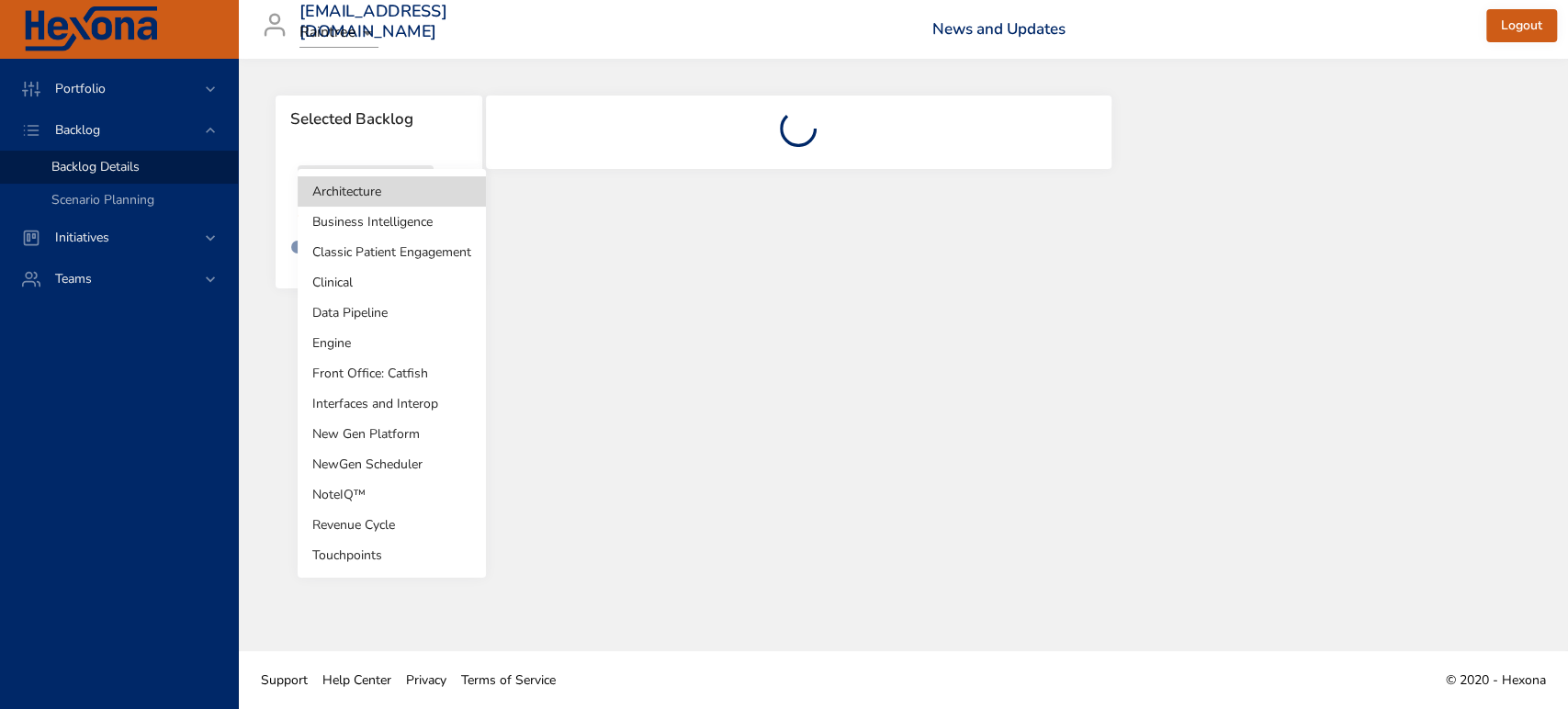 click on "Front Office: Catfish" at bounding box center [391, 373] 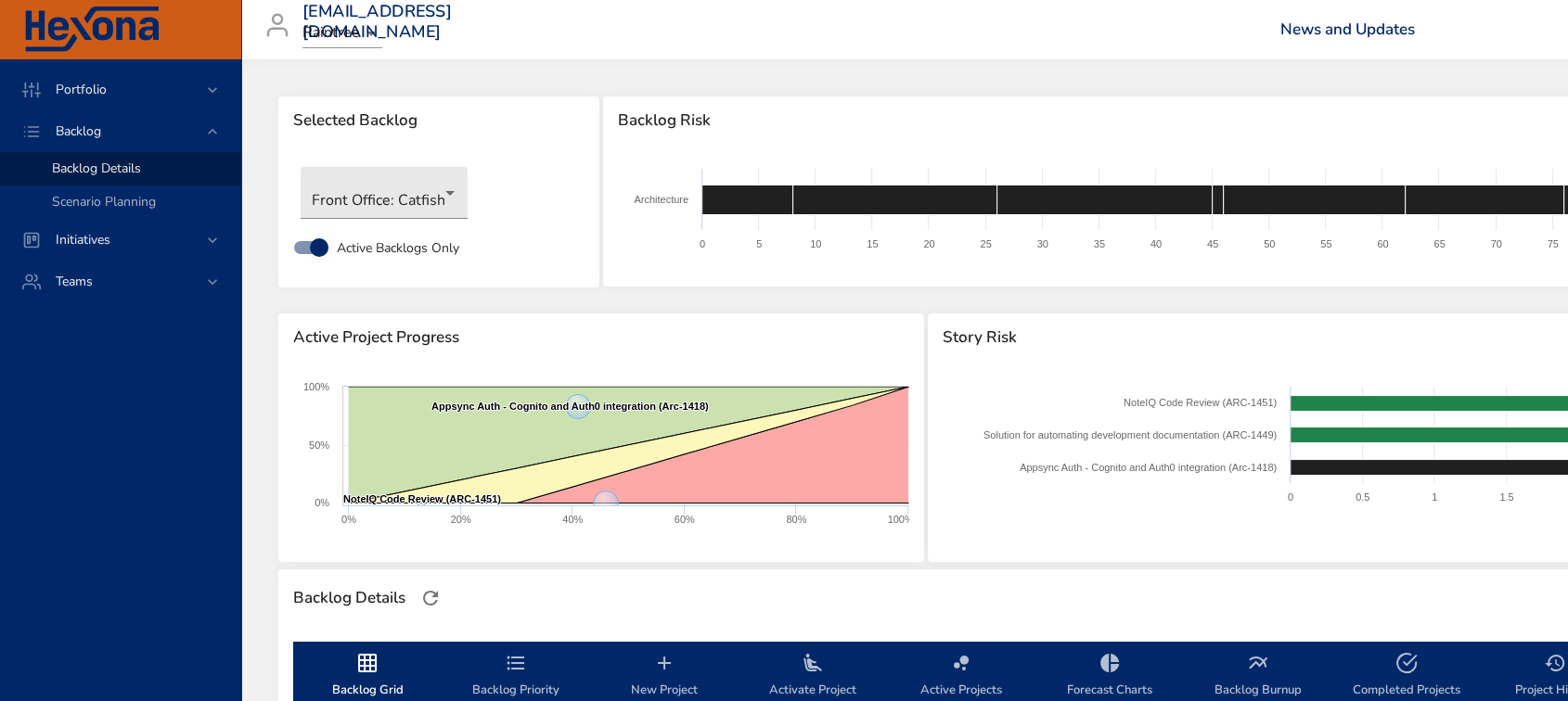 type on "*" 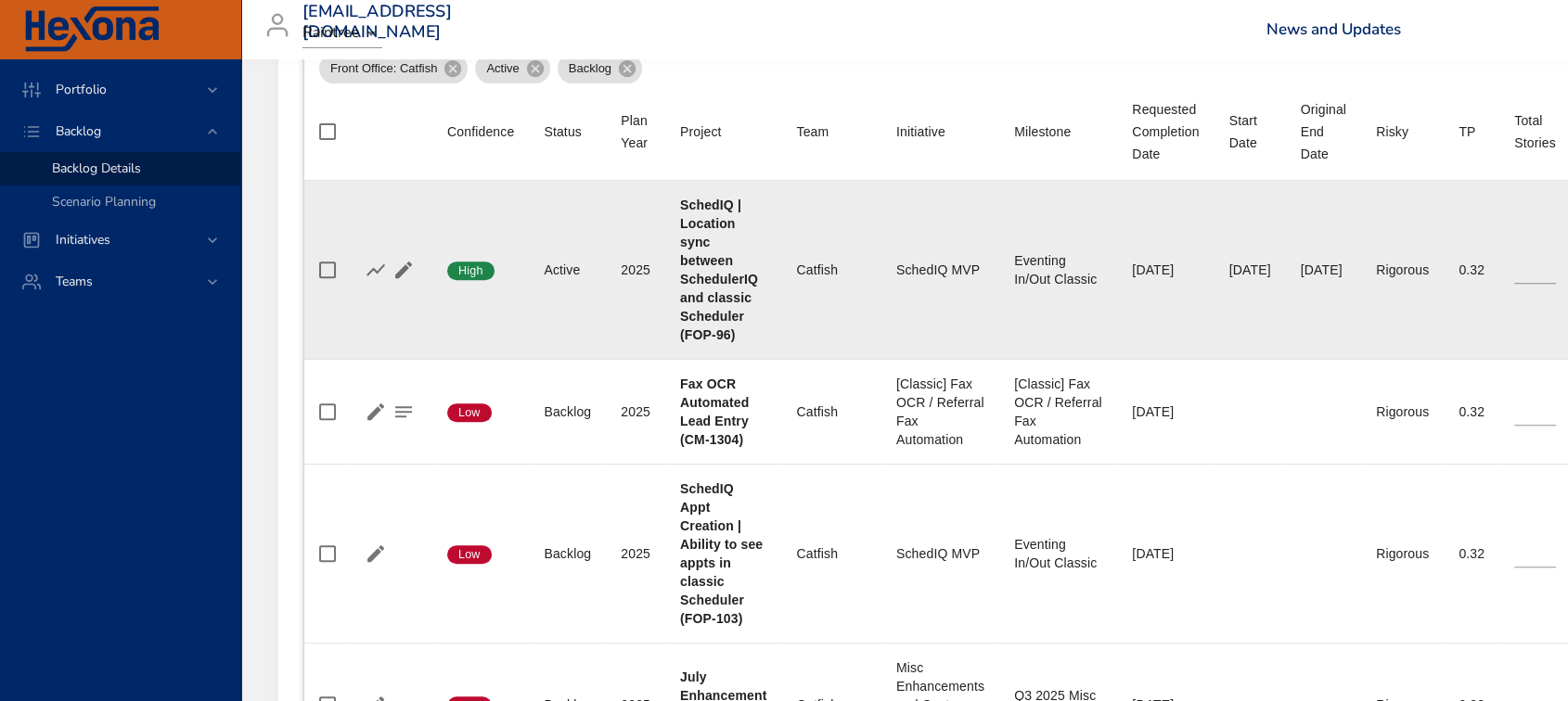 scroll, scrollTop: 720, scrollLeft: 0, axis: vertical 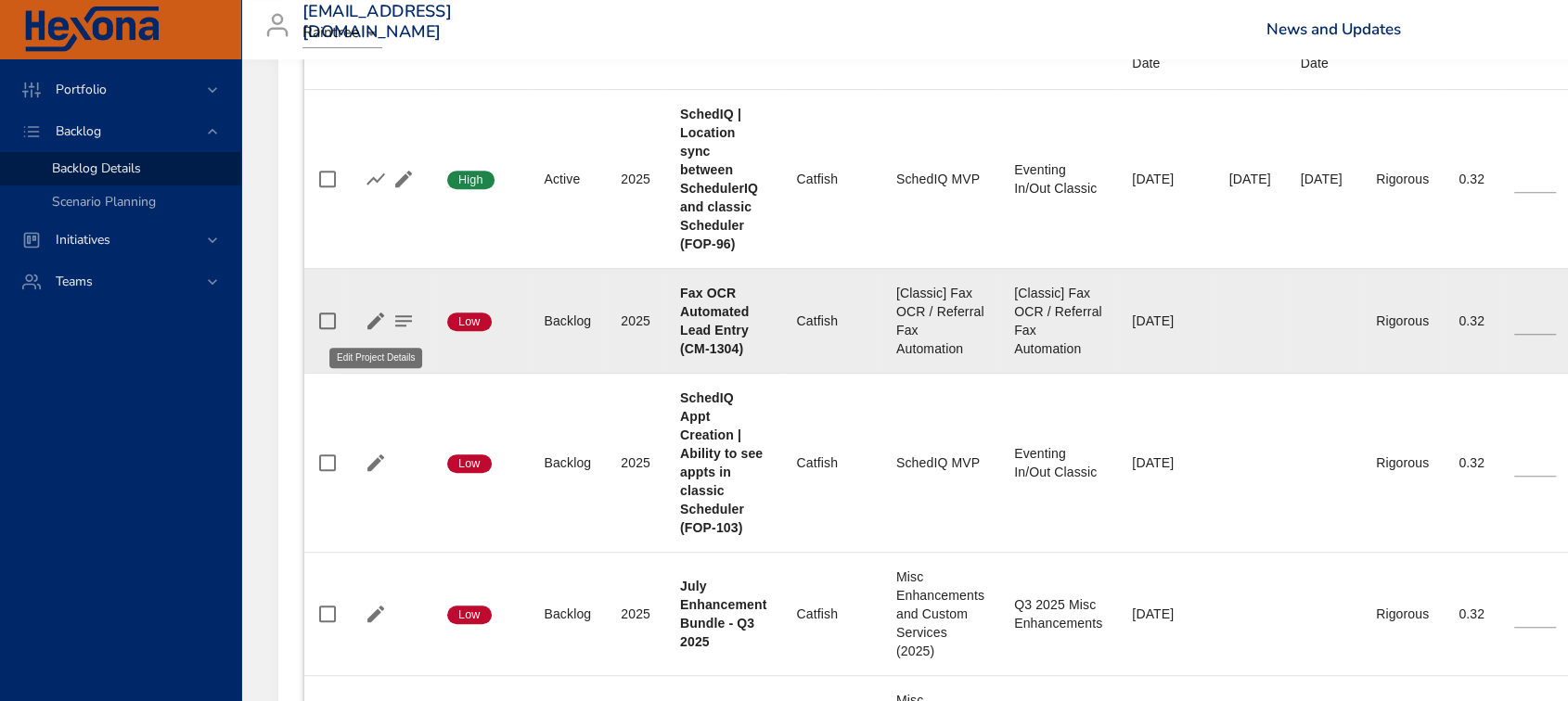 click 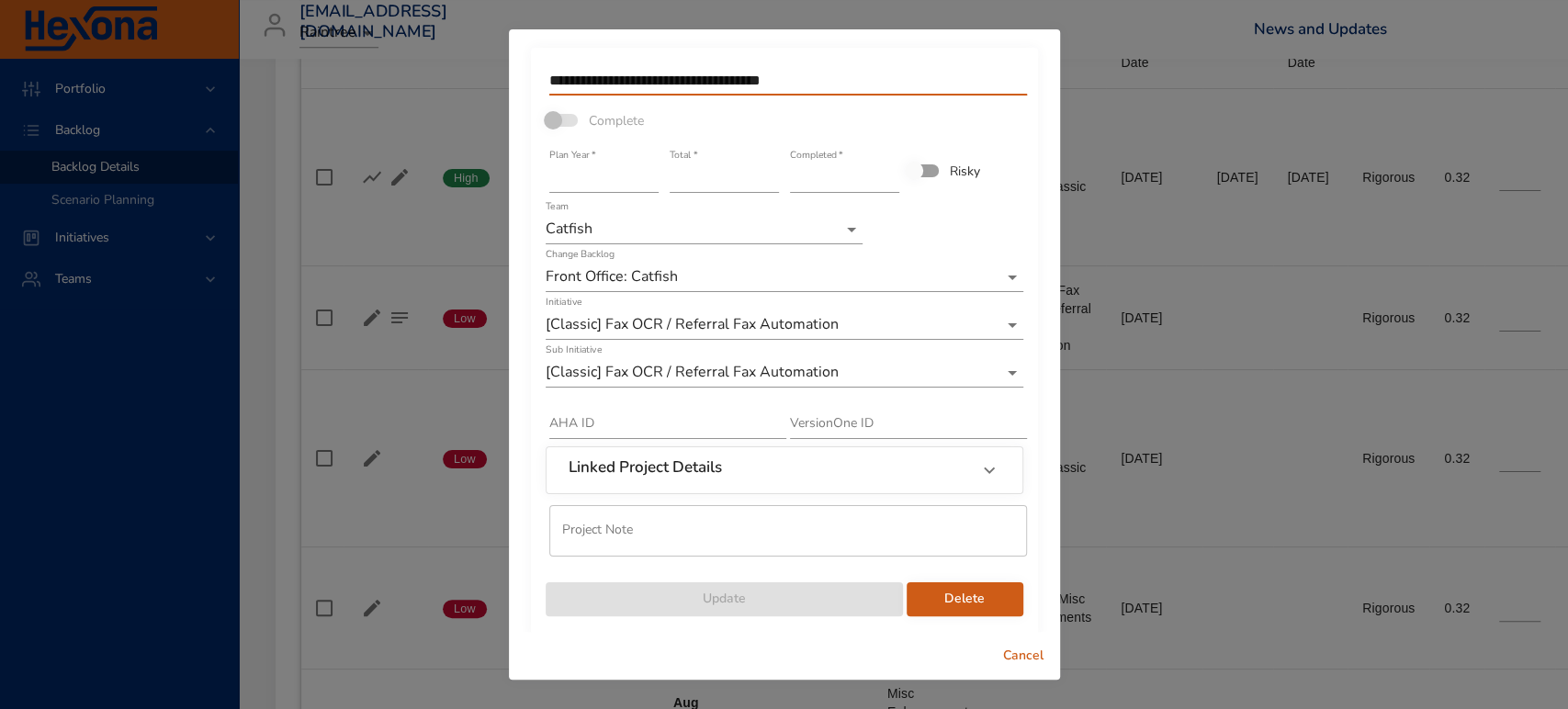 drag, startPoint x: 766, startPoint y: 83, endPoint x: 829, endPoint y: 86, distance: 63.071388 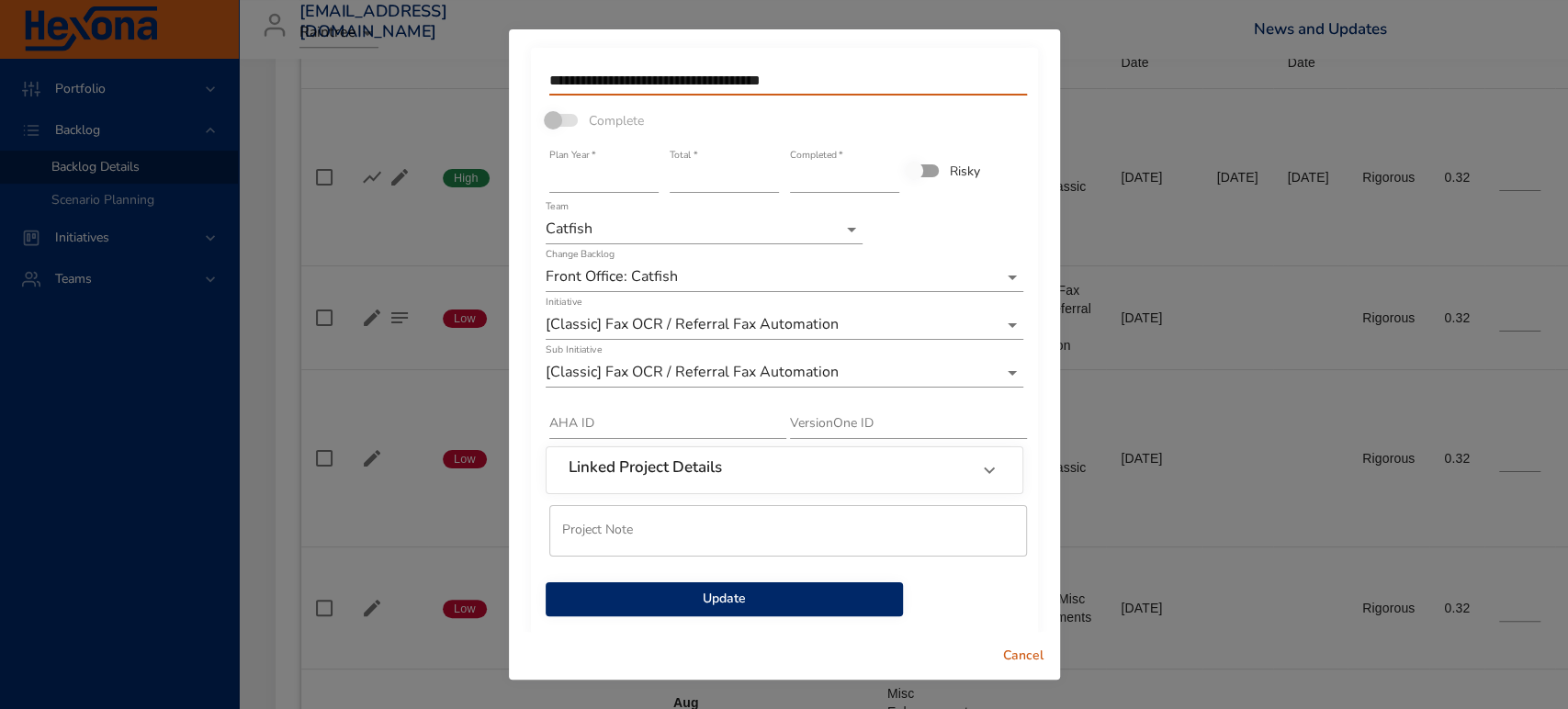 type on "**********" 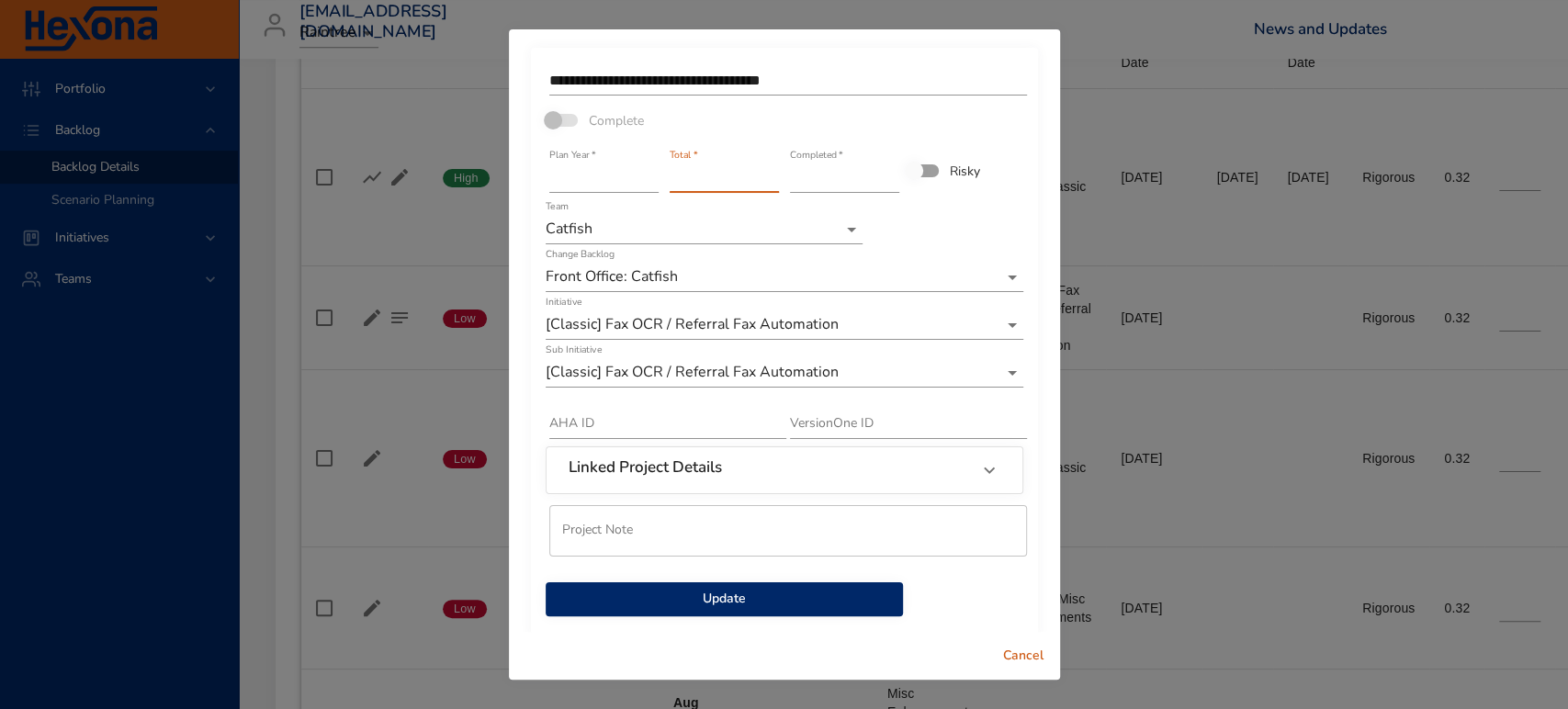 type on "*" 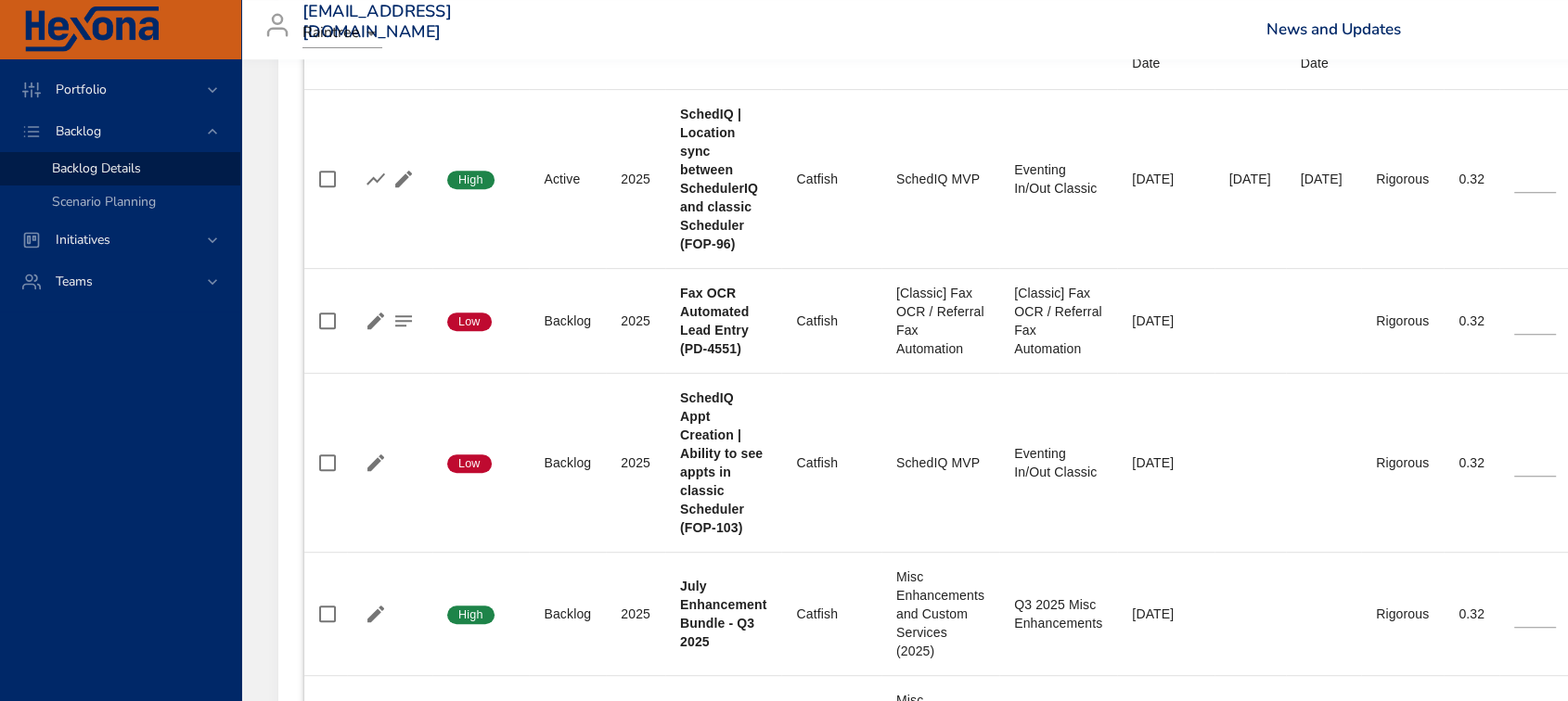 scroll, scrollTop: 823, scrollLeft: 236, axis: both 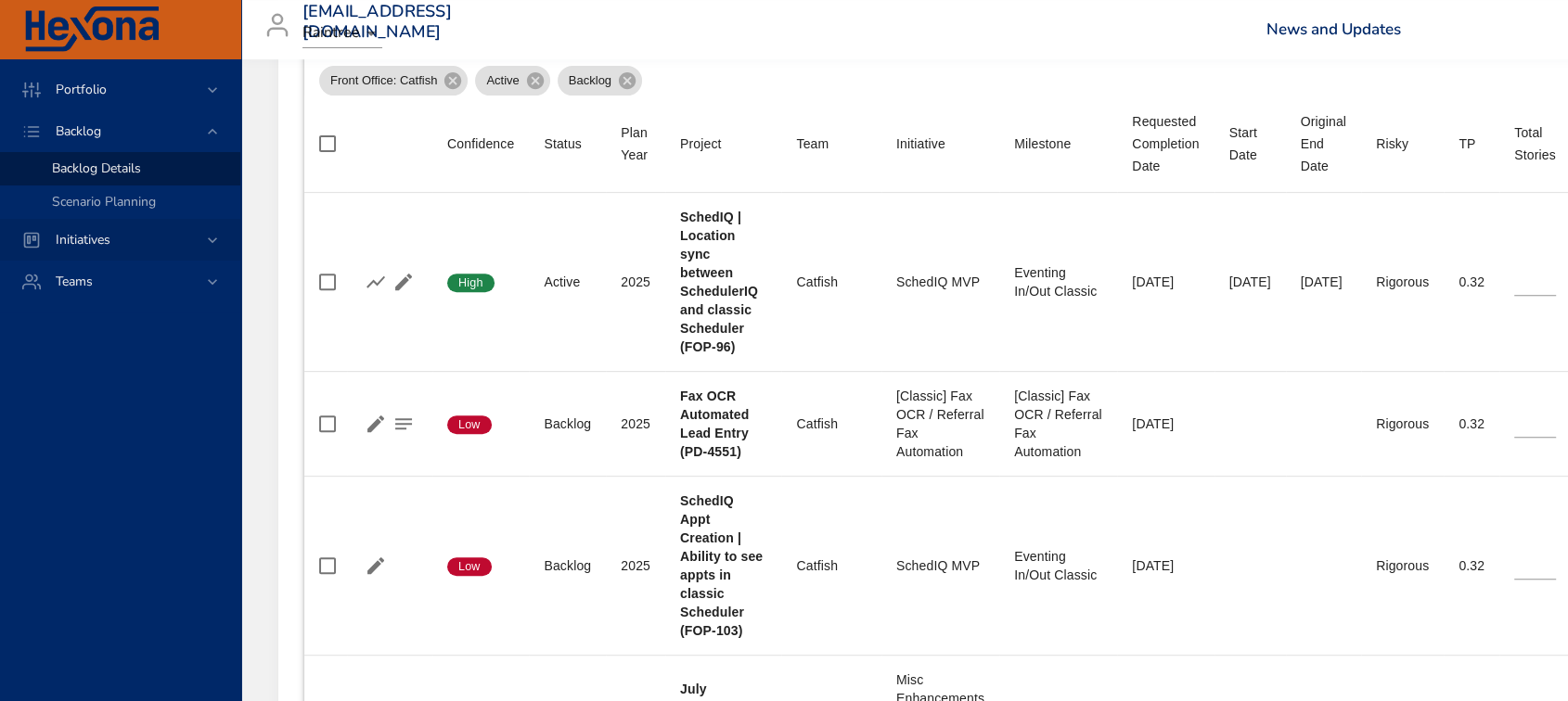 click 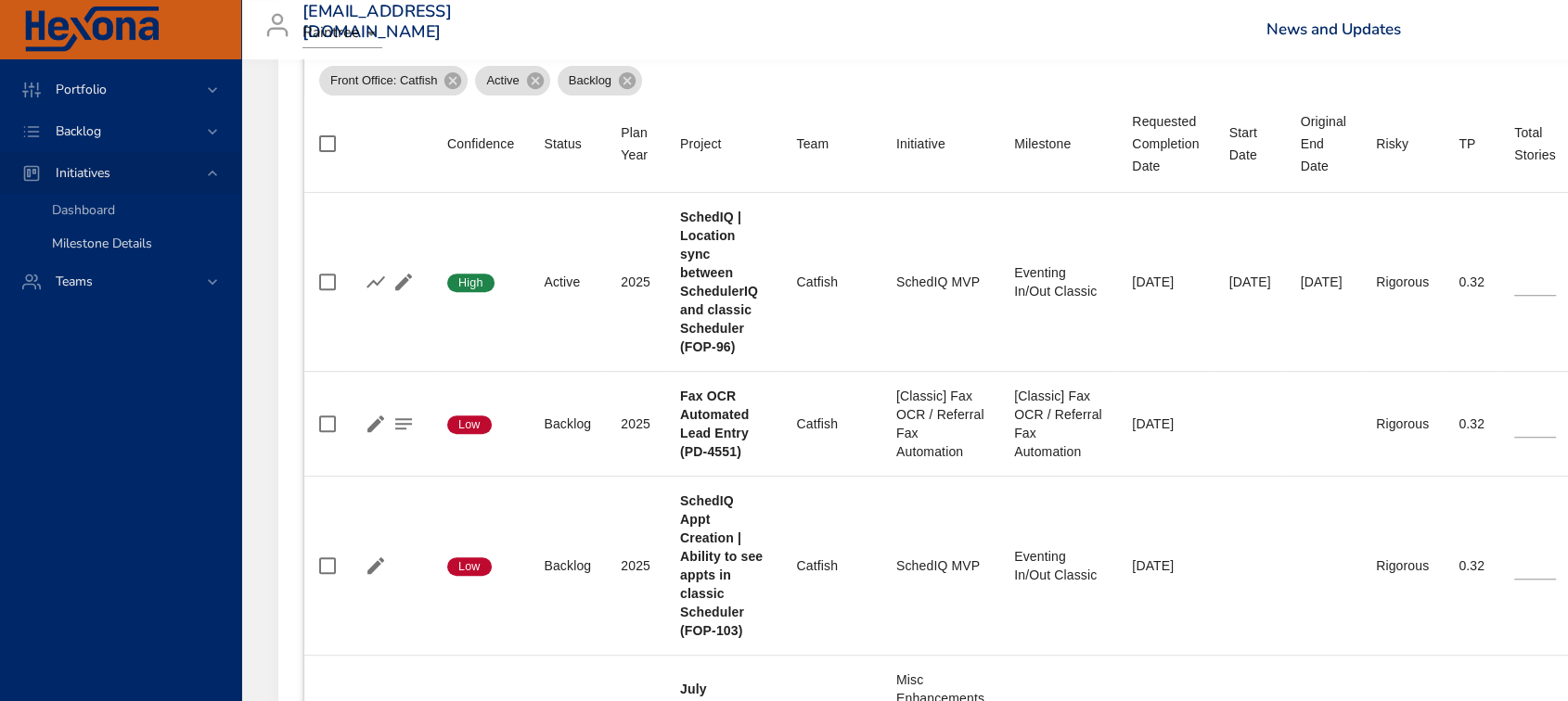 click on "Milestone Details" at bounding box center (102, 243) 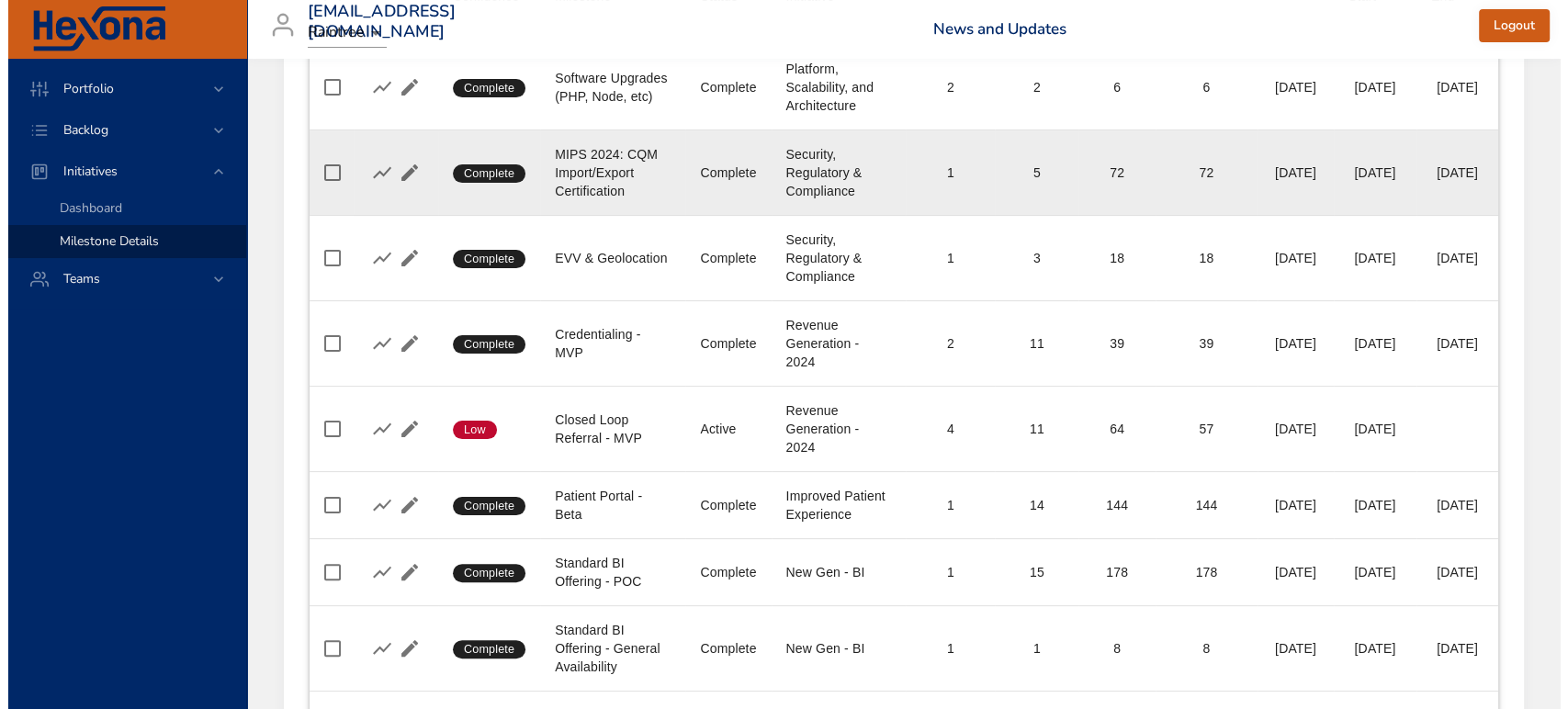 scroll, scrollTop: 0, scrollLeft: 0, axis: both 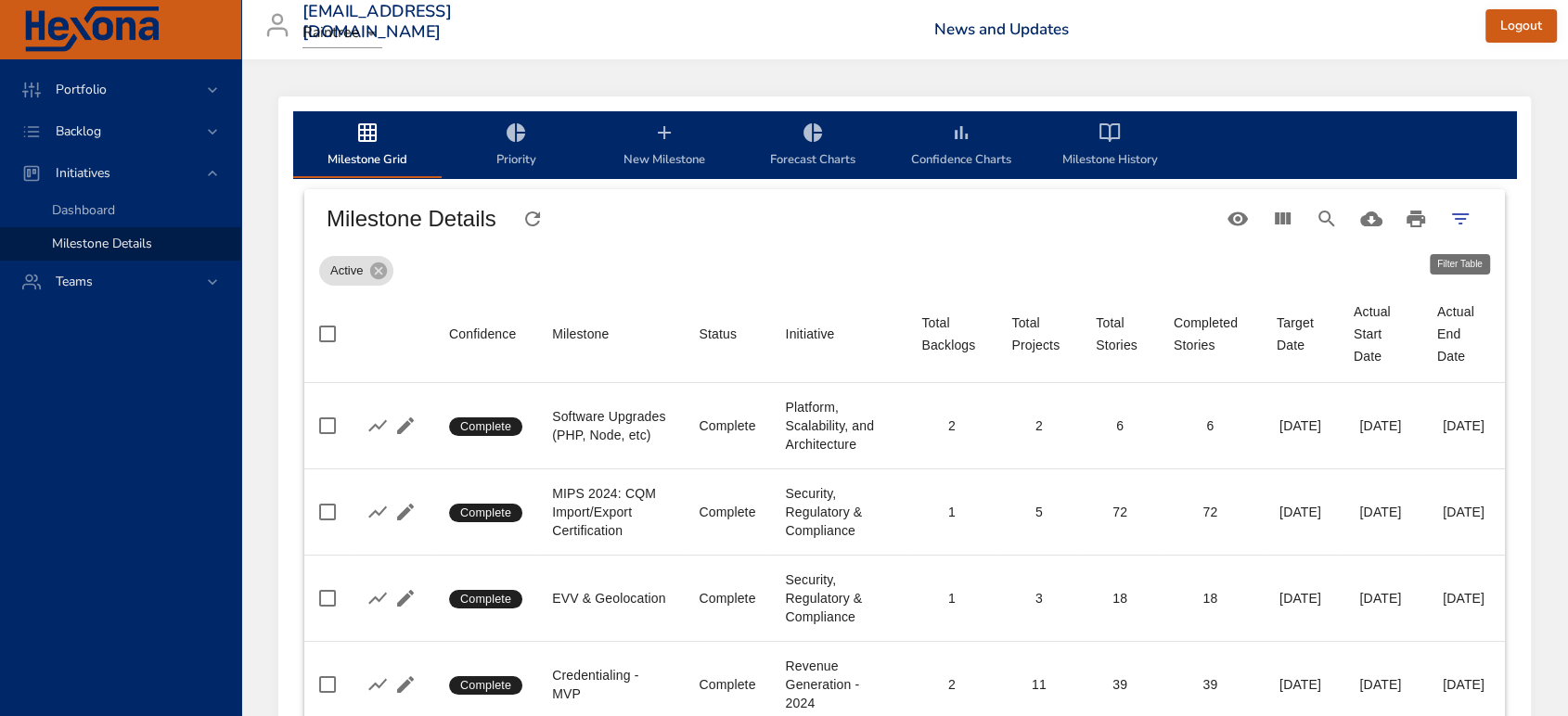 click 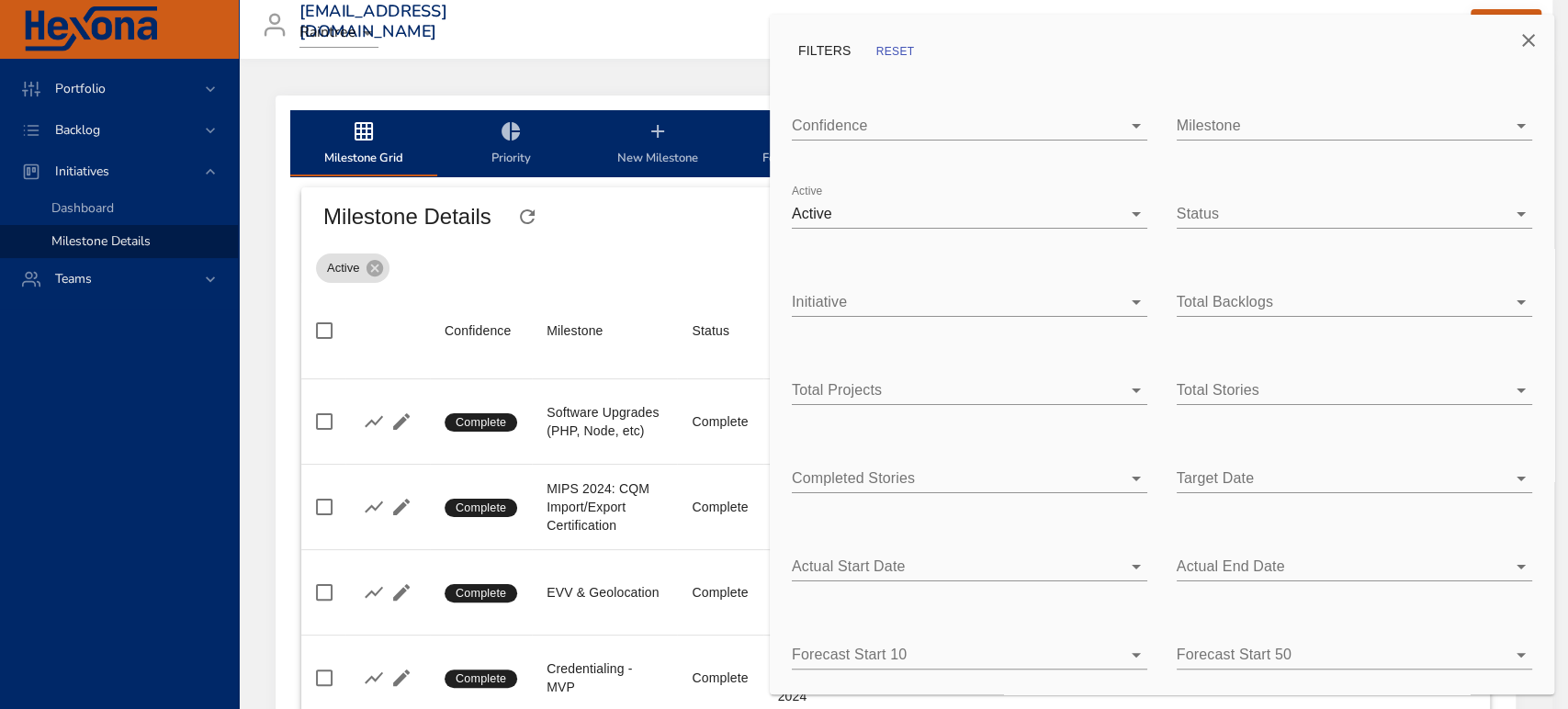 click on "Milestone ​" at bounding box center [1354, 118] 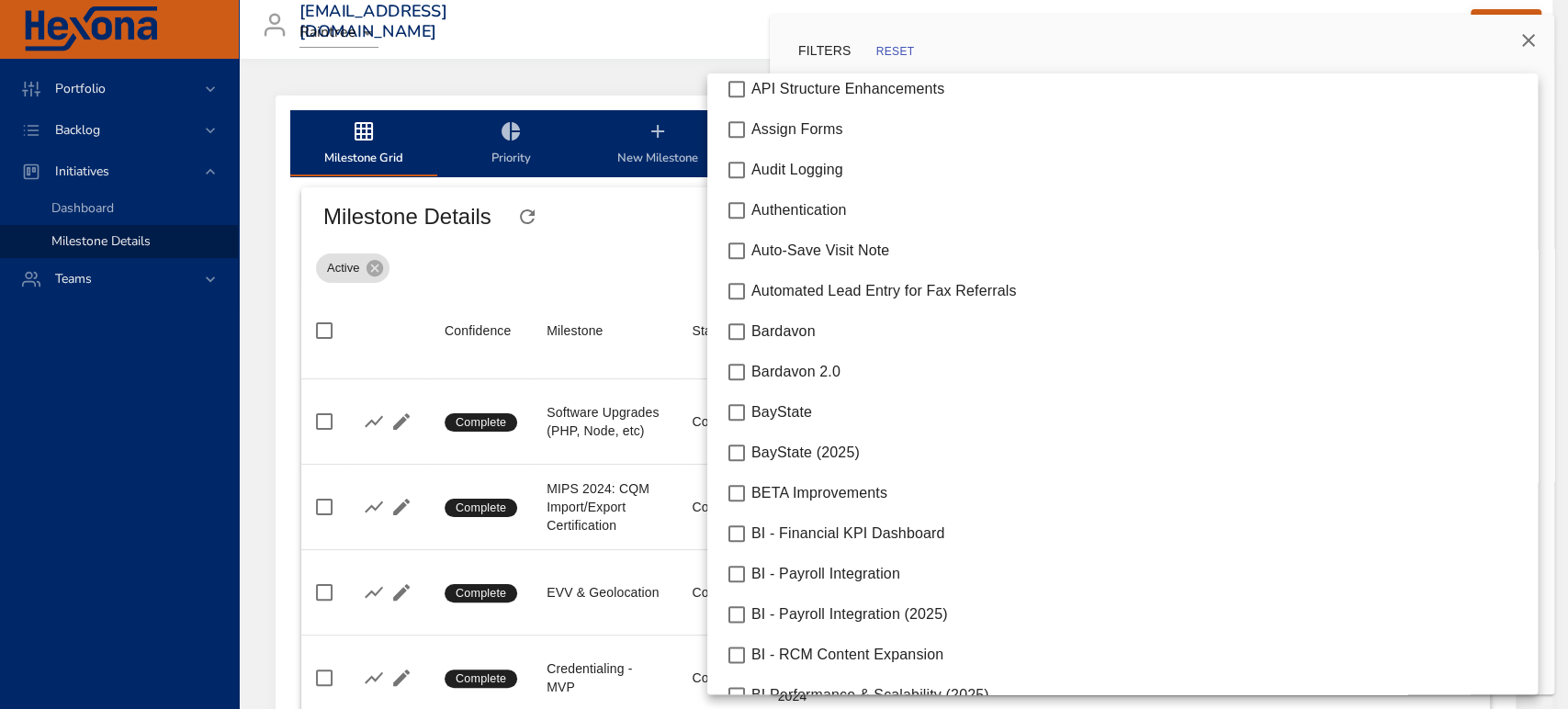 type 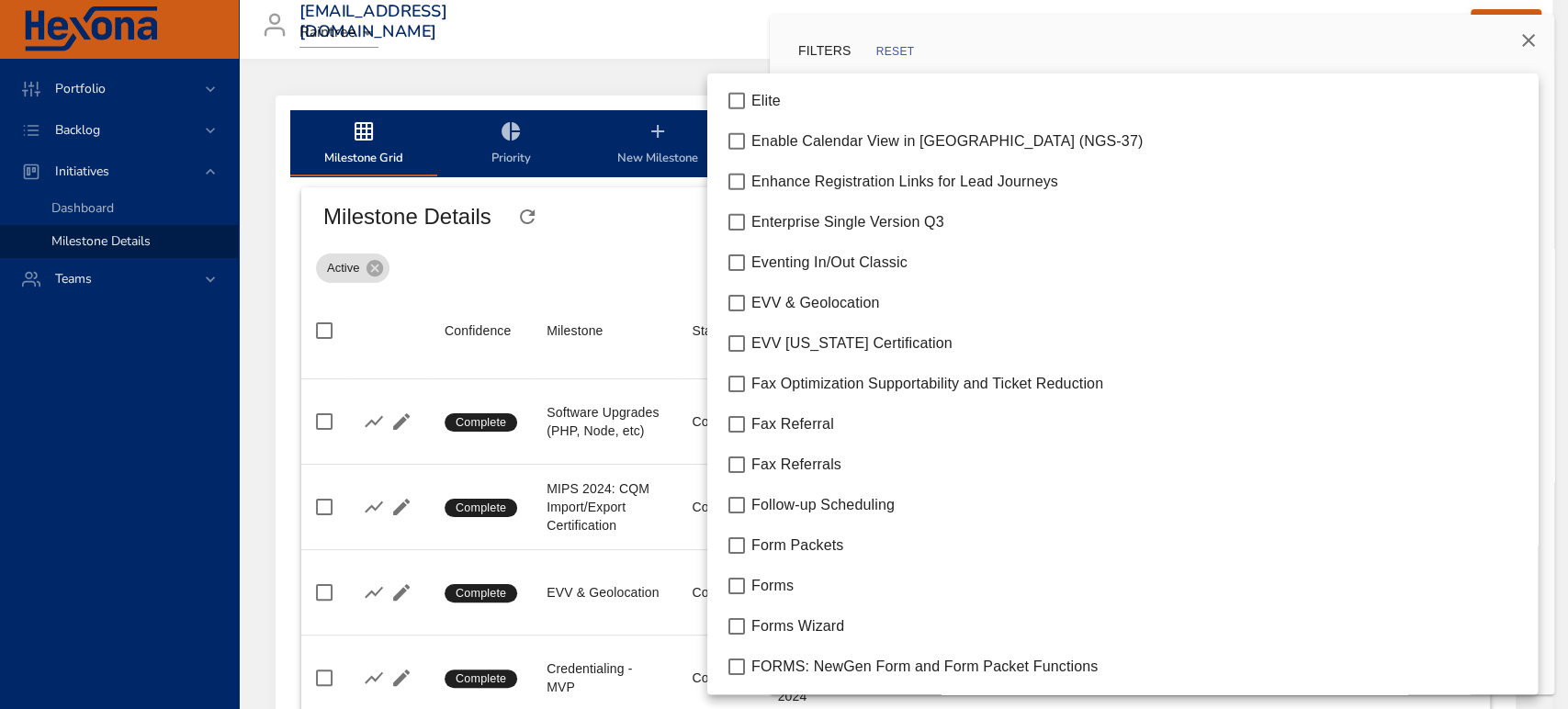type 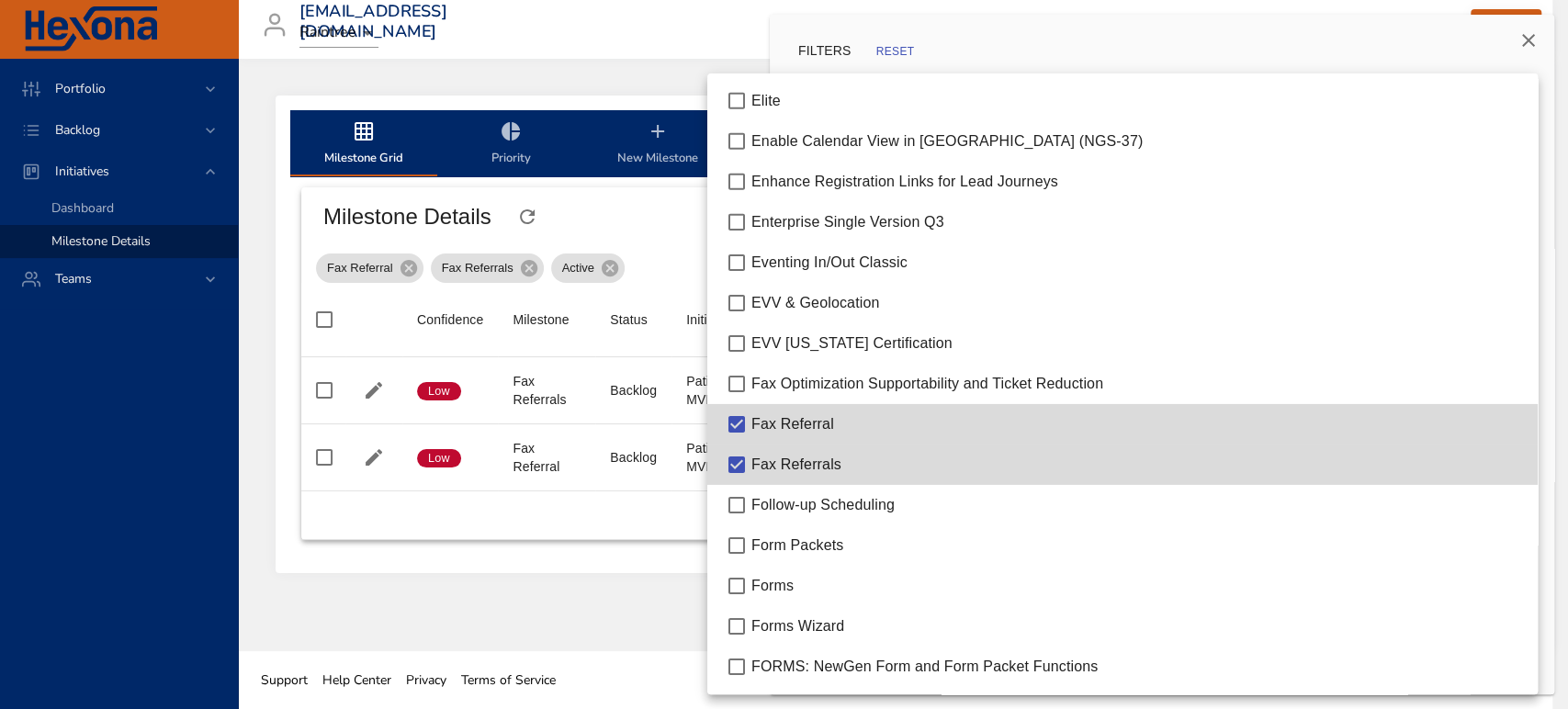 click at bounding box center (784, 354) 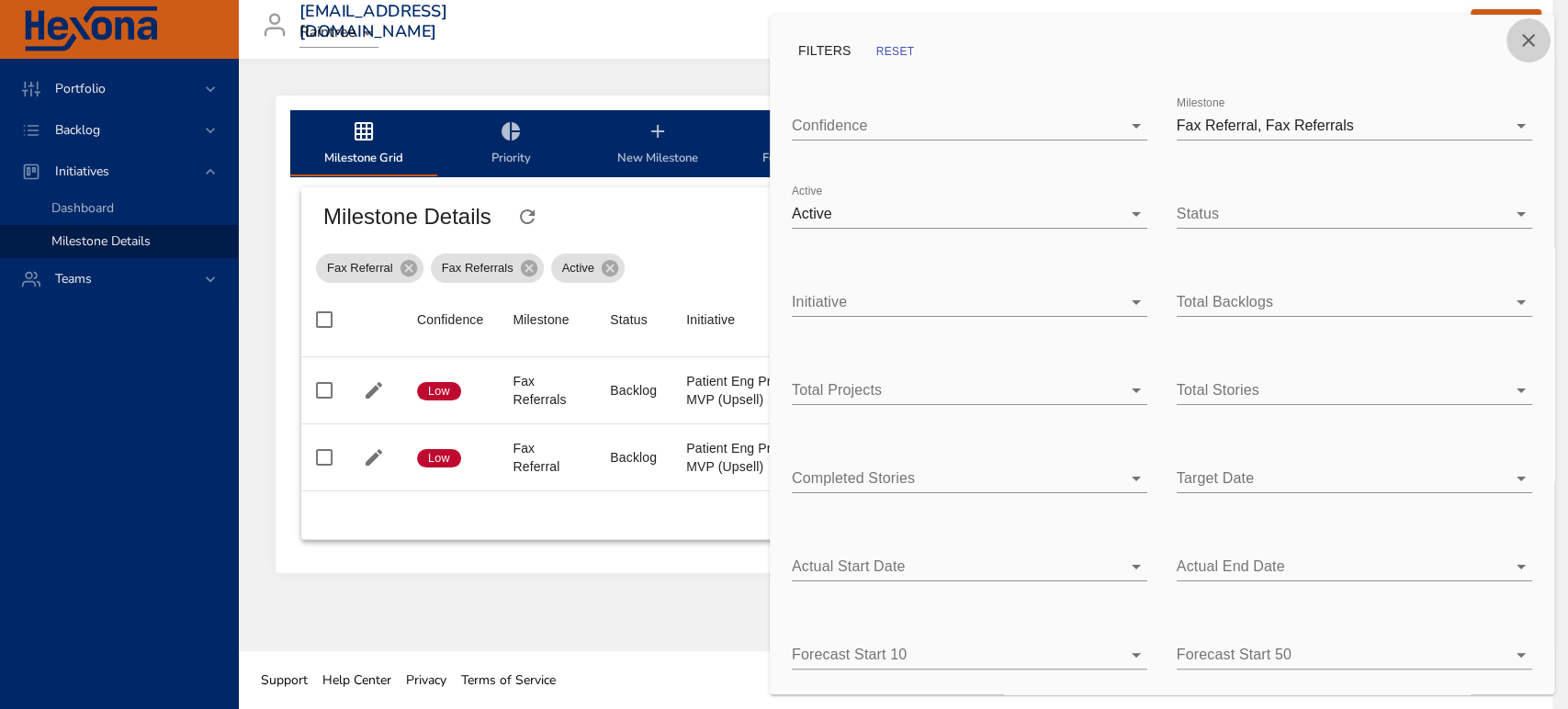 click 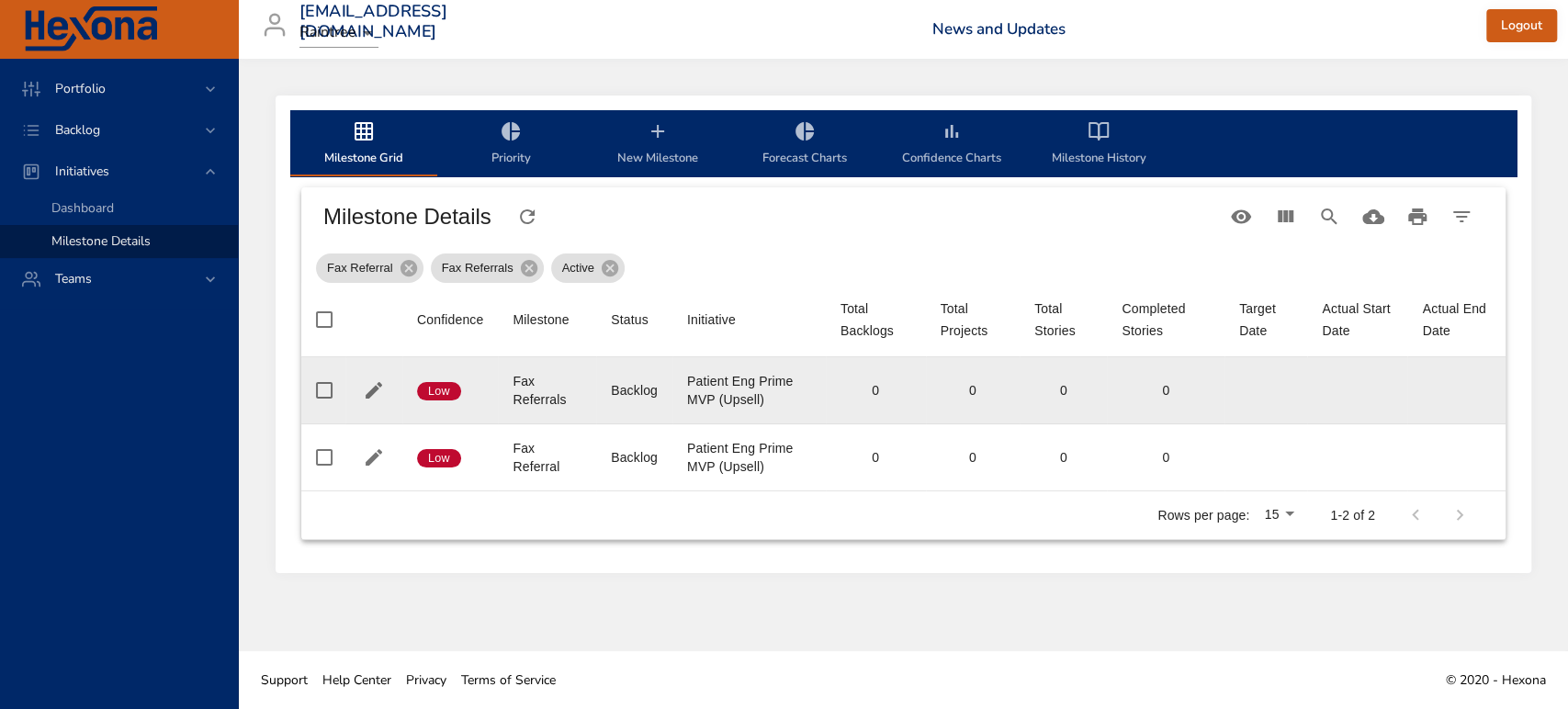 click on "Fax Referrals" at bounding box center [547, 390] 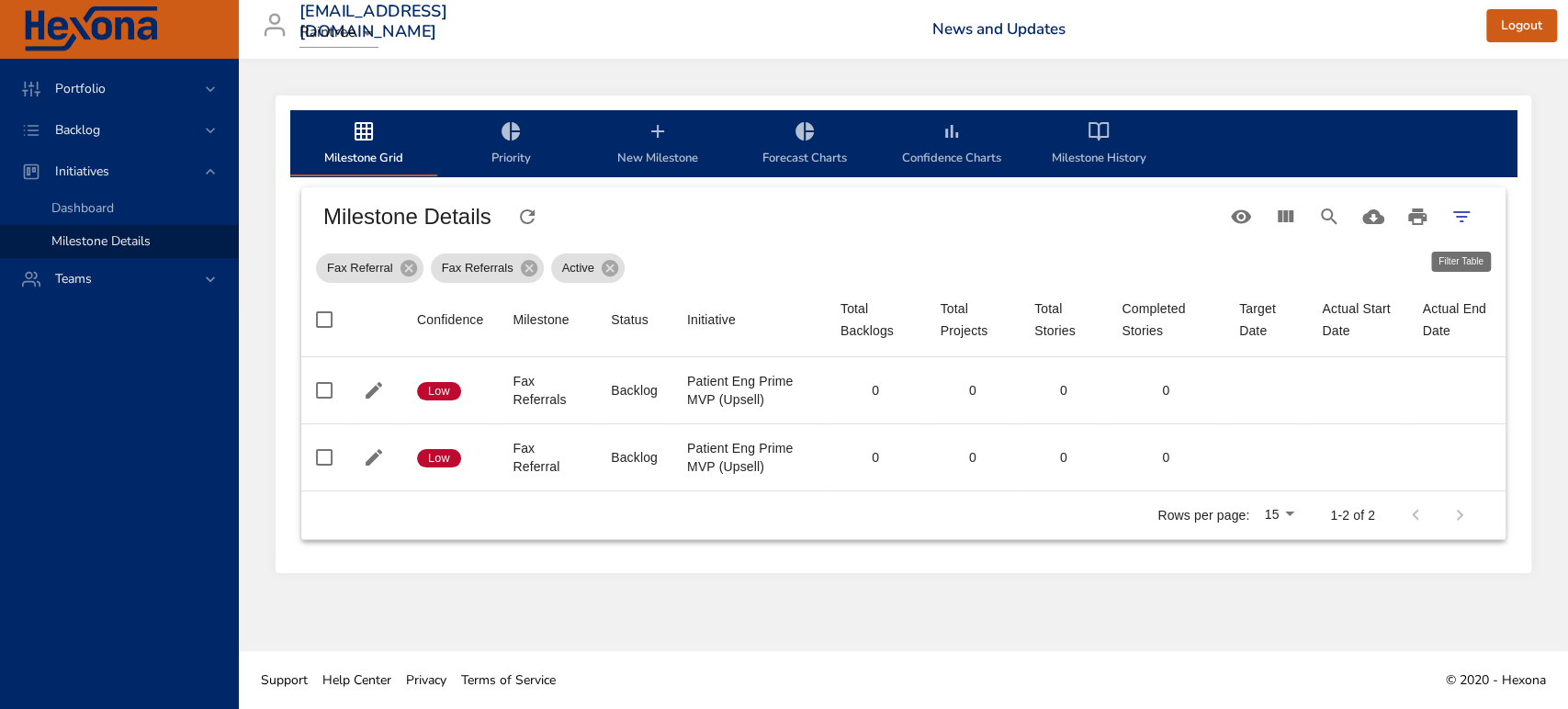 click 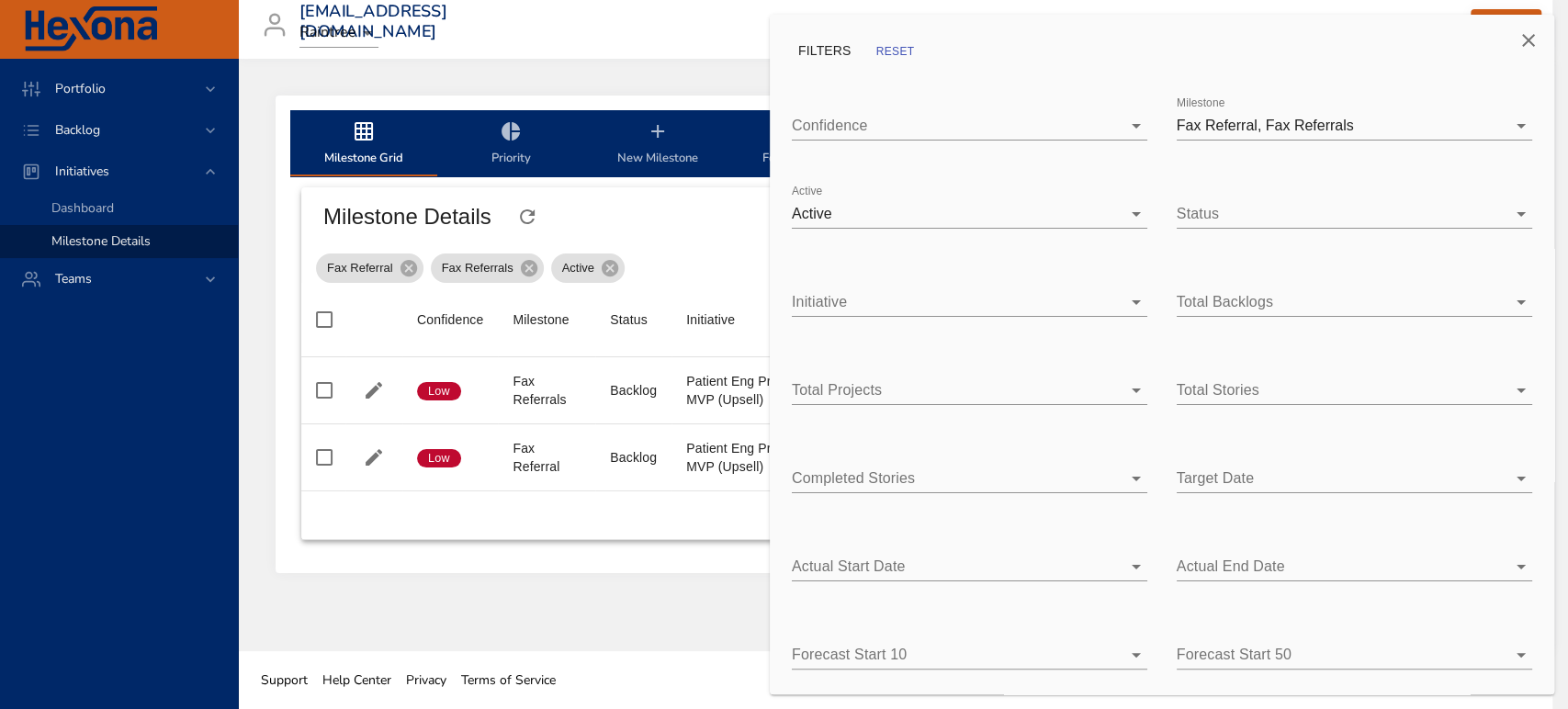 click on "Portfolio Backlog Initiatives Dashboard Milestone Details Teams [EMAIL_ADDRESS][DOMAIN_NAME]   Raintree News and Updates Logout Milestone Grid Priority New Milestone Forecast Charts Confidence Charts Milestone History  Milestone Details  Fax Referral Fax Referrals Active  Milestone Details    Confidence Milestone Status Initiative Total Backlogs Total Projects Total Stories Completed Stories Target Date Actual Start Date Actual End Date   Confidence Low Milestone Fax Referrals Status Backlog Initiative Patient Eng Prime MVP (Upsell) Total Backlogs 0 Total Projects 0 Total Stories 0 Completed Stories 0 Target Date Actual Start Date Actual End Date   Confidence Low Milestone Fax Referral Status Backlog Initiative Patient Eng Prime MVP (Upsell) Total Backlogs 0 Total Projects 0 Total Stories 0 Completed Stories 0 Target Date Actual Start Date Actual End Date Rows per page: 15 1-2 of 2 Support Help Center Privacy Terms of Service © 2020 - Hexona FILTERS RESET Confidence ​ Milestone Fax Referral, Fax Referrals" at bounding box center (784, 354) 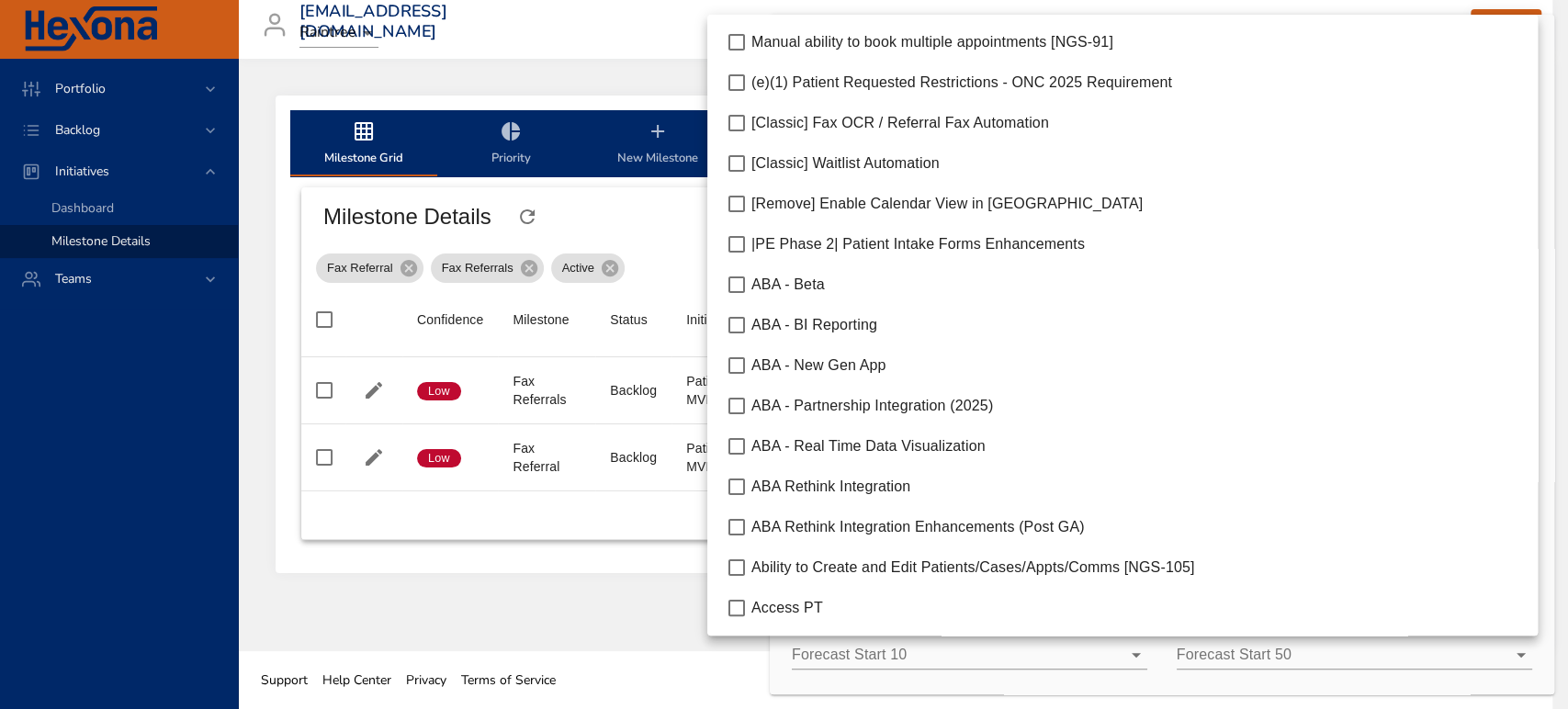 scroll, scrollTop: 4041, scrollLeft: 0, axis: vertical 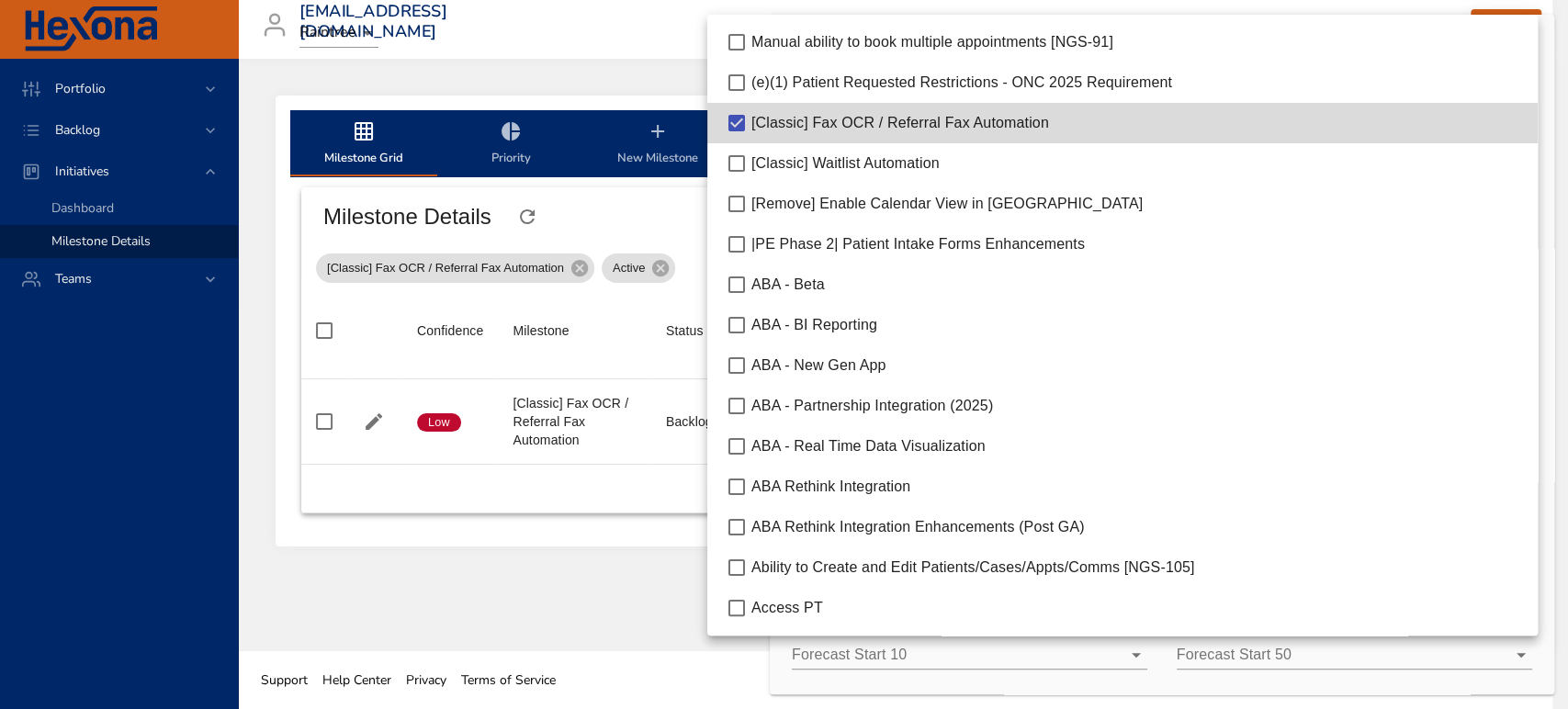 click at bounding box center (784, 354) 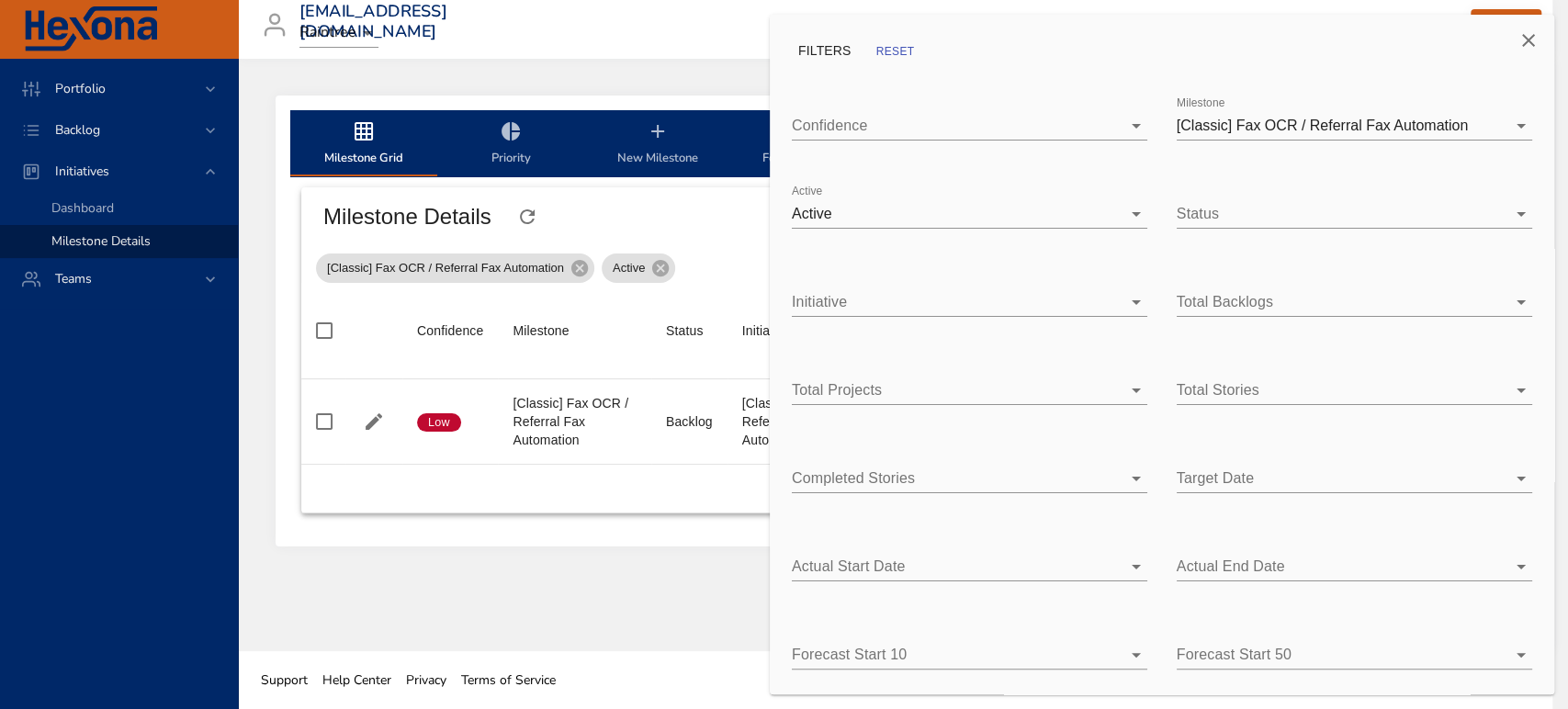 click at bounding box center [784, 354] 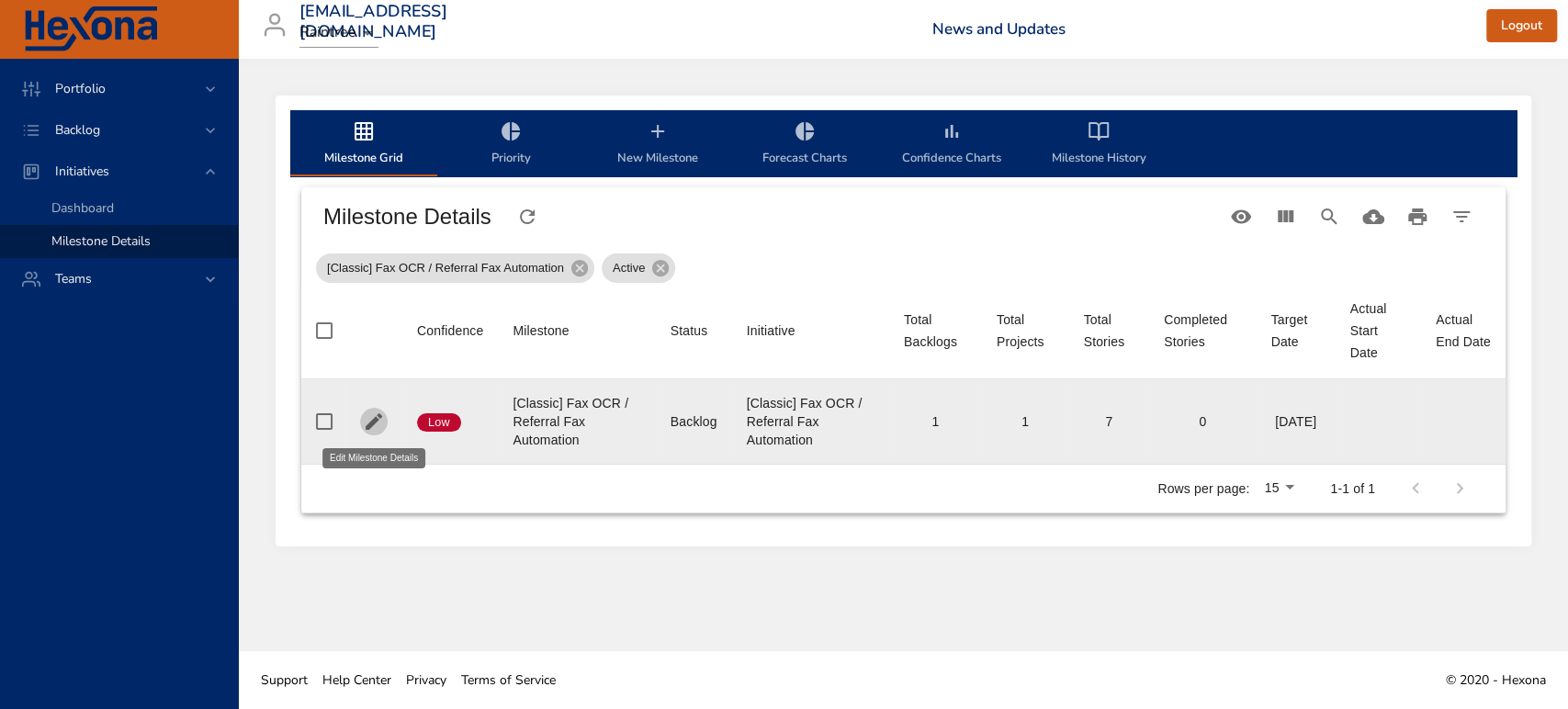 click at bounding box center (374, 422) 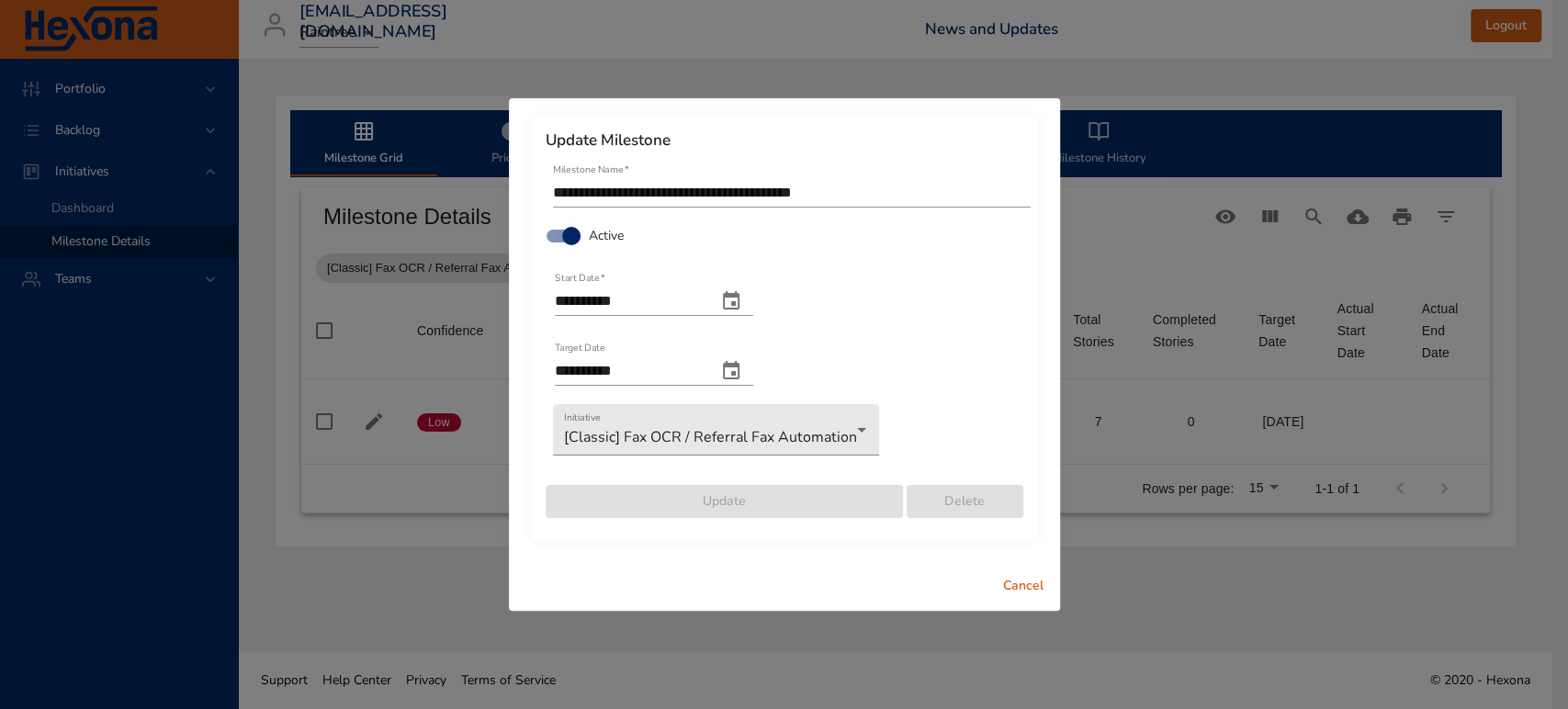 click 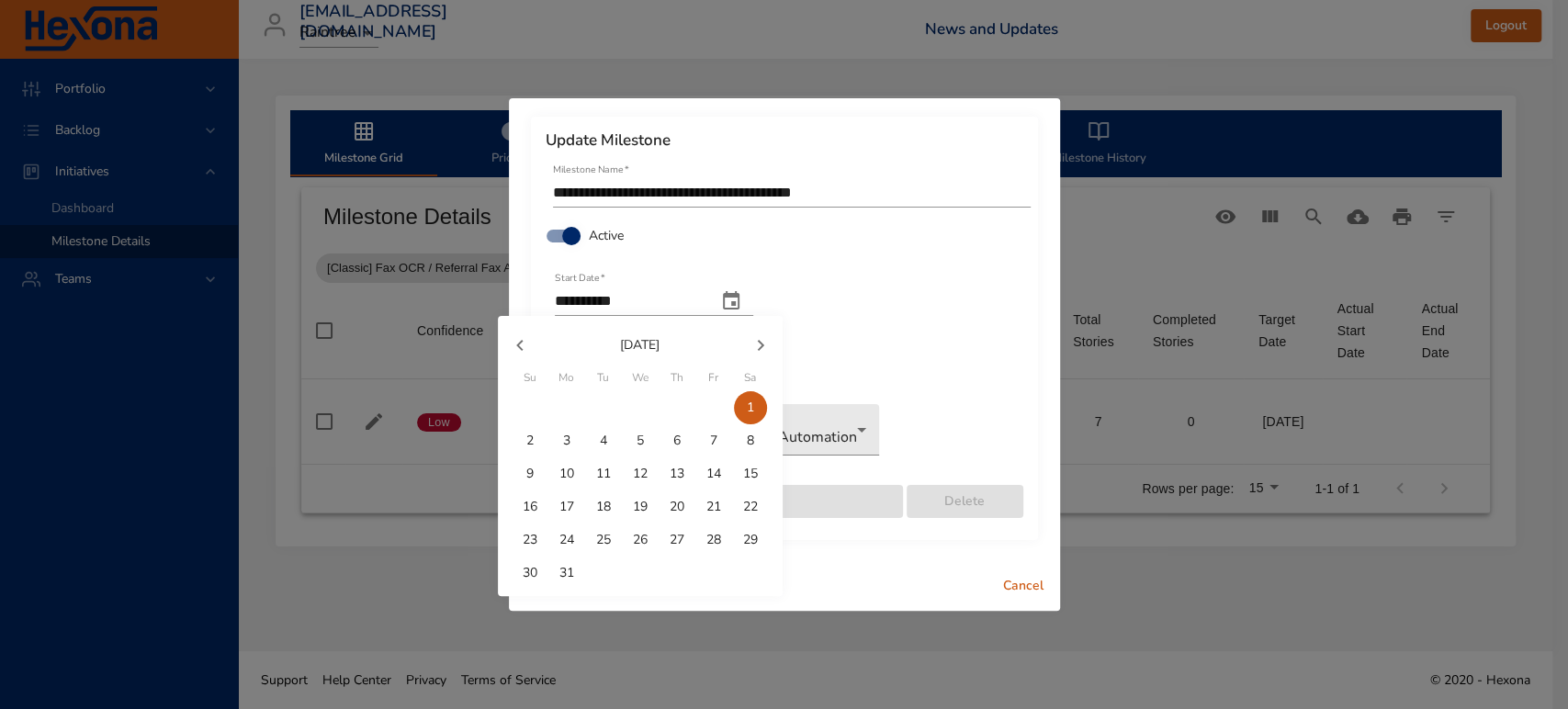 click 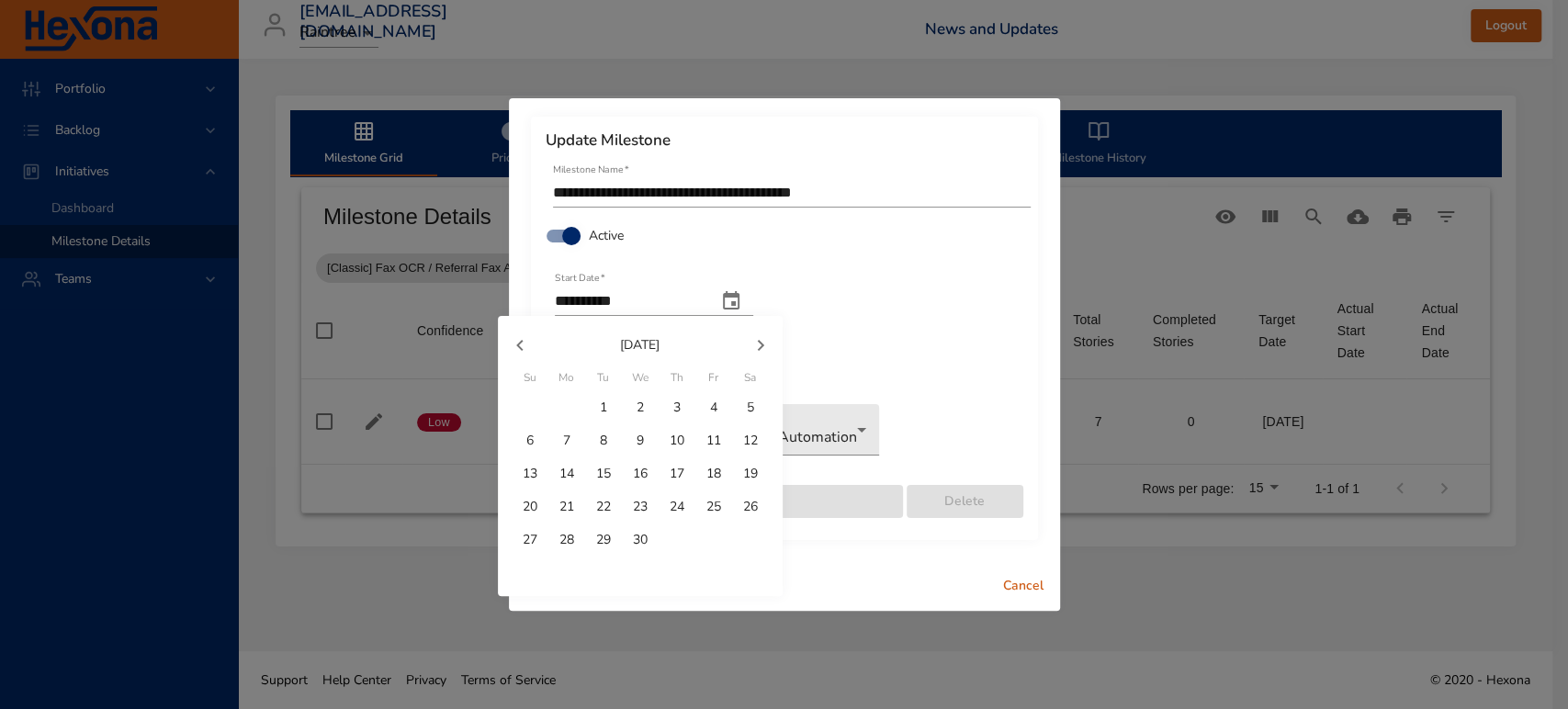 click 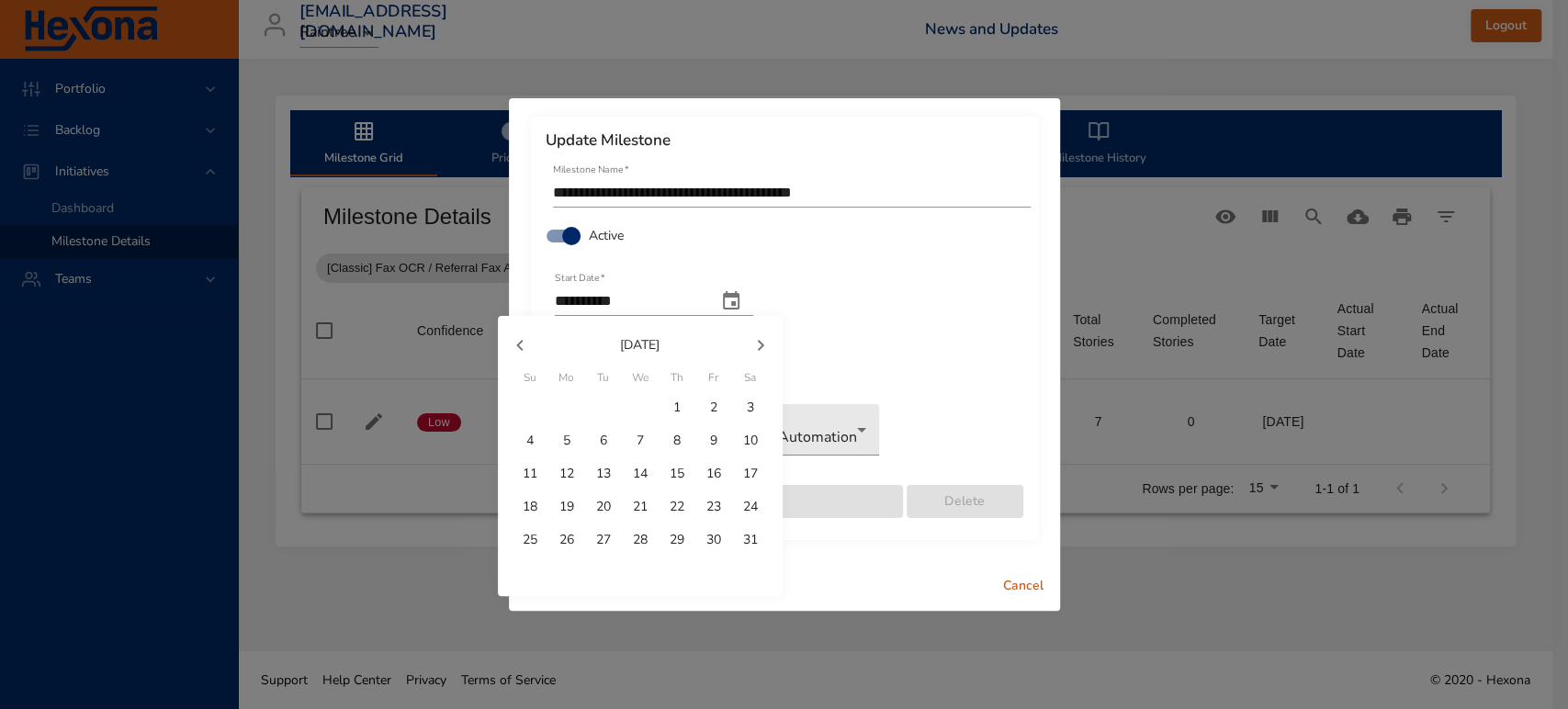click 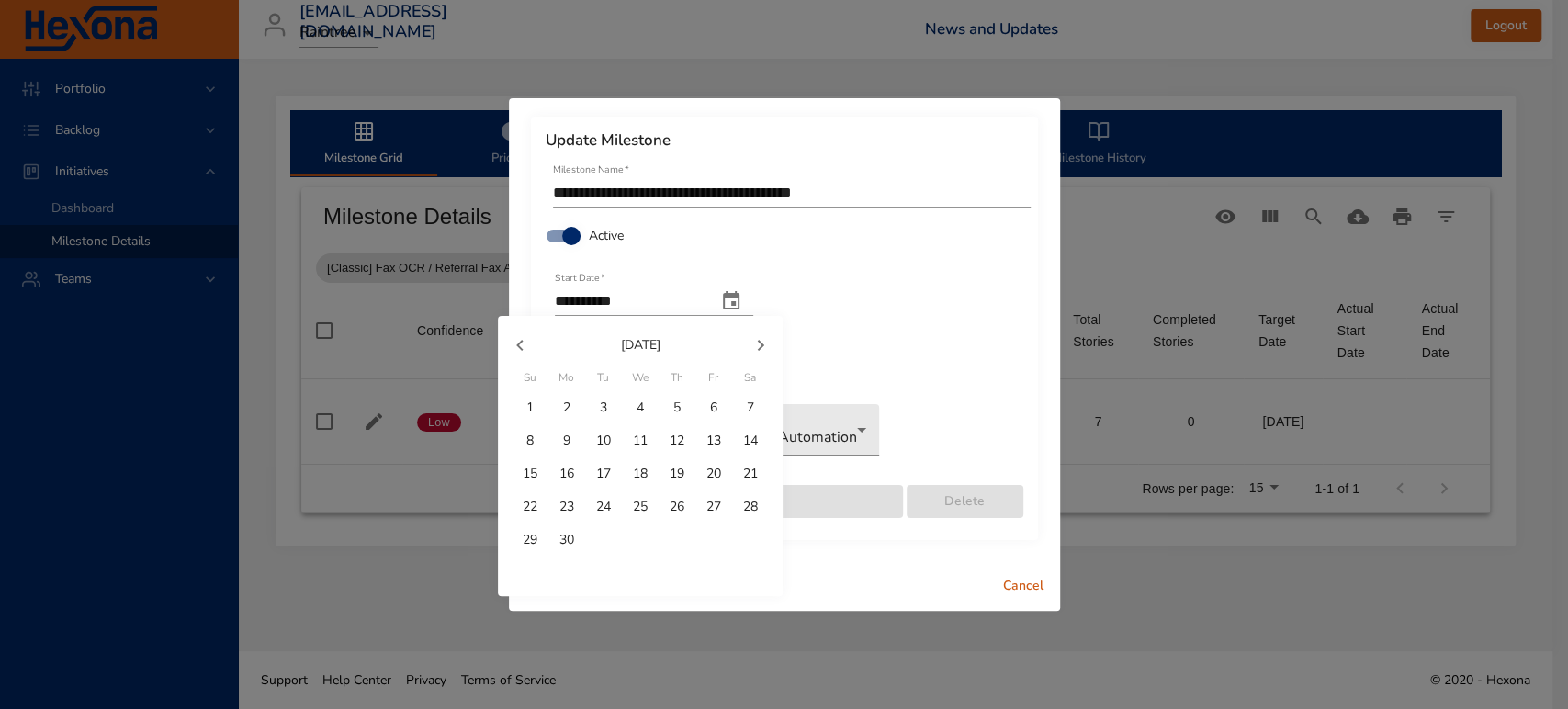 click 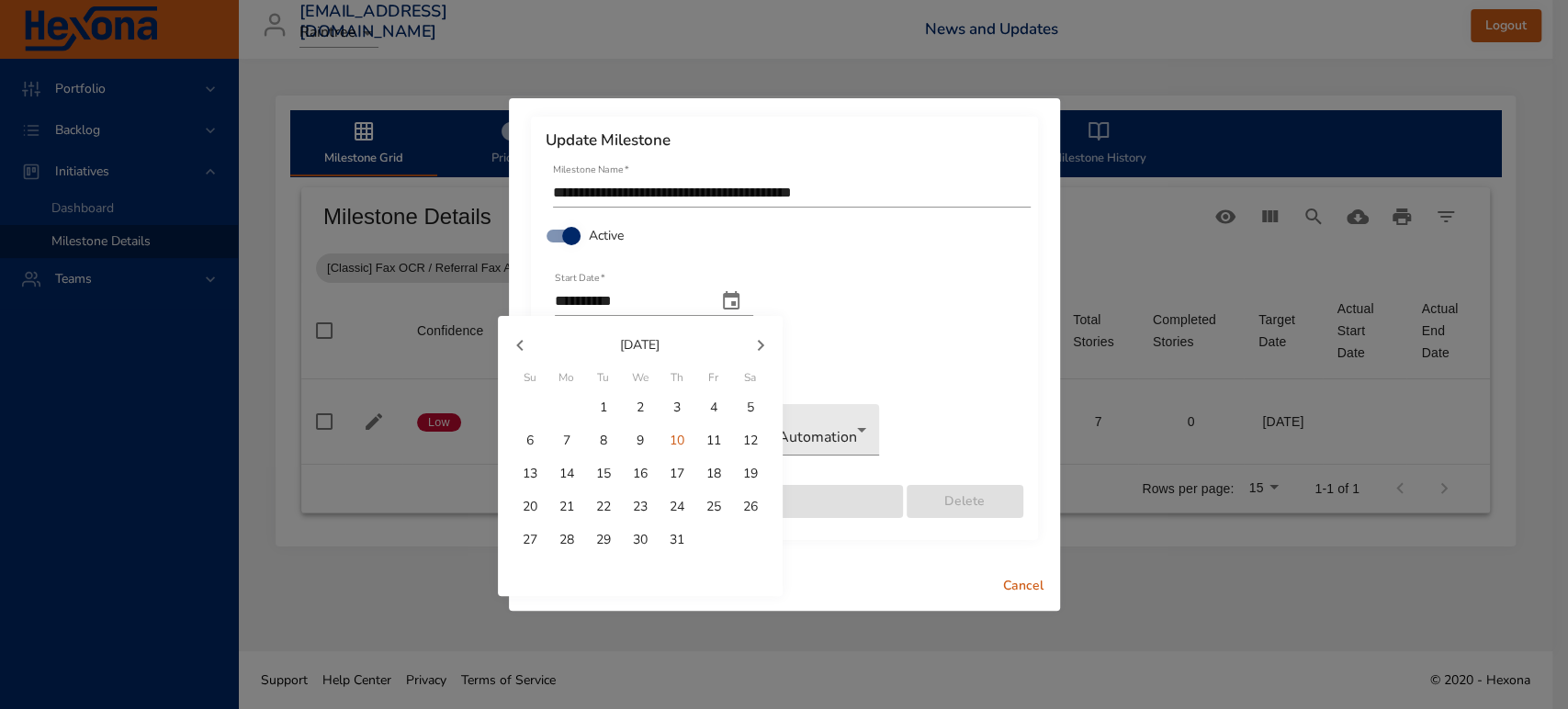 click on "1" at bounding box center (604, 408) 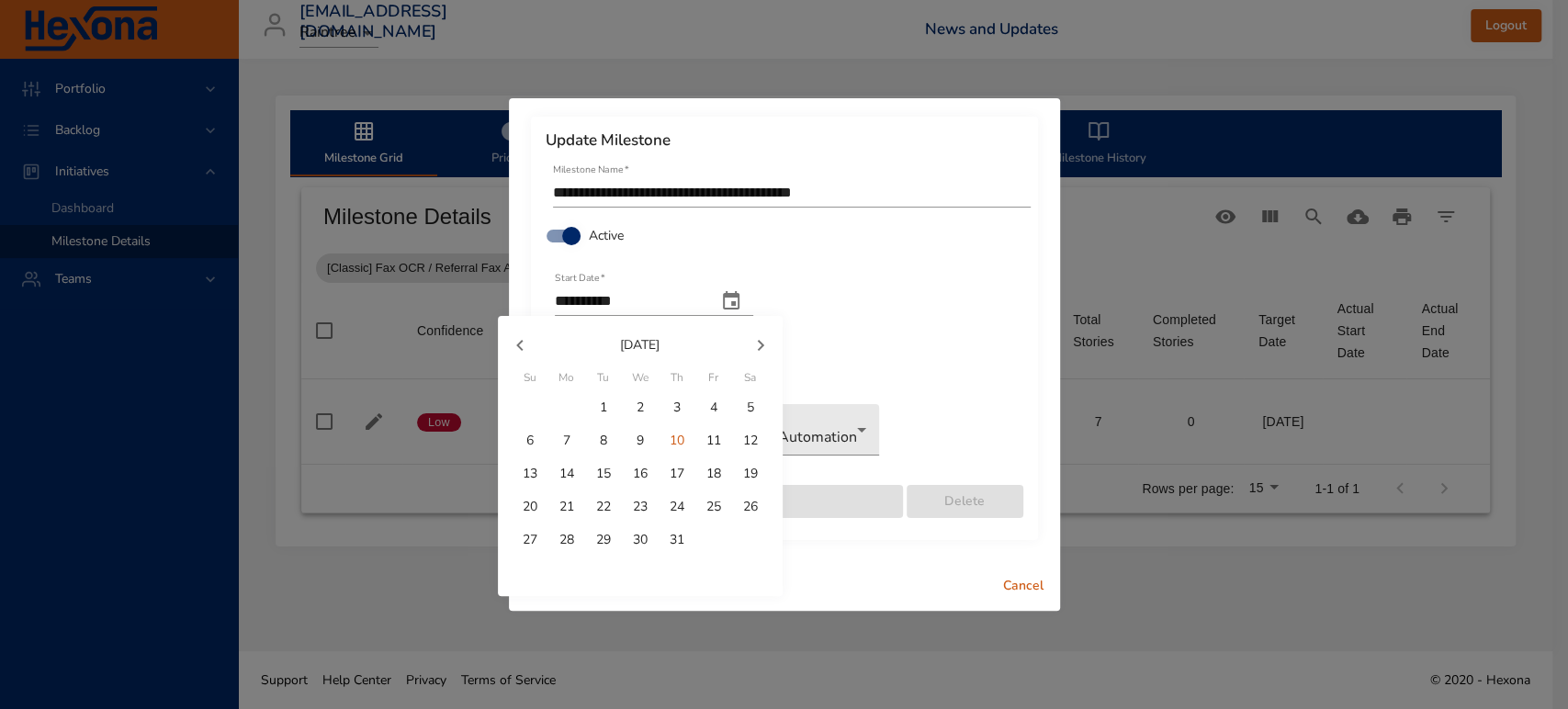 type on "**********" 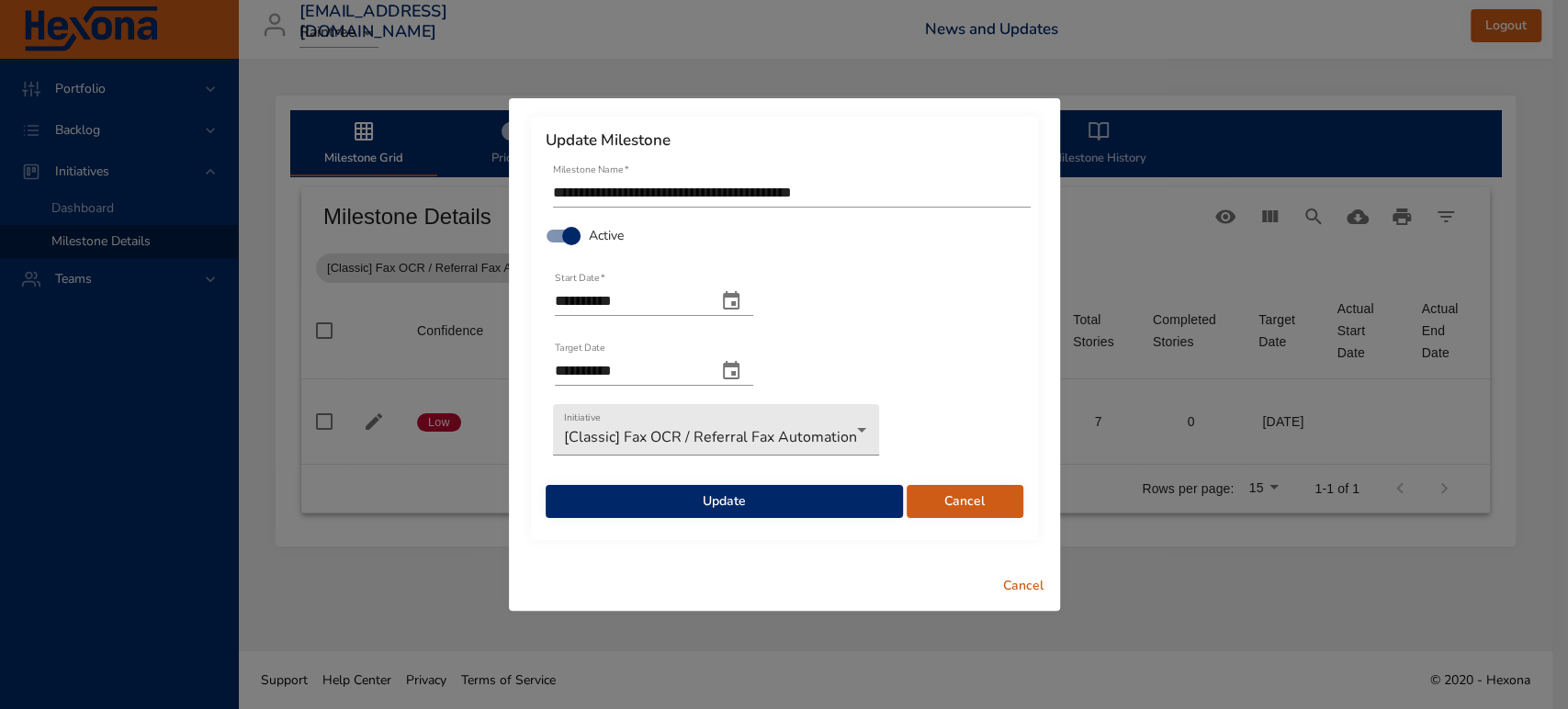 click 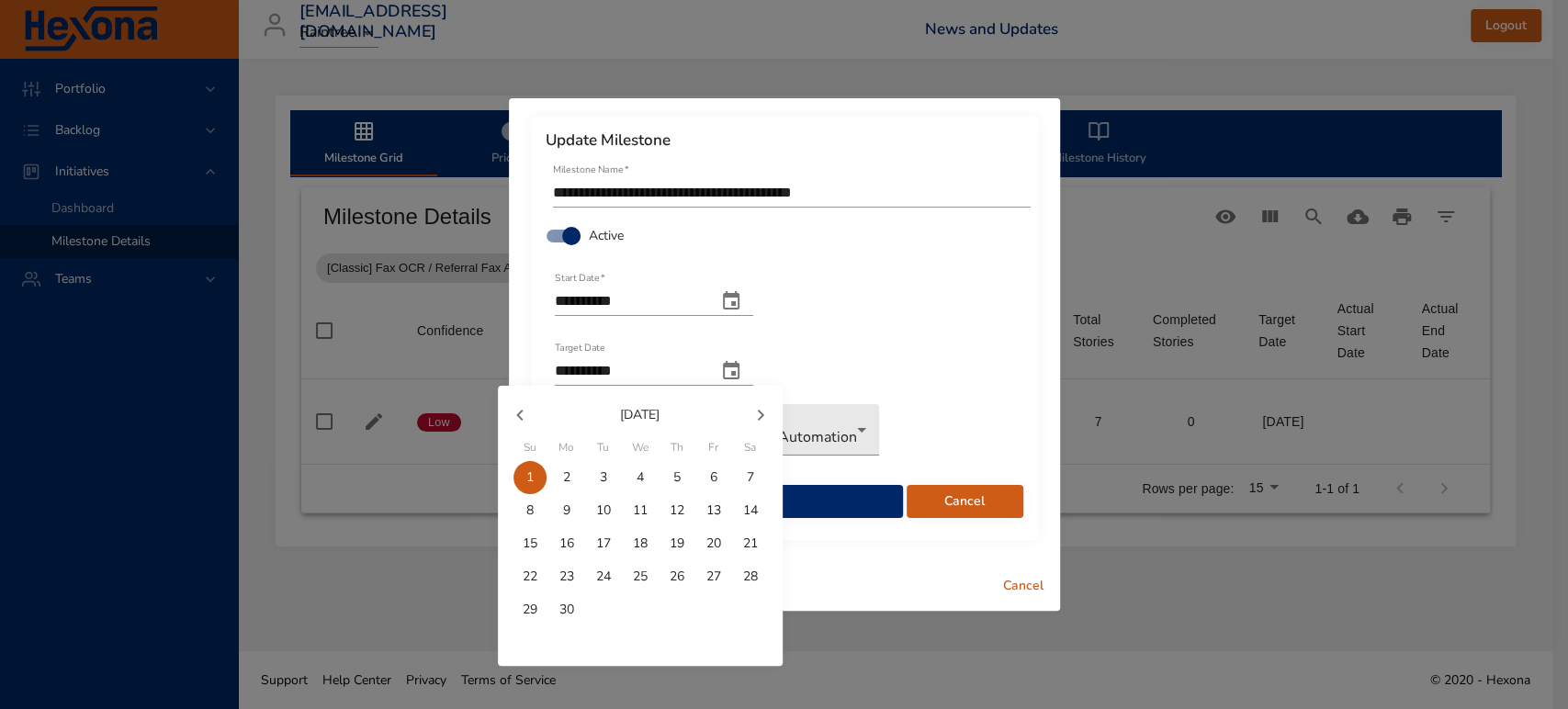click 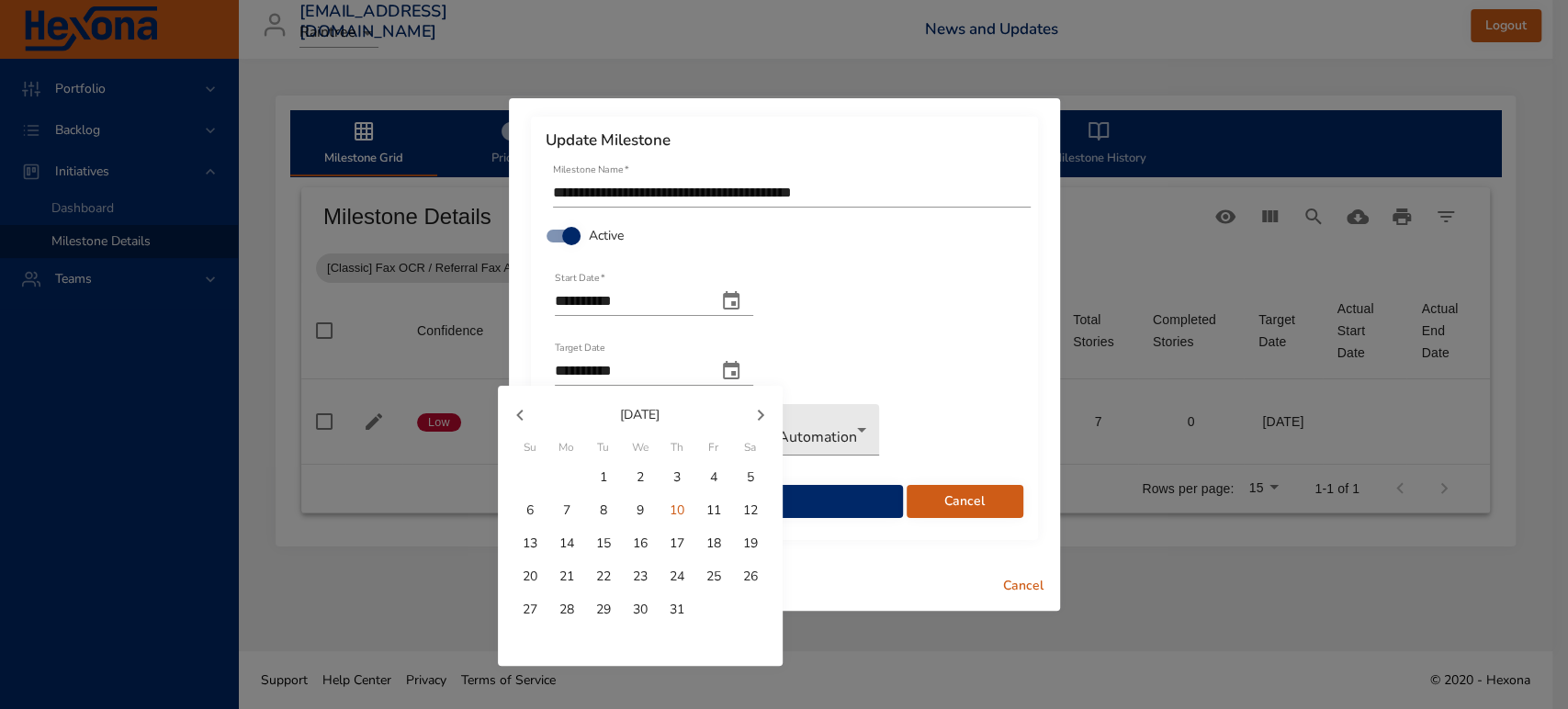 click 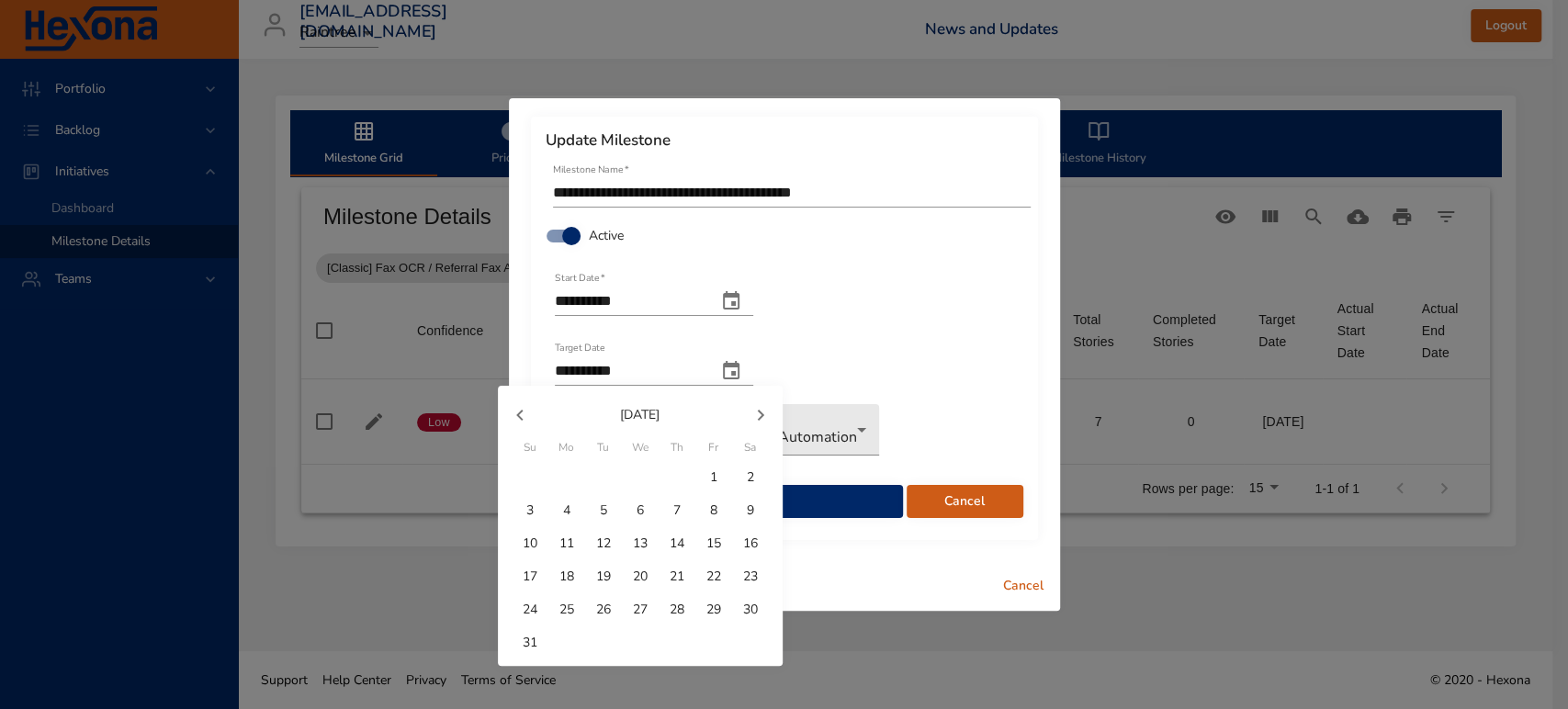 click 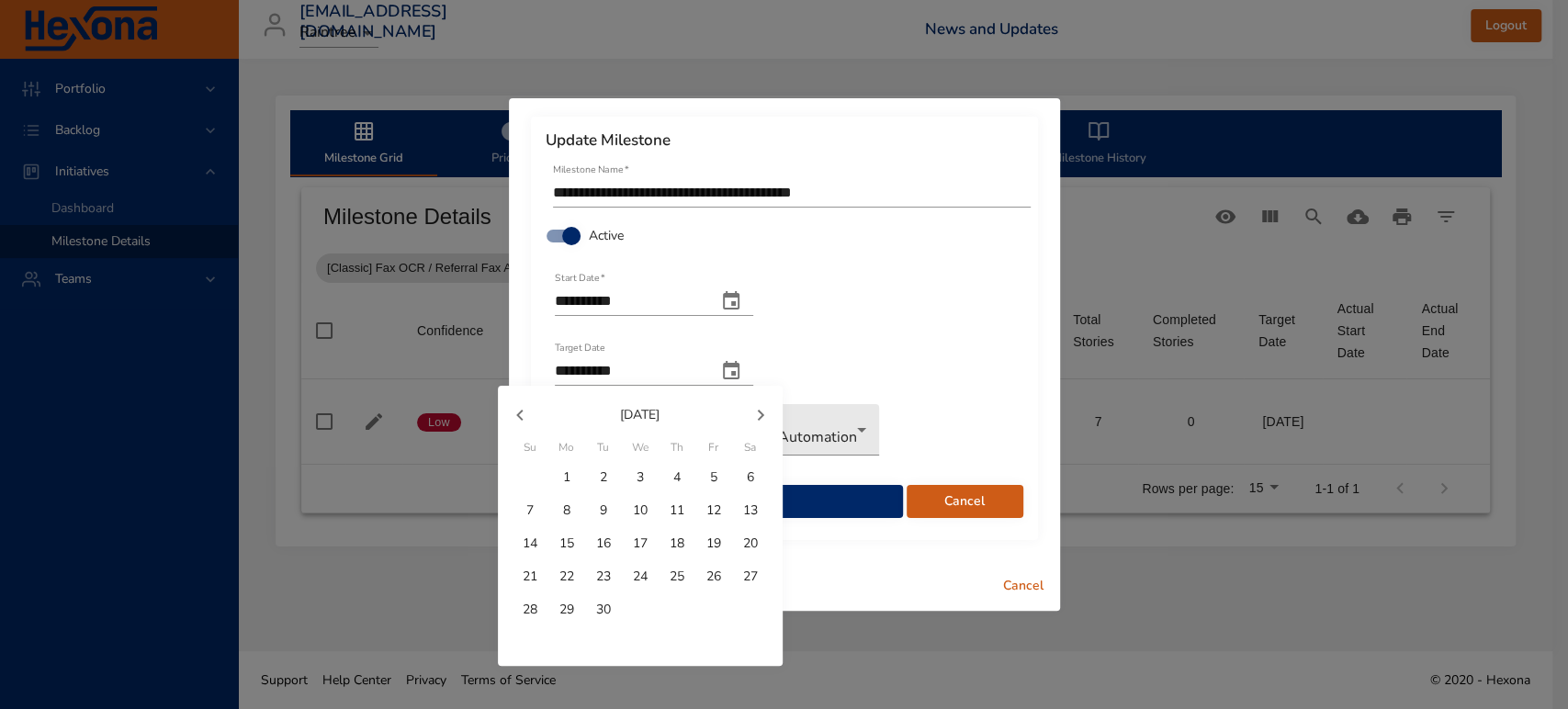 click on "30" at bounding box center (604, 610) 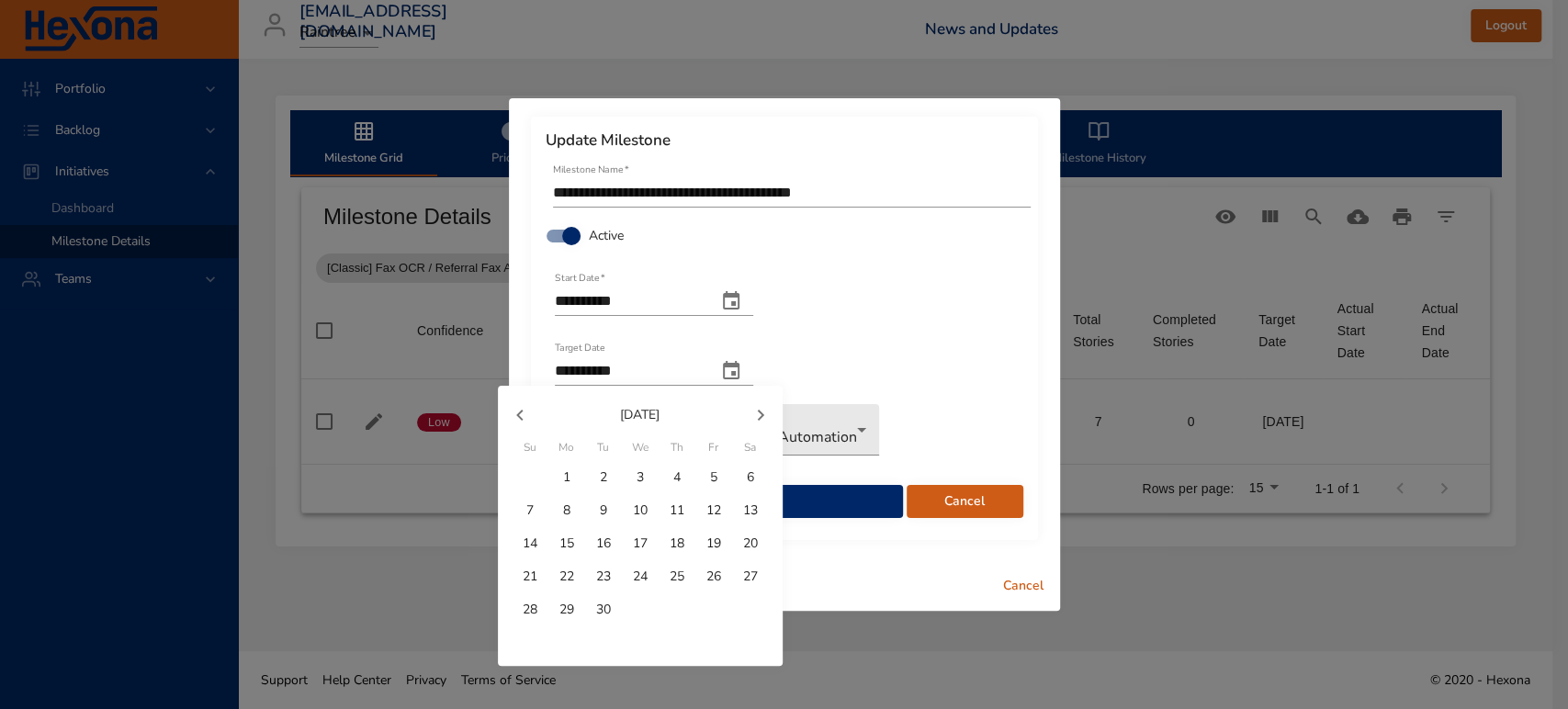 type on "**********" 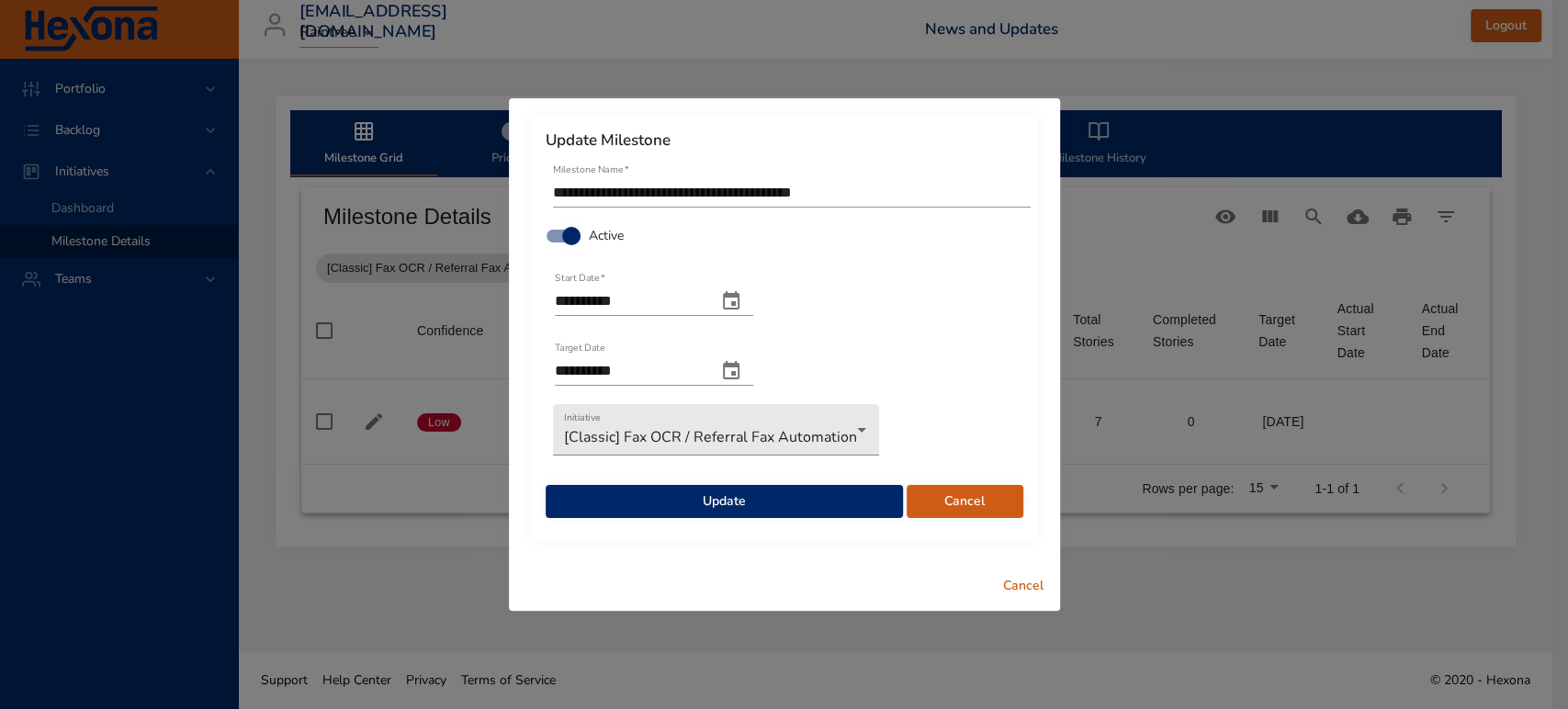 click on "Update" at bounding box center (724, 501) 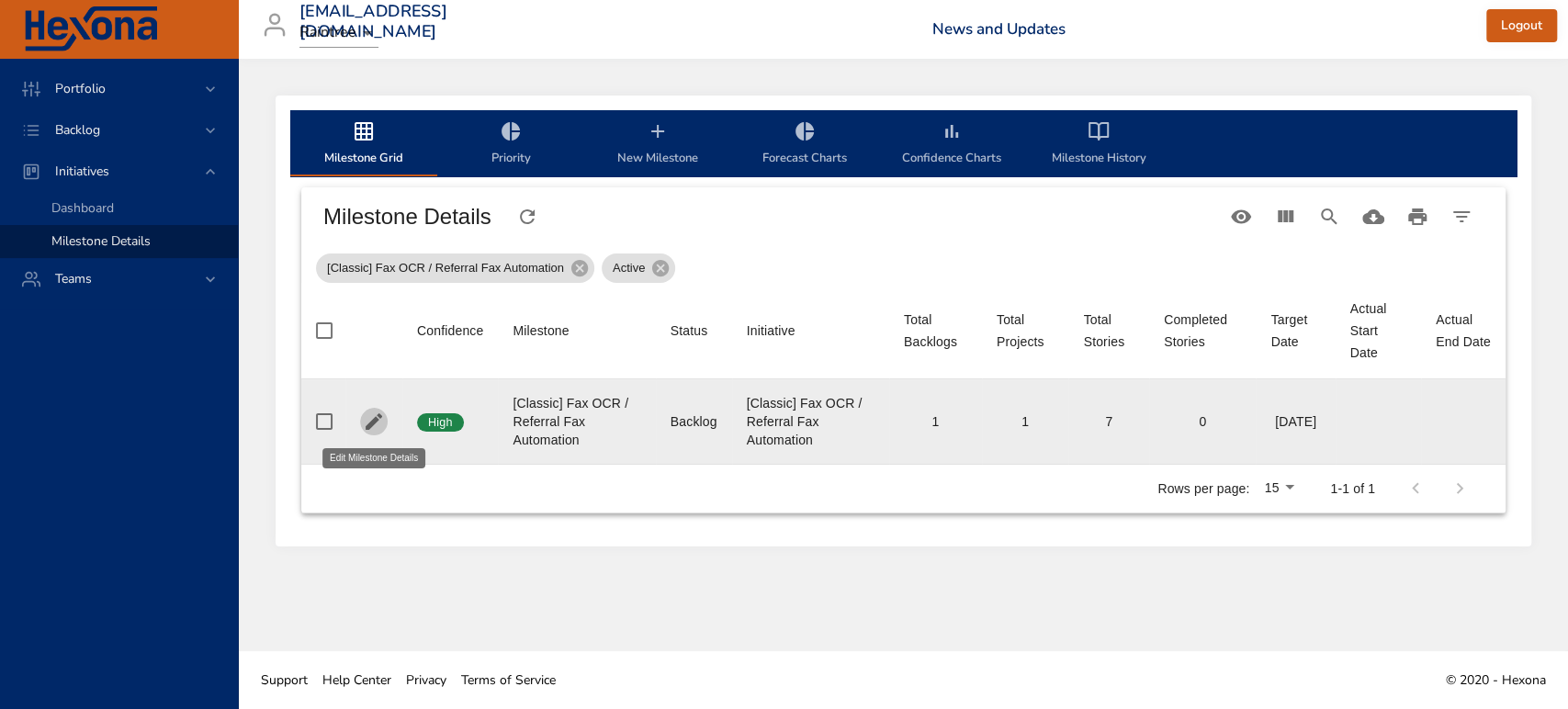 click 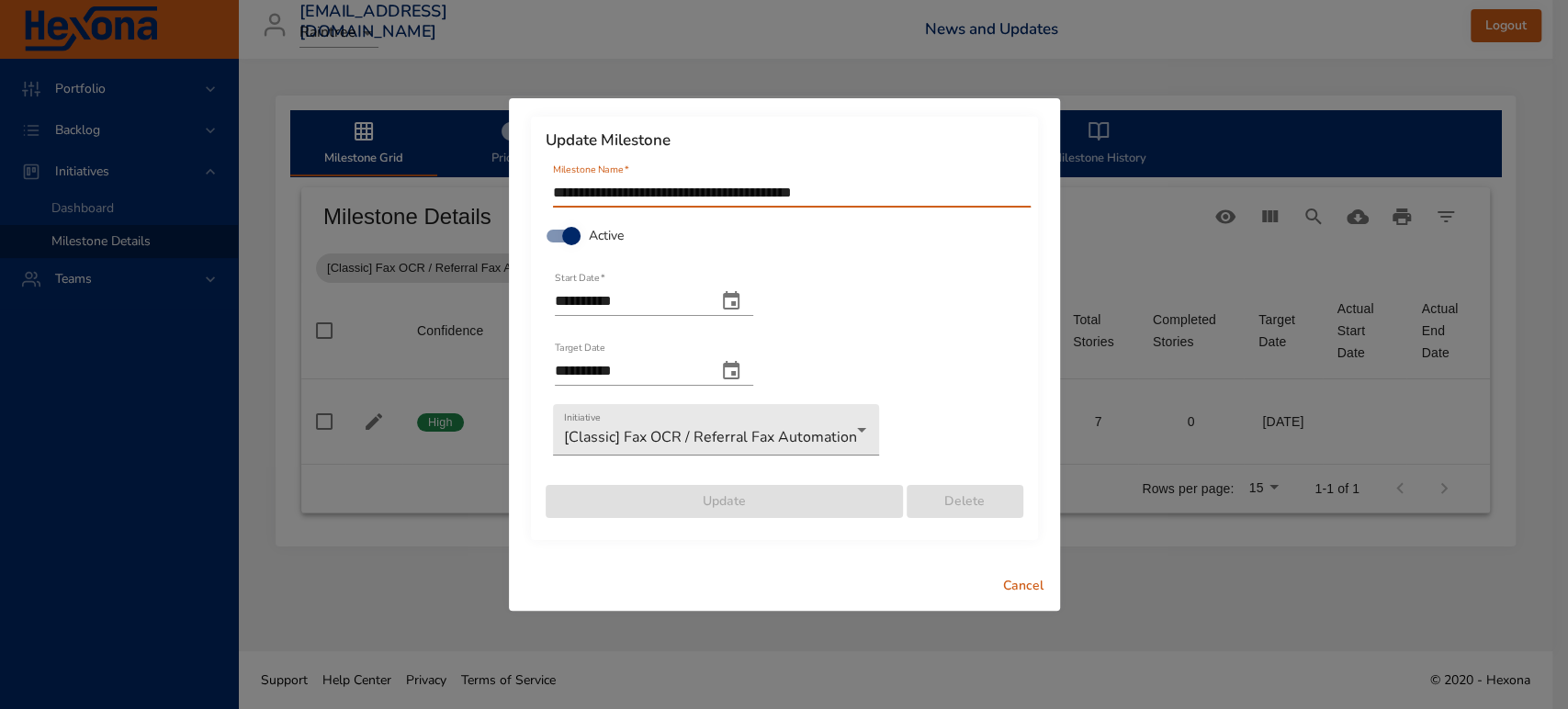 drag, startPoint x: 603, startPoint y: 189, endPoint x: 566, endPoint y: 194, distance: 37.336309 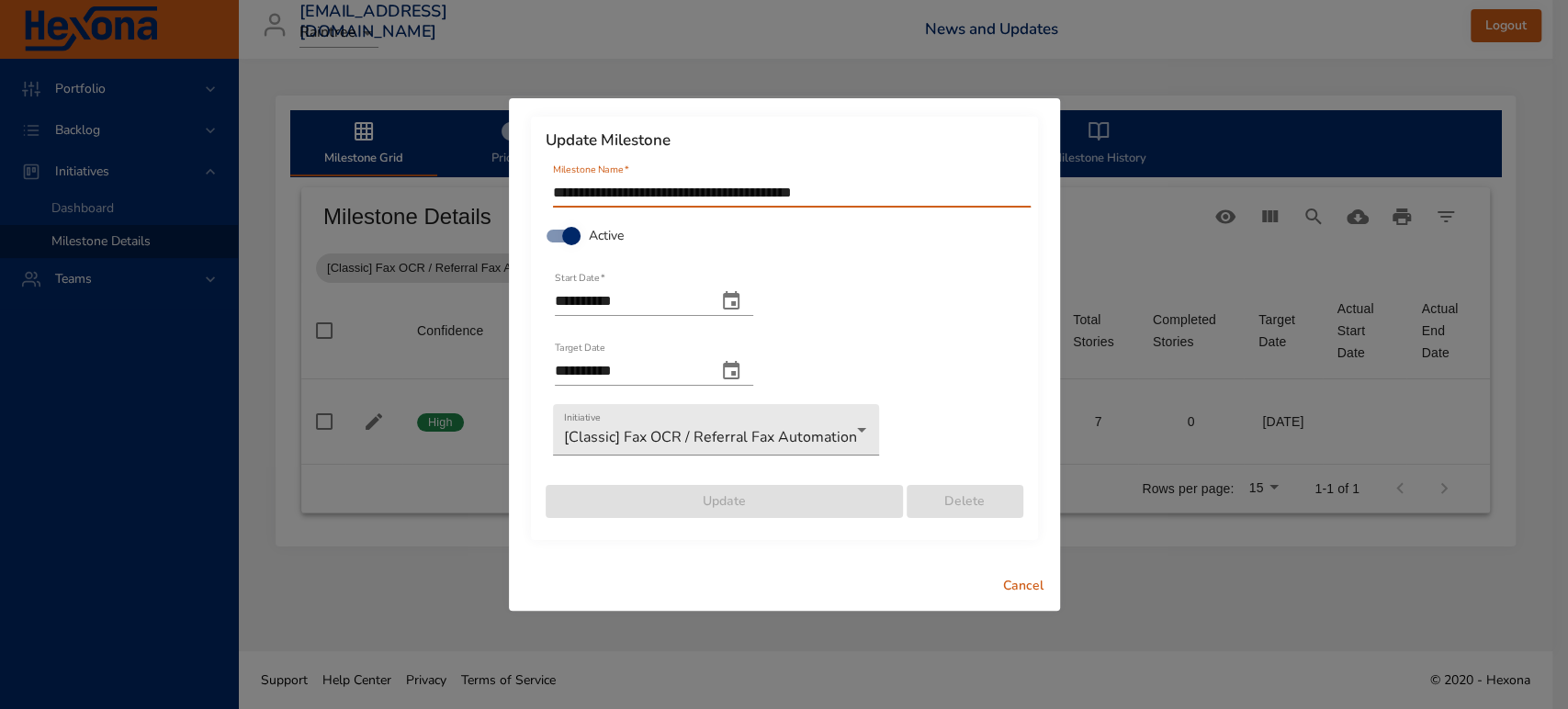 click on "**********" at bounding box center [792, 193] 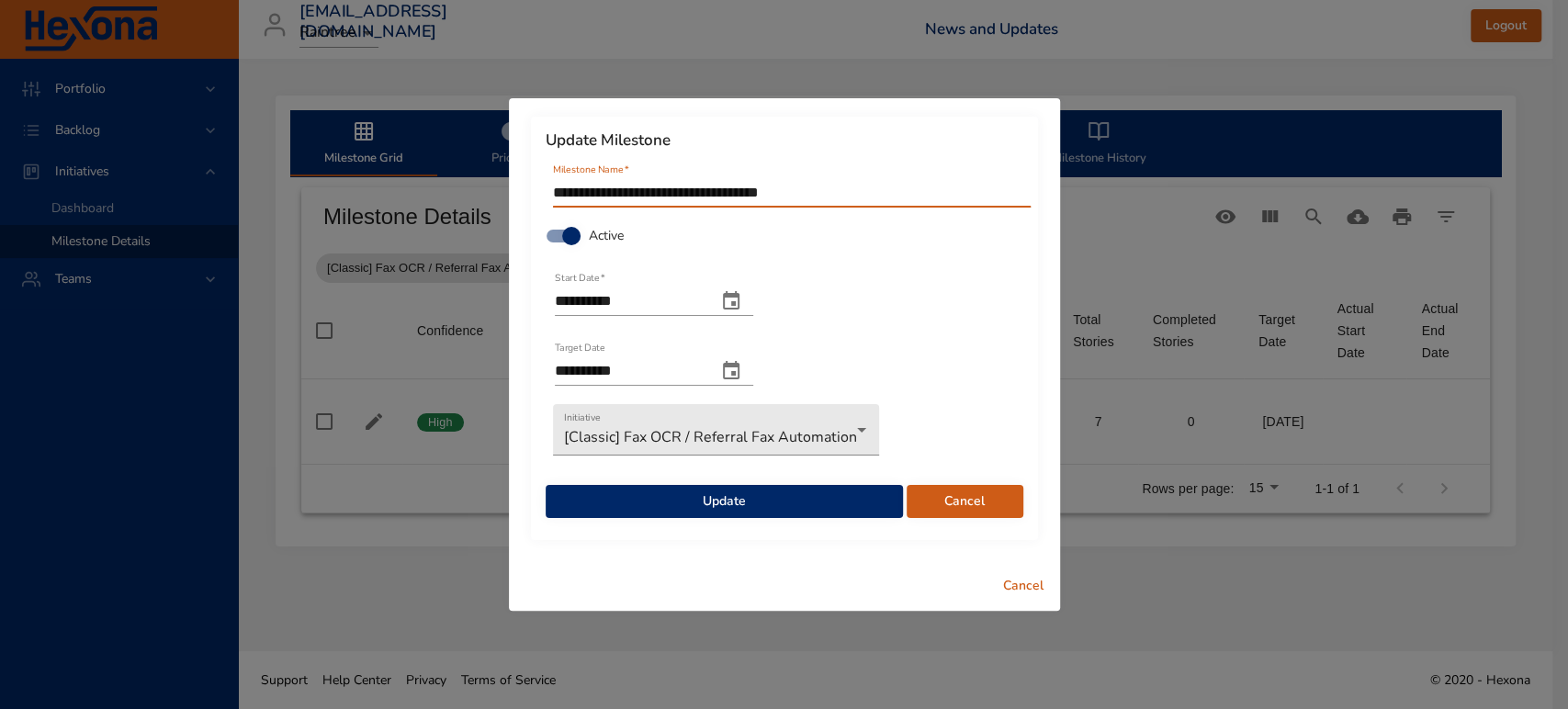type on "**********" 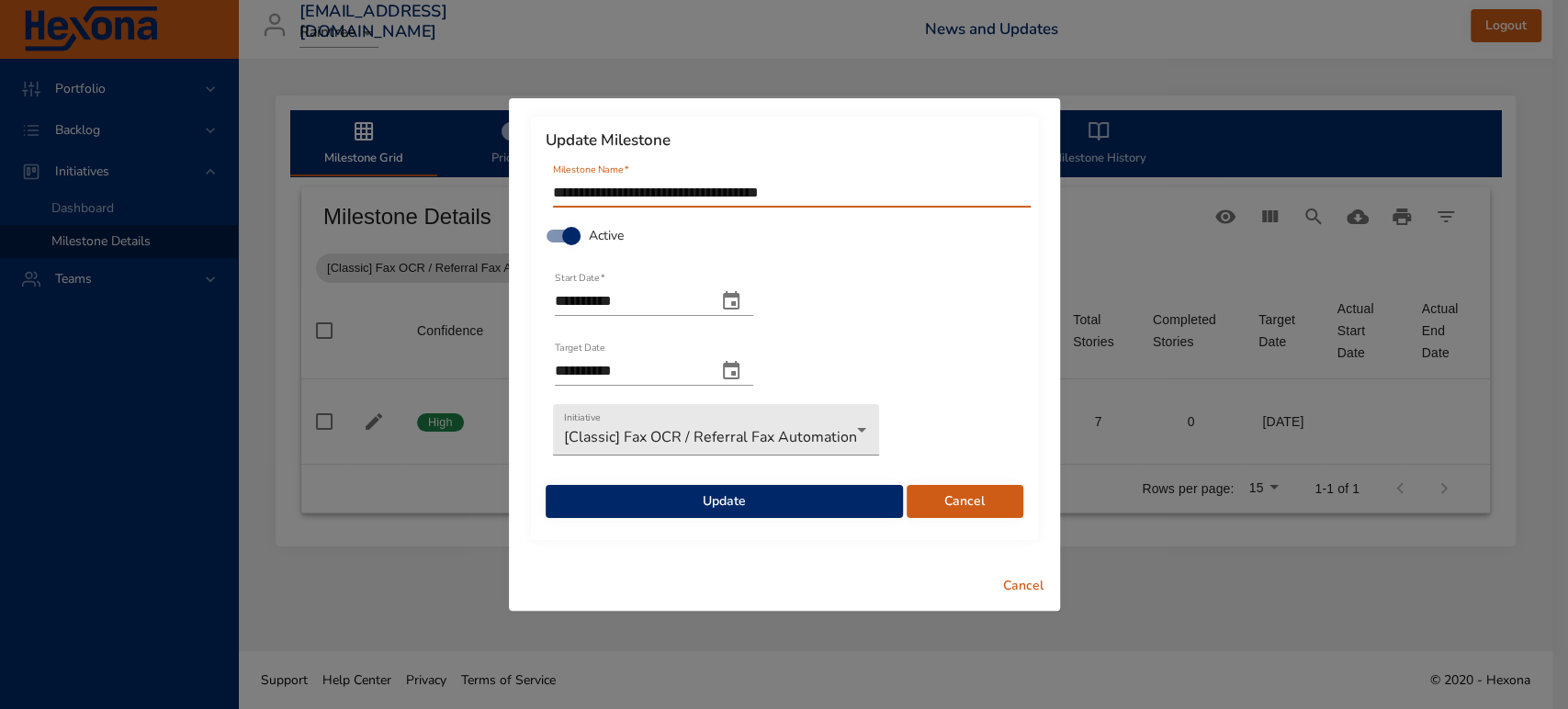 click on "Update" at bounding box center (724, 501) 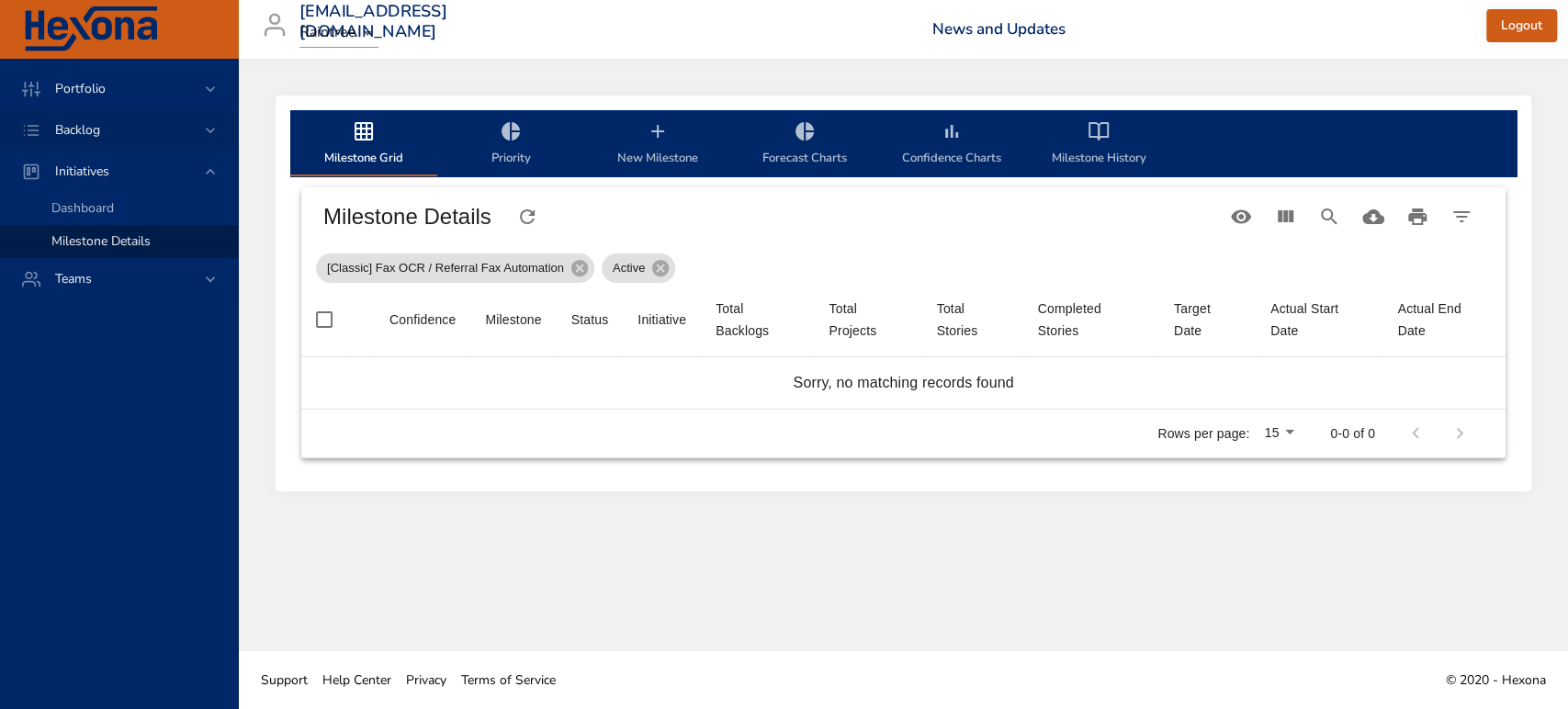 click on "Backlog" at bounding box center [120, 129] 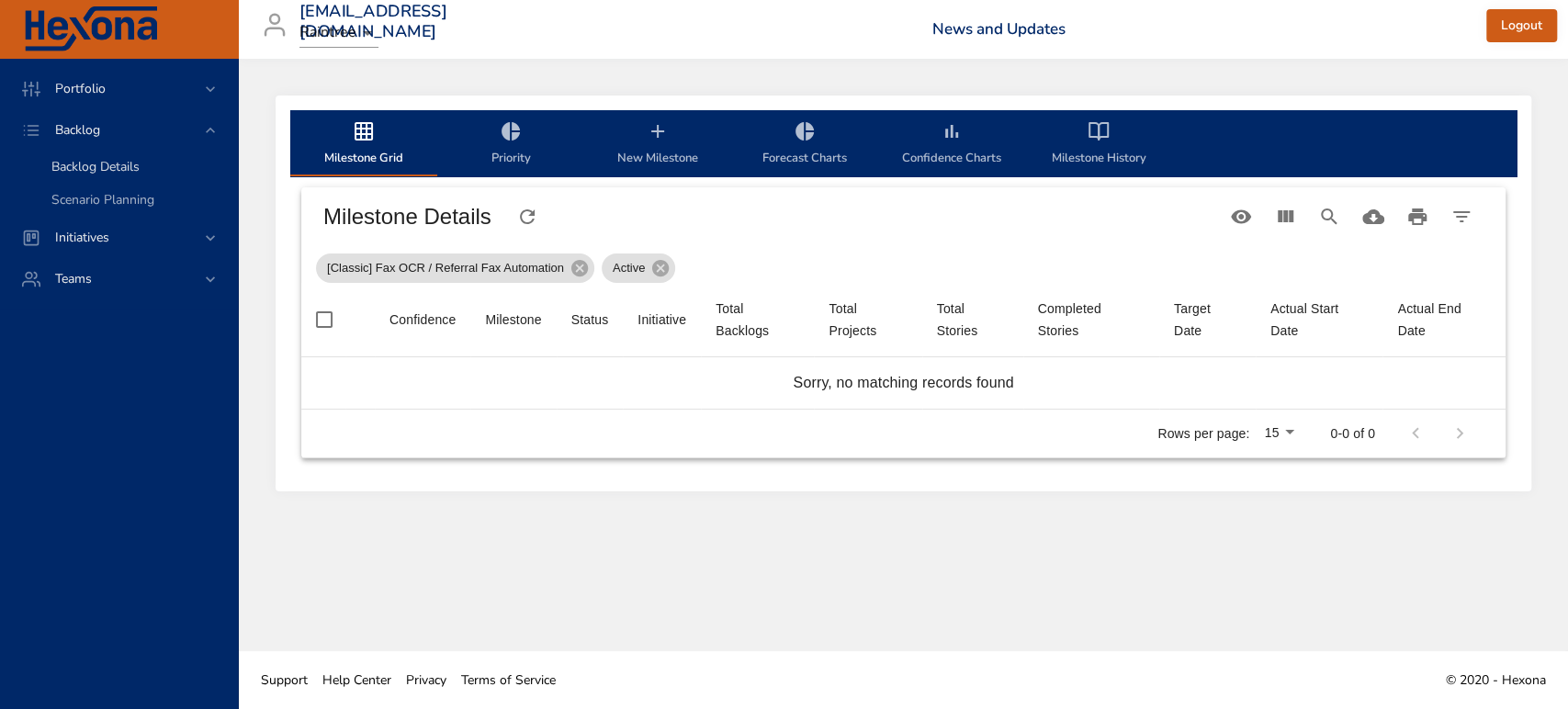 click on "Backlog Details" at bounding box center (96, 166) 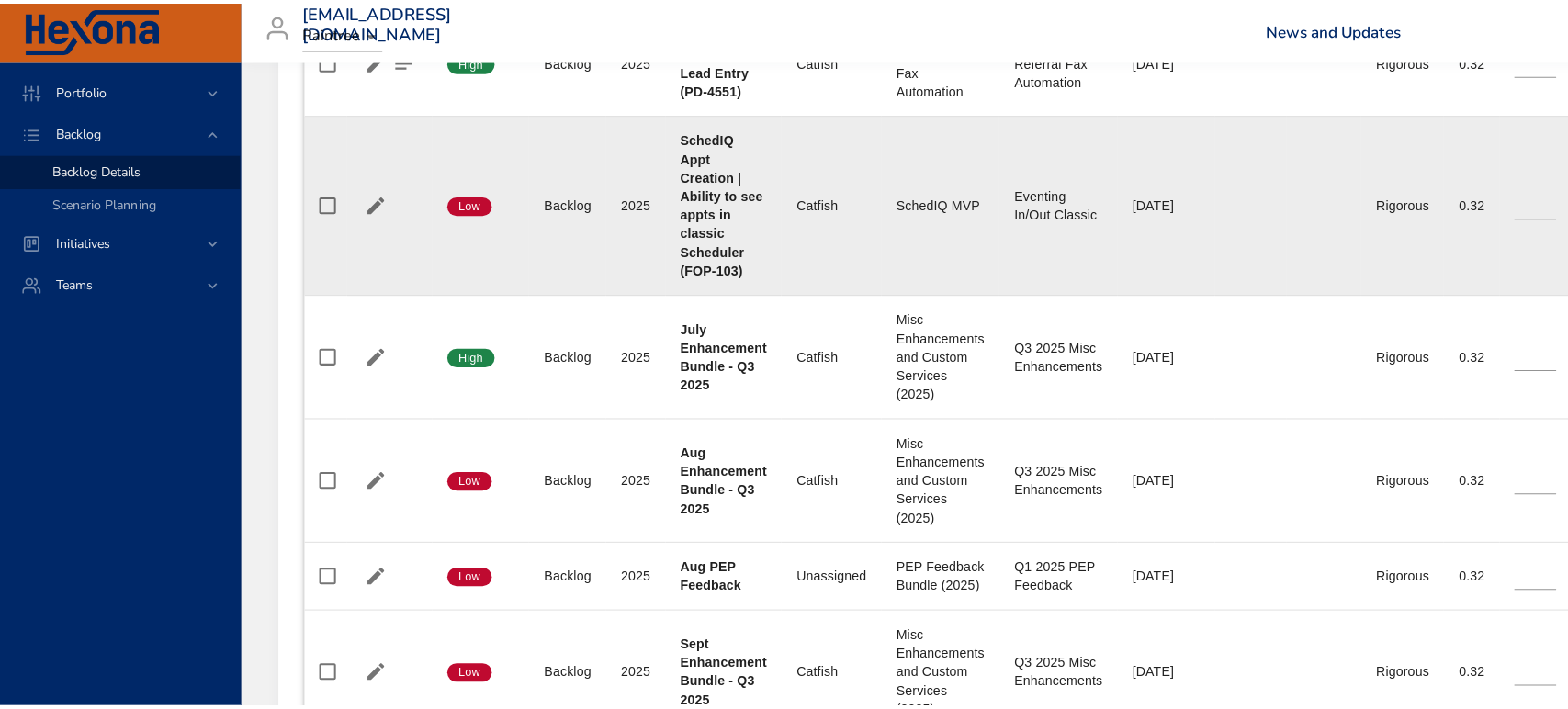 scroll, scrollTop: 1122, scrollLeft: 0, axis: vertical 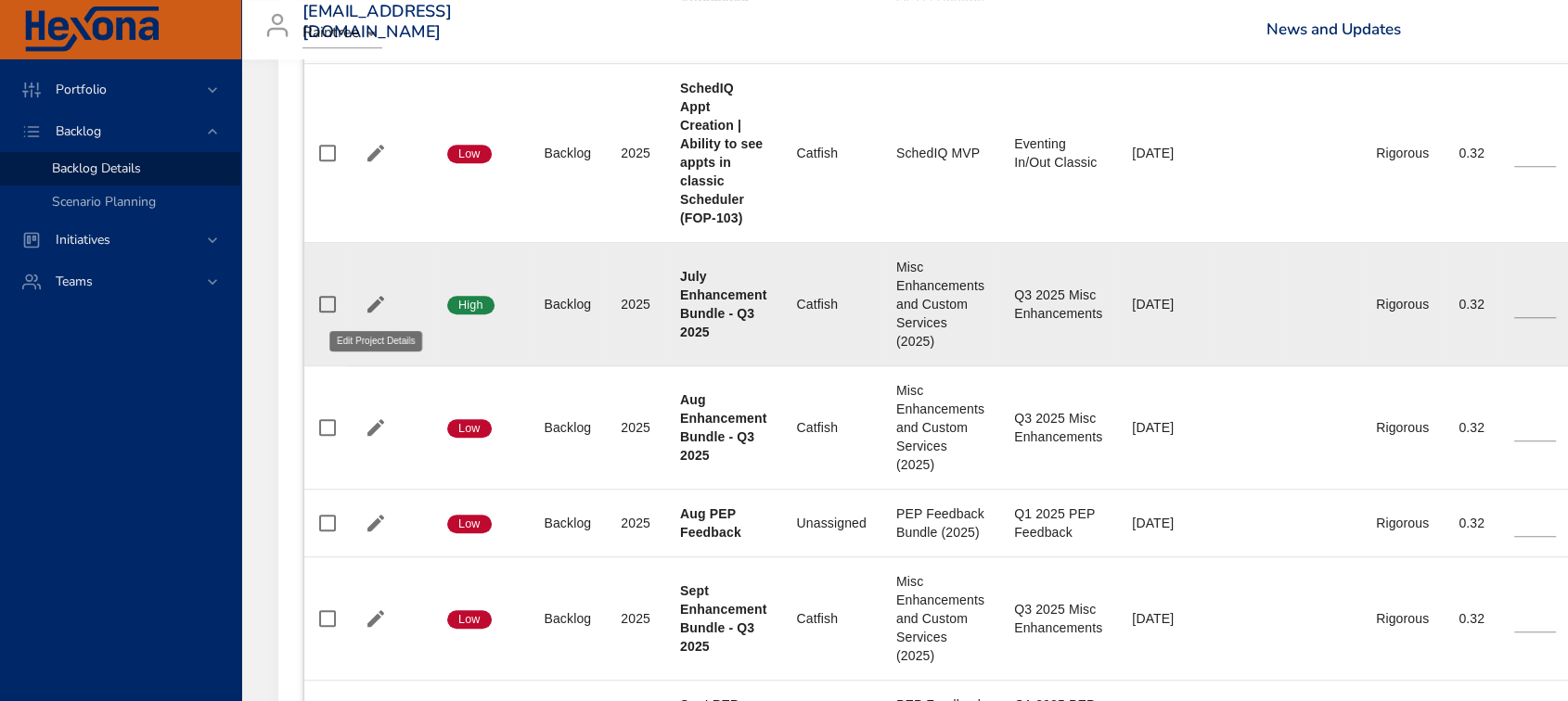 click at bounding box center [376, 304] 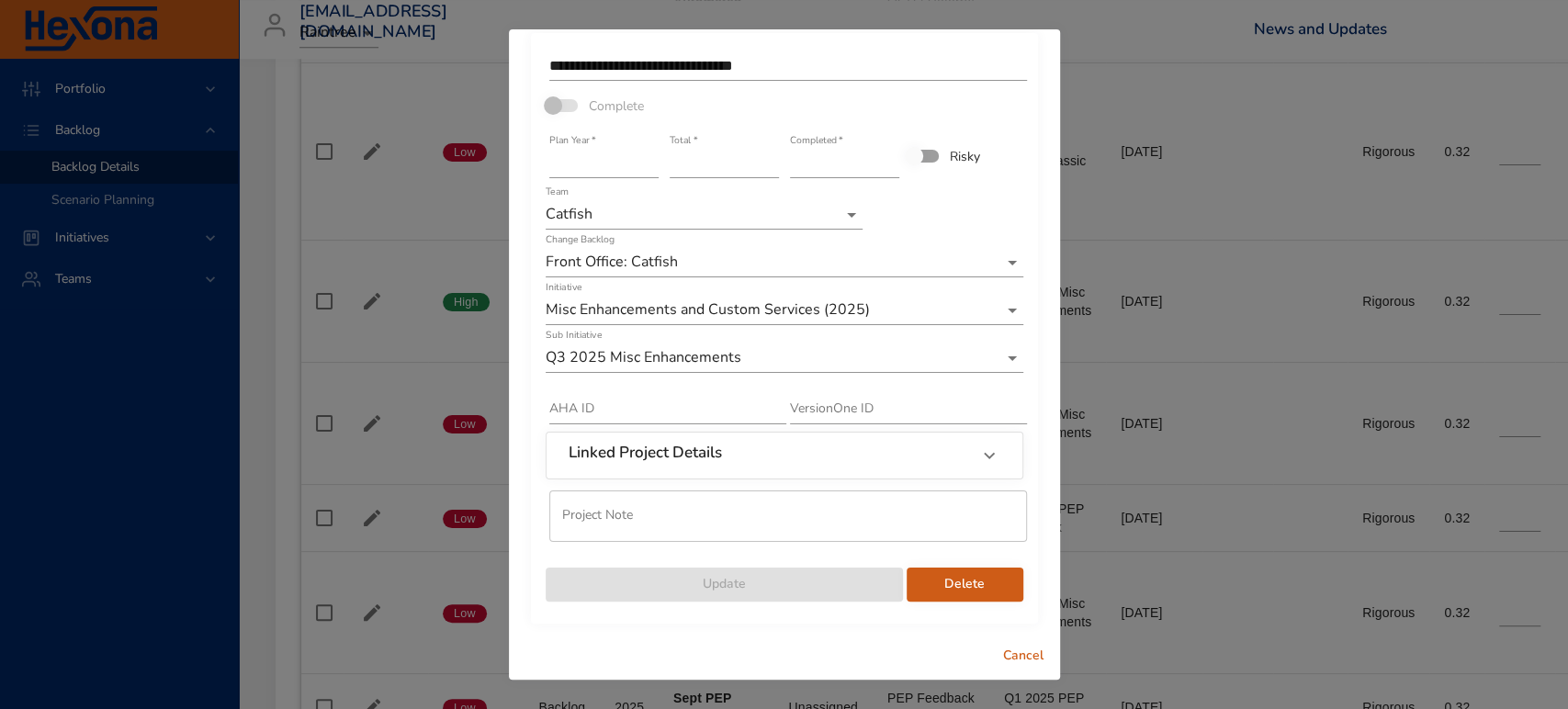 scroll, scrollTop: 17, scrollLeft: 0, axis: vertical 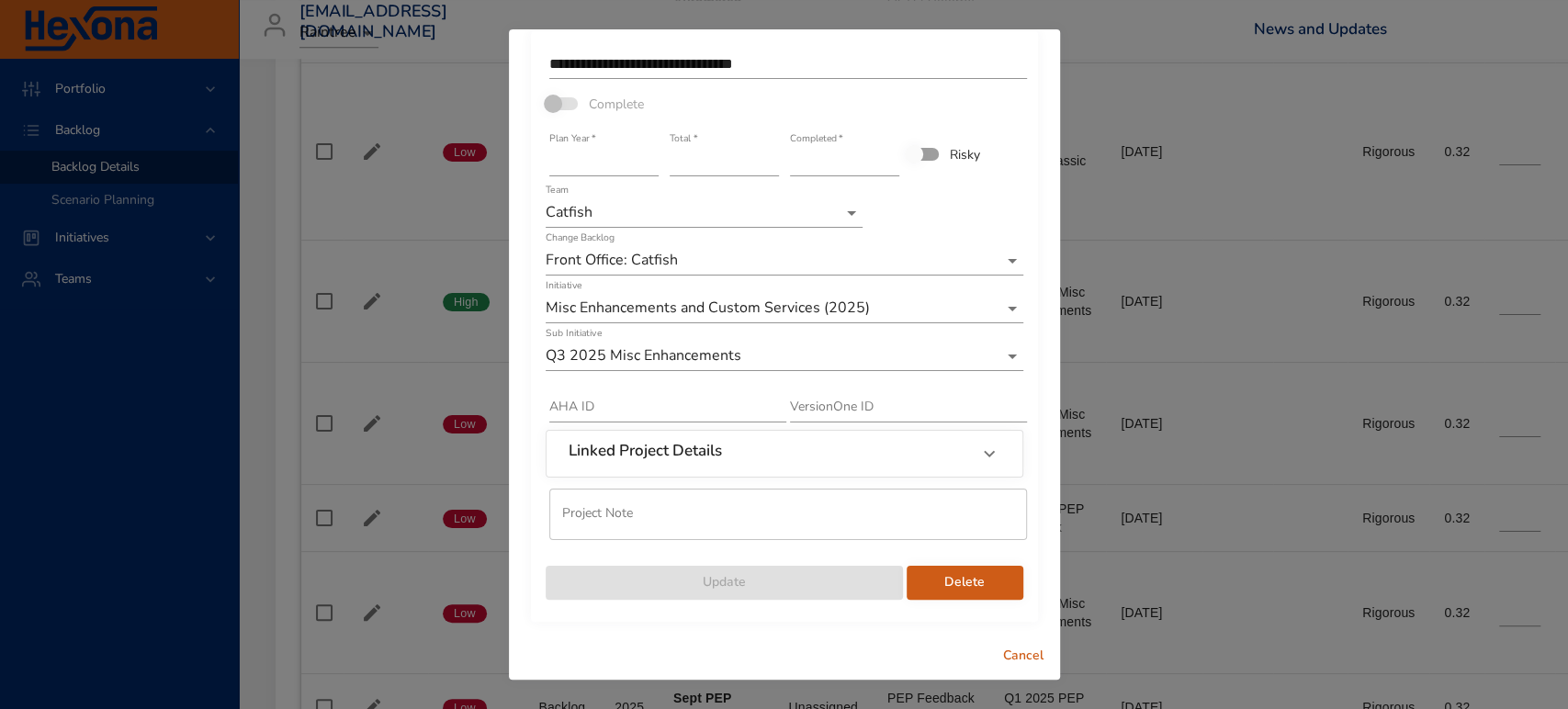 click on "Delete" at bounding box center (964, 582) 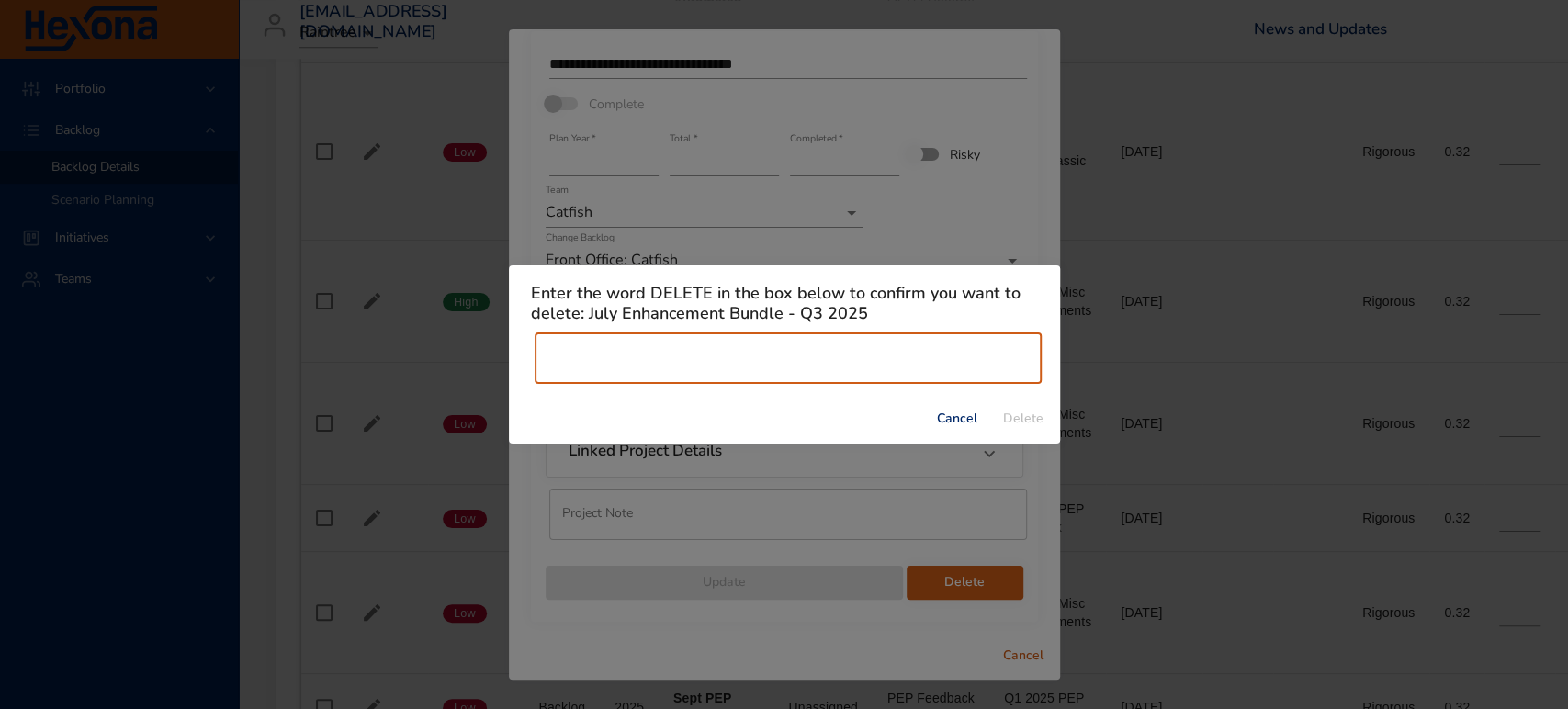 click at bounding box center [788, 358] 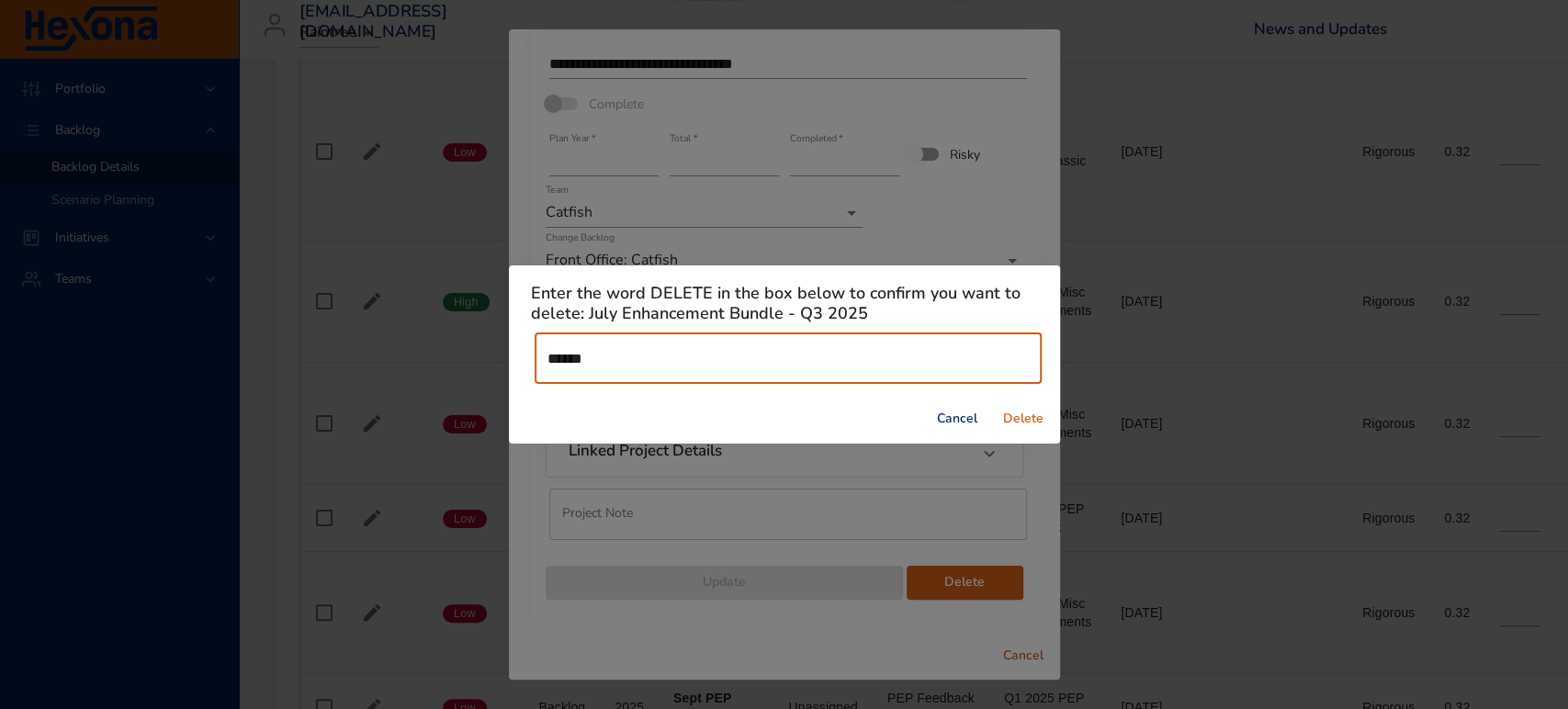 type on "******" 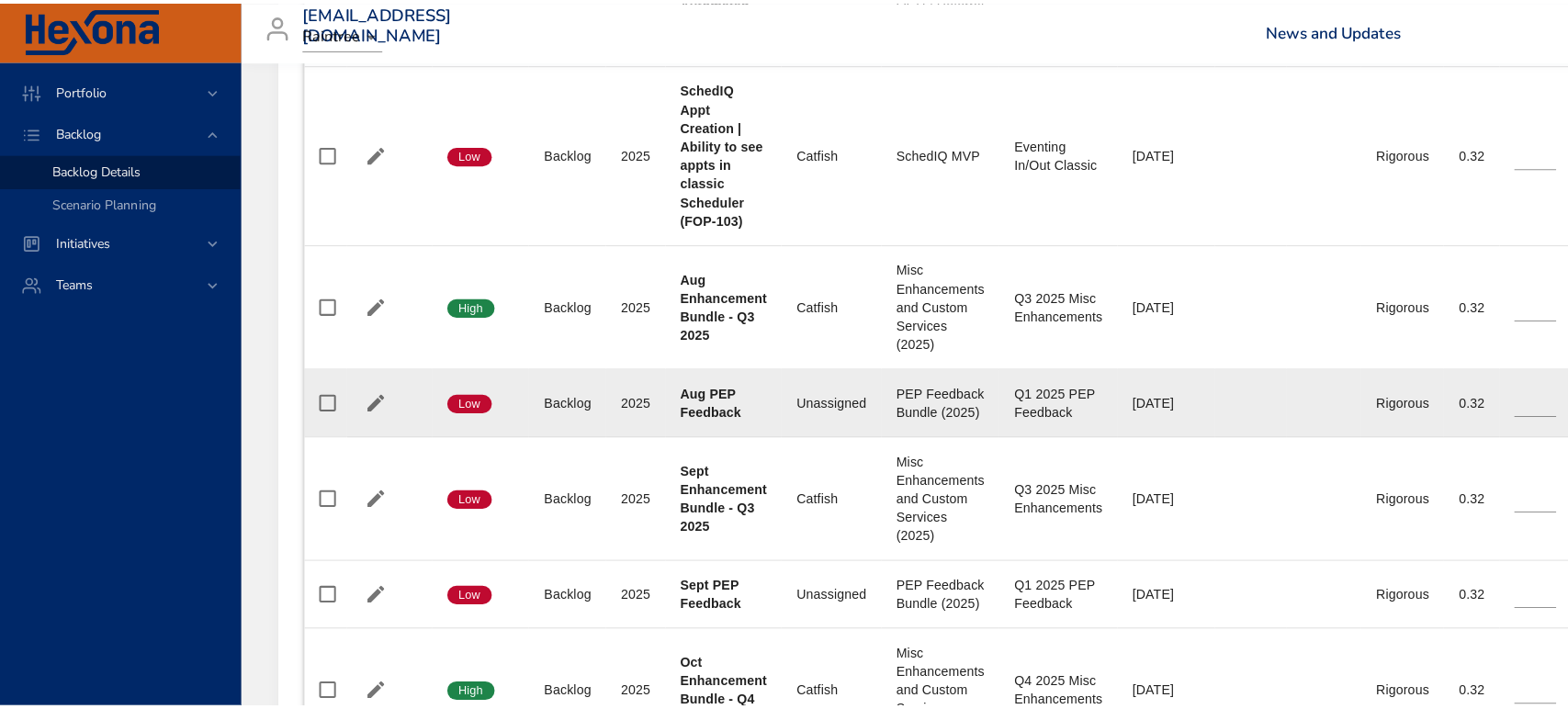 scroll, scrollTop: 1122, scrollLeft: 0, axis: vertical 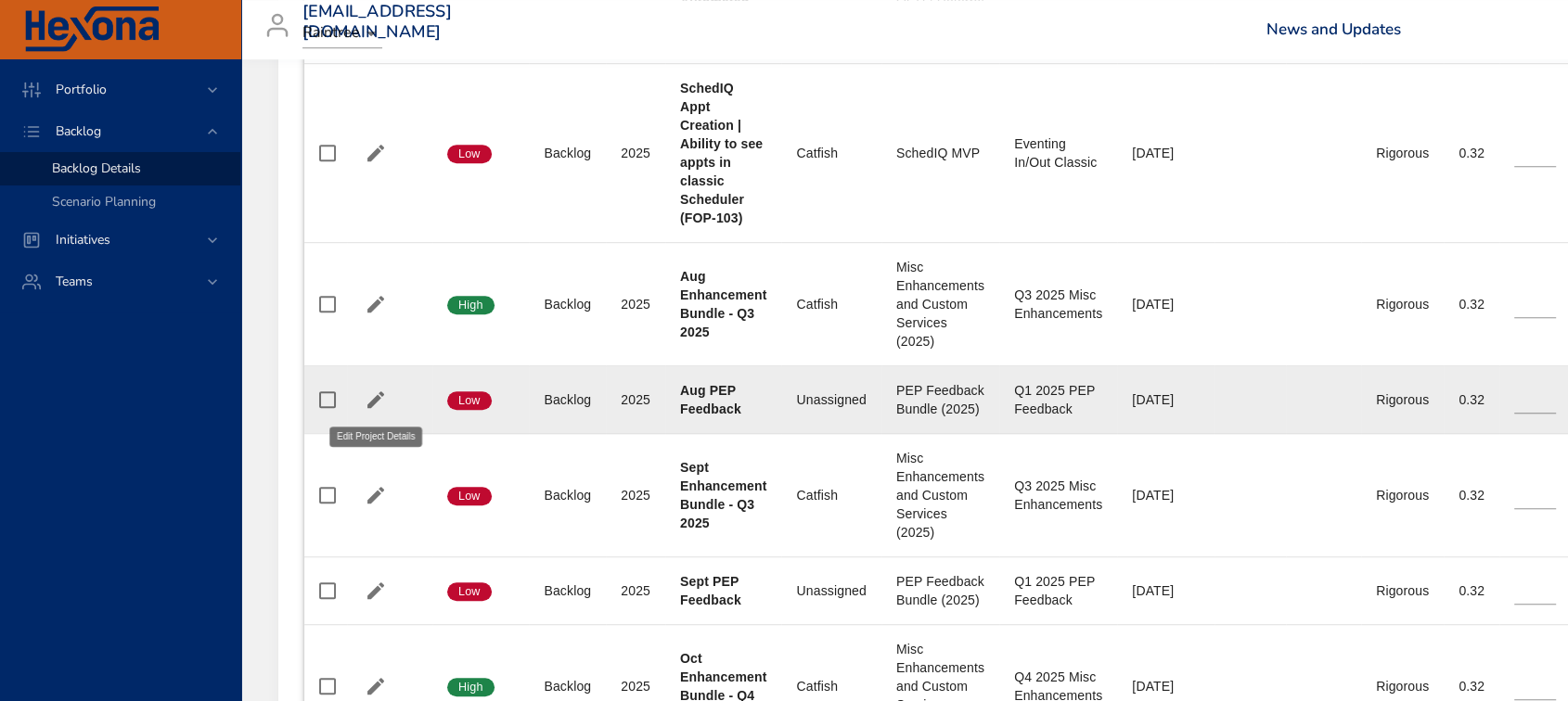 click at bounding box center (376, 400) 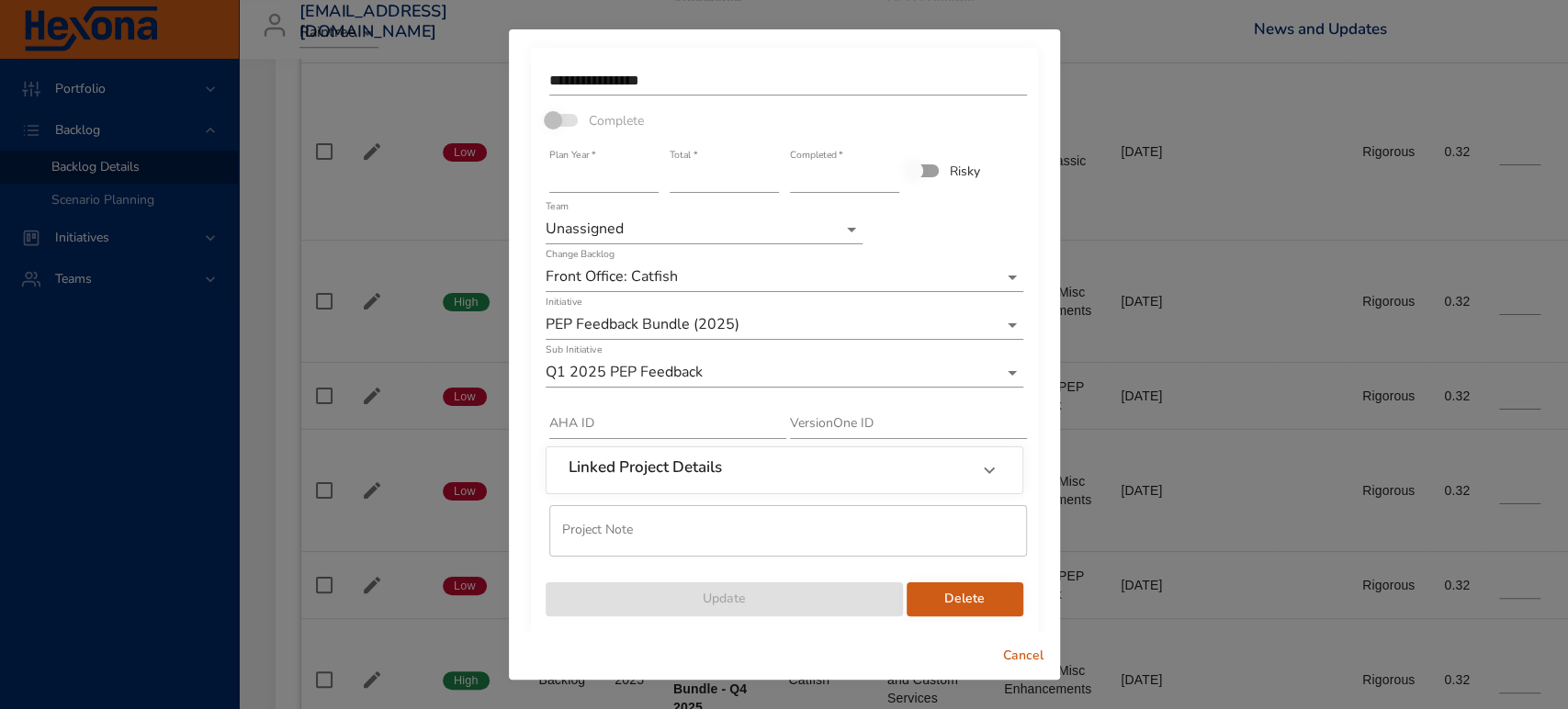 scroll, scrollTop: 17, scrollLeft: 0, axis: vertical 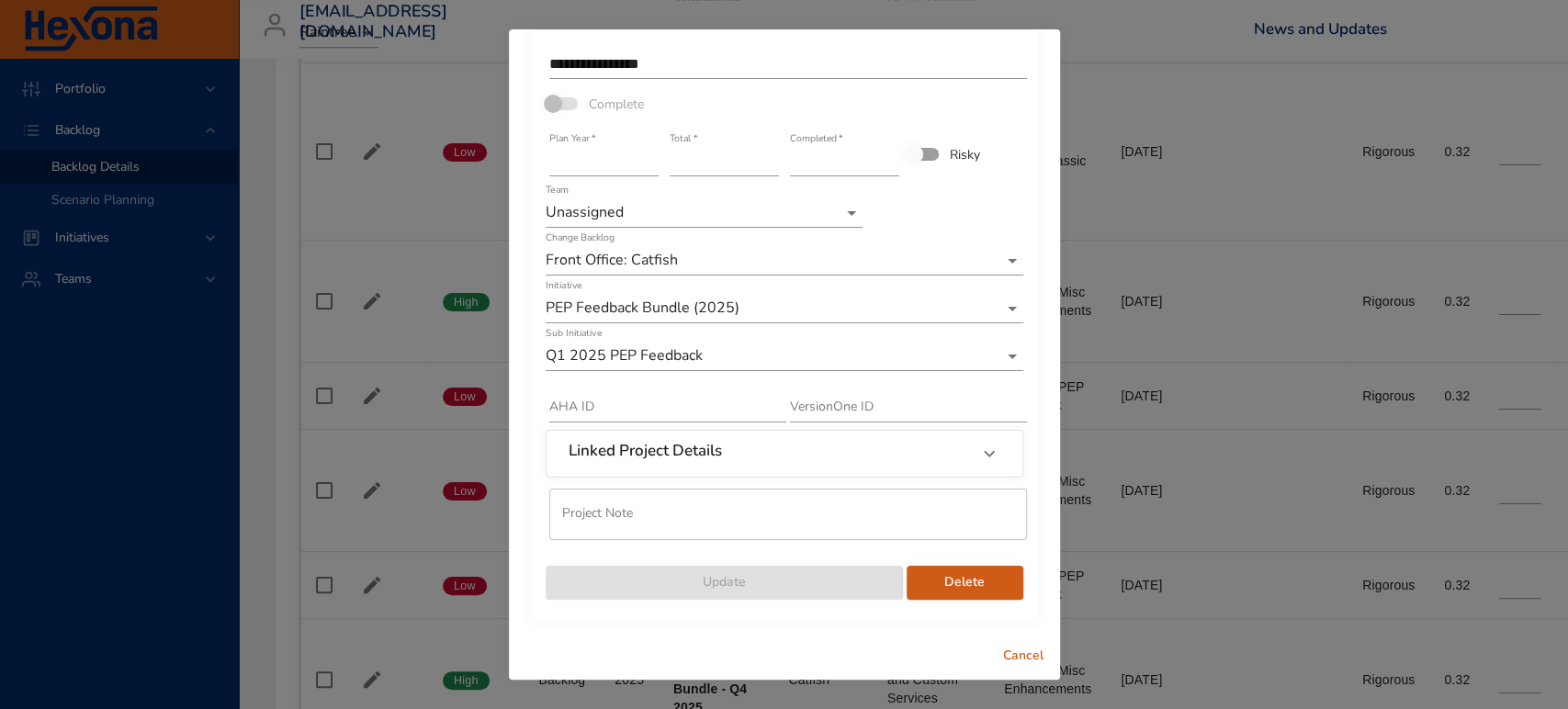 click on "Delete" at bounding box center (964, 573) 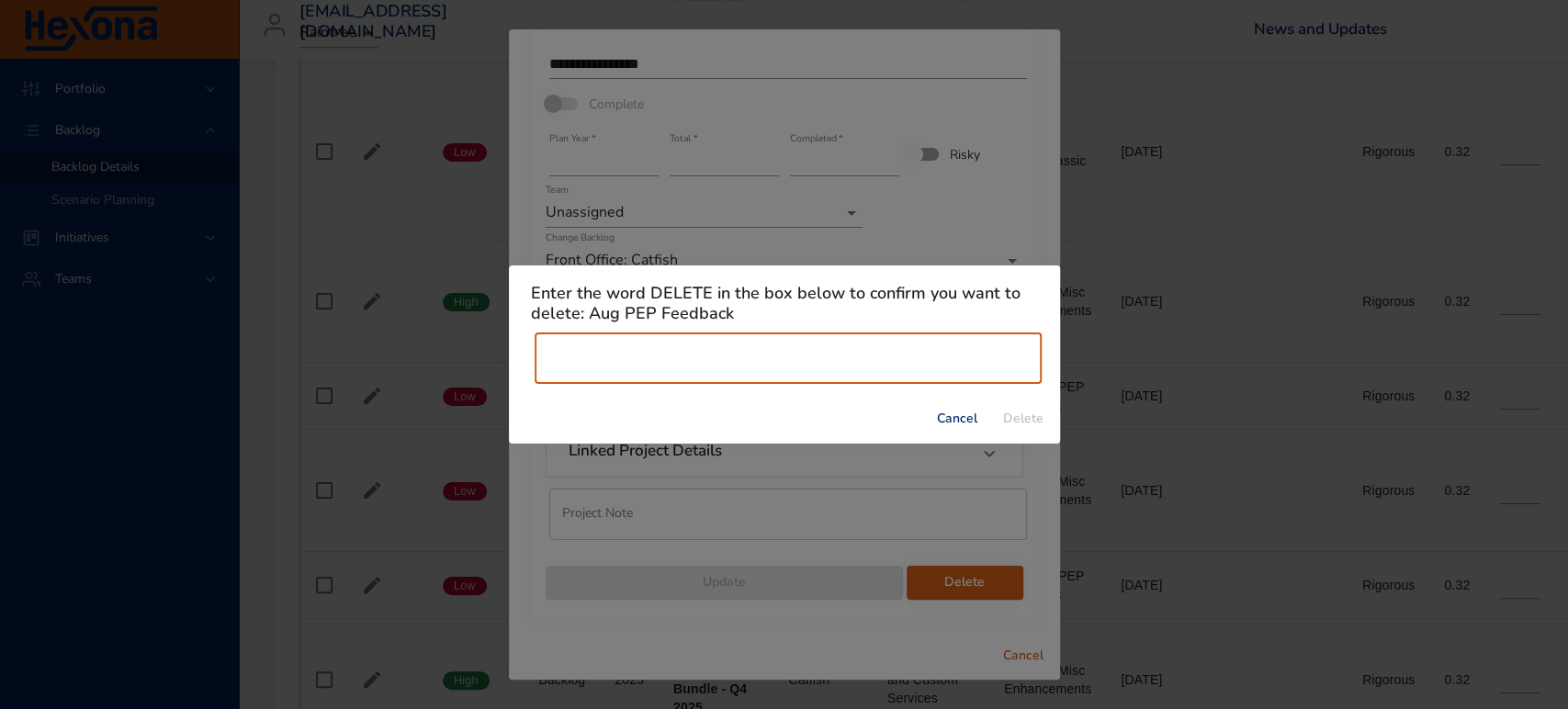 click at bounding box center [788, 358] 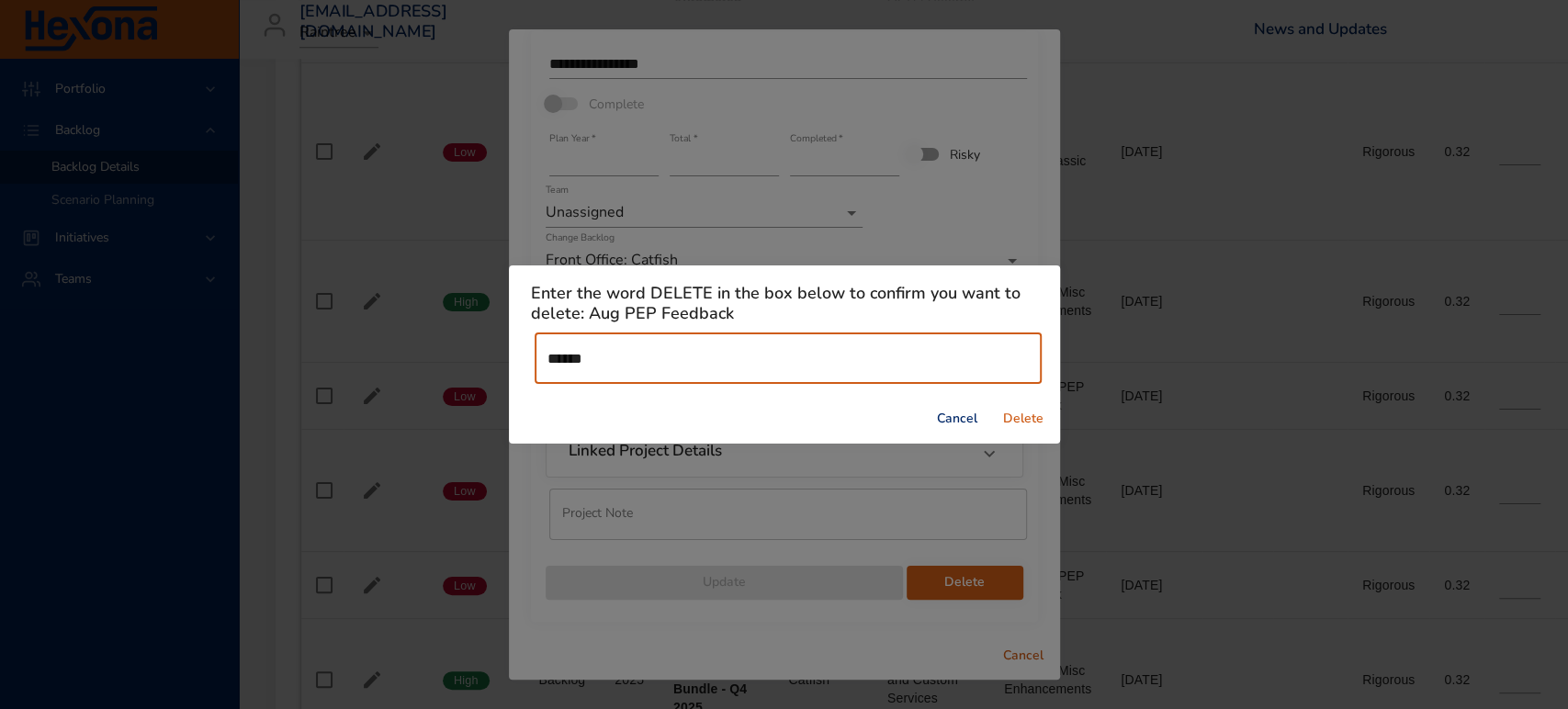 type on "******" 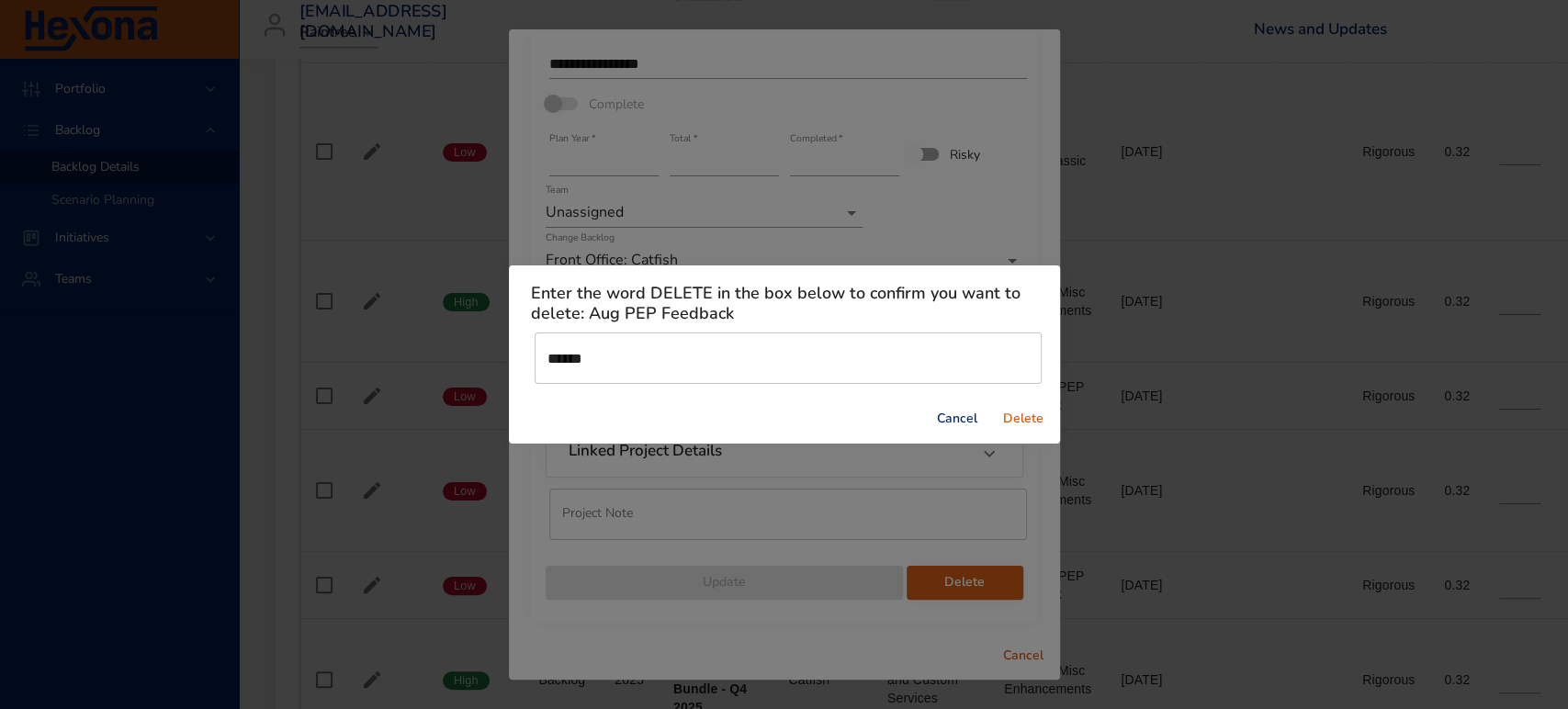 click on "Delete" at bounding box center (1023, 419) 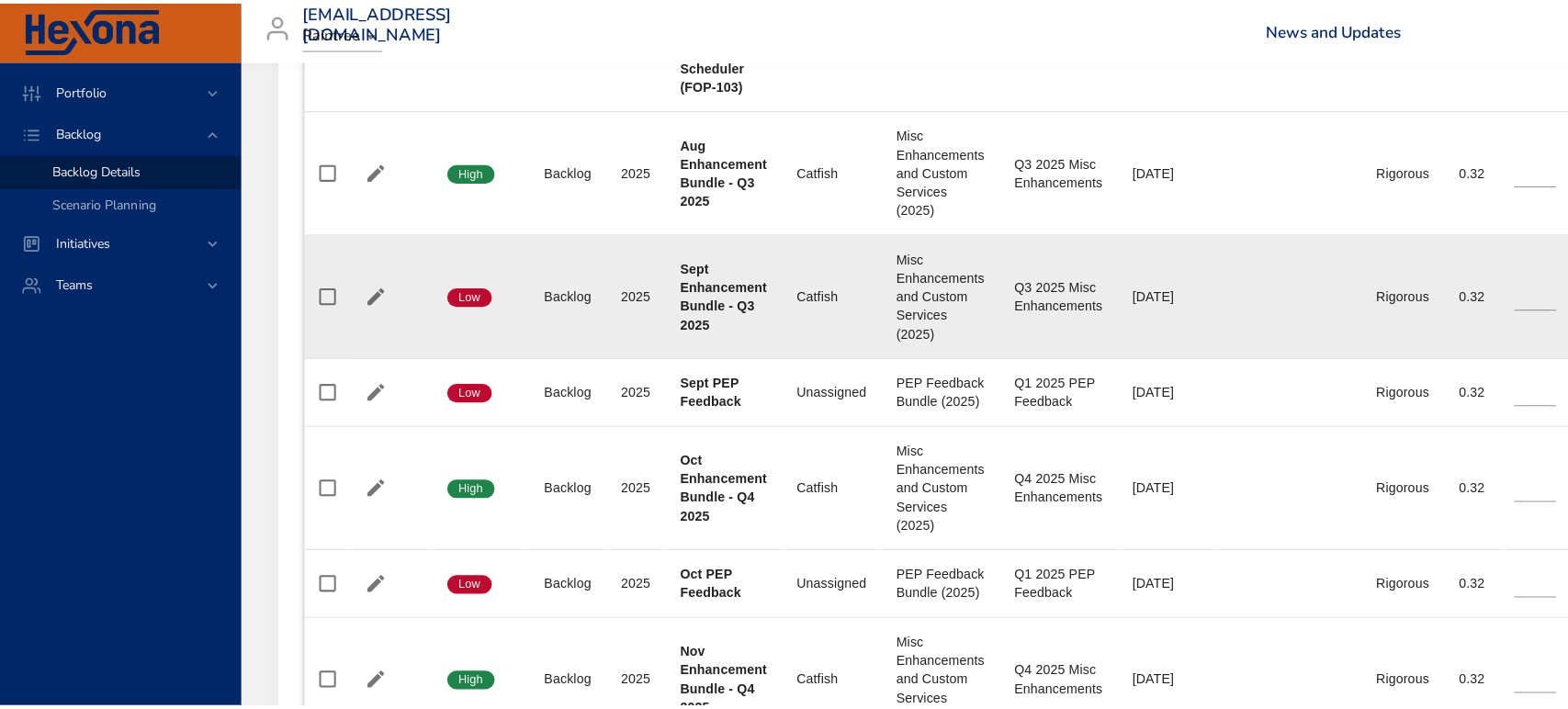 scroll, scrollTop: 1265, scrollLeft: 0, axis: vertical 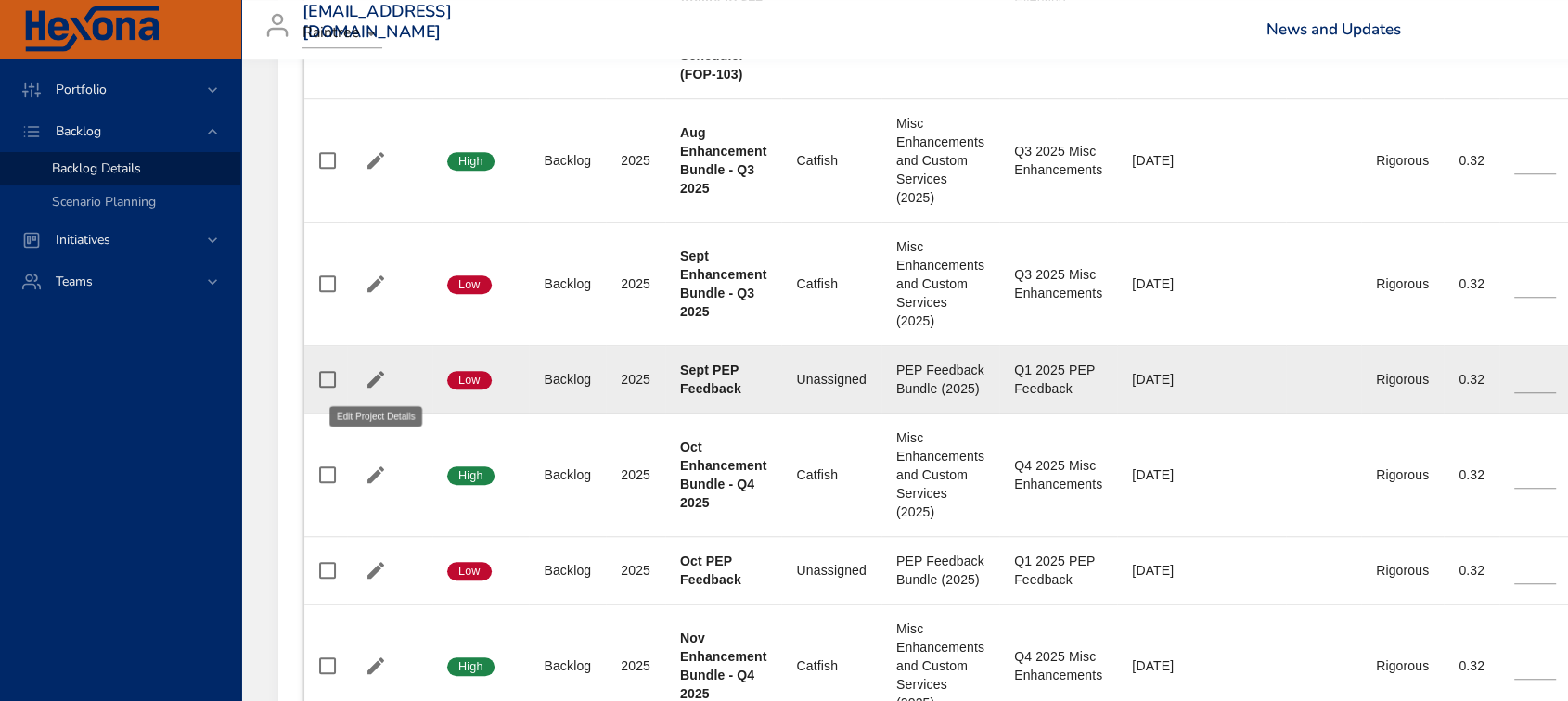 click 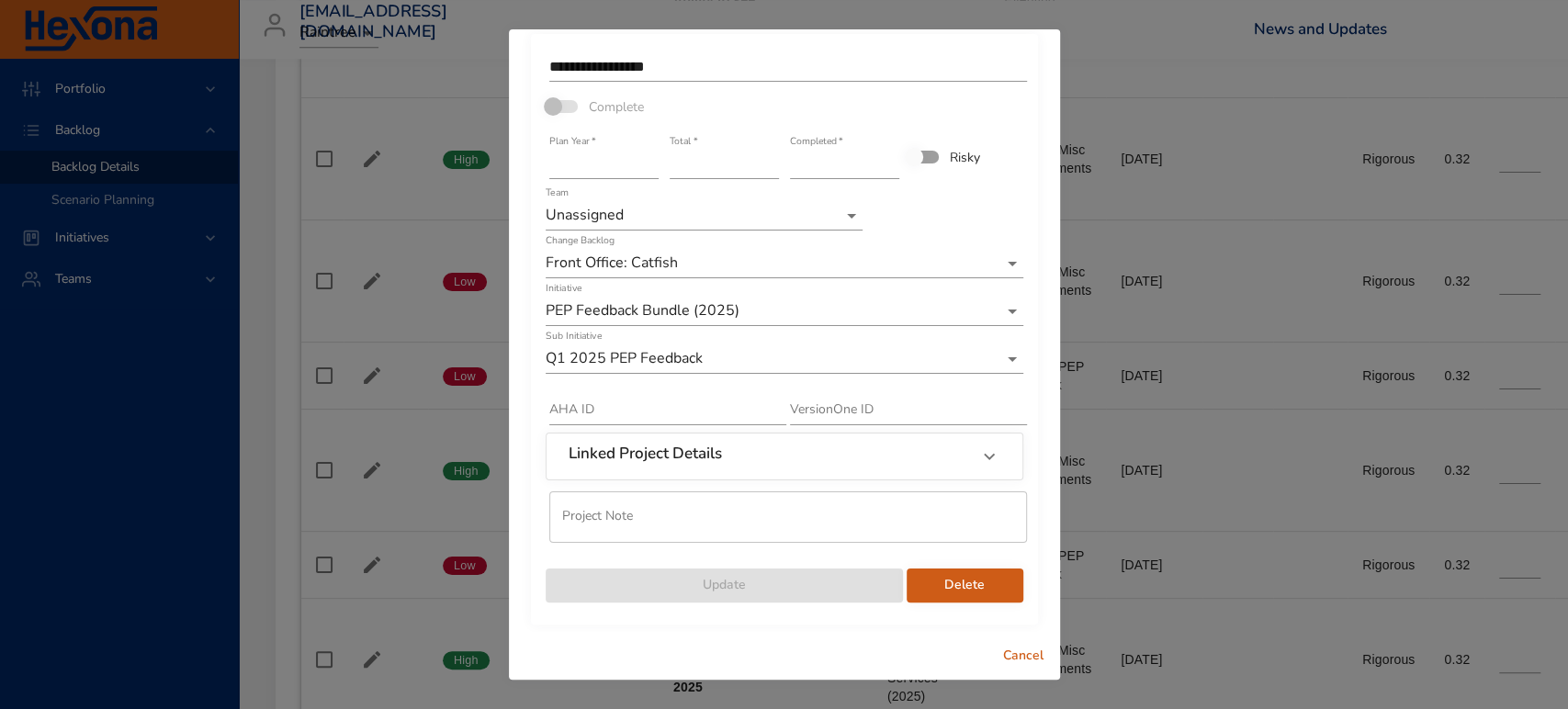 scroll, scrollTop: 17, scrollLeft: 0, axis: vertical 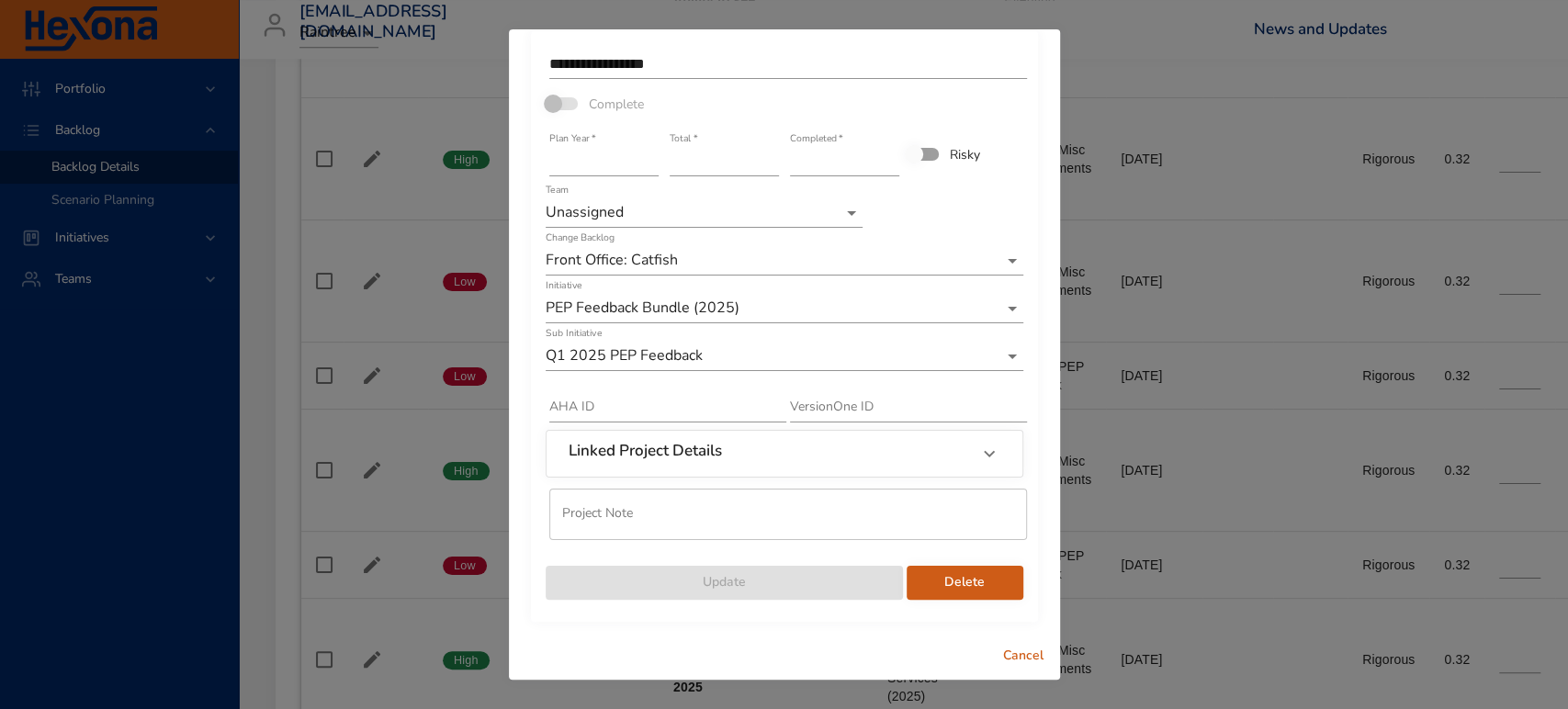 click on "Delete" at bounding box center (964, 582) 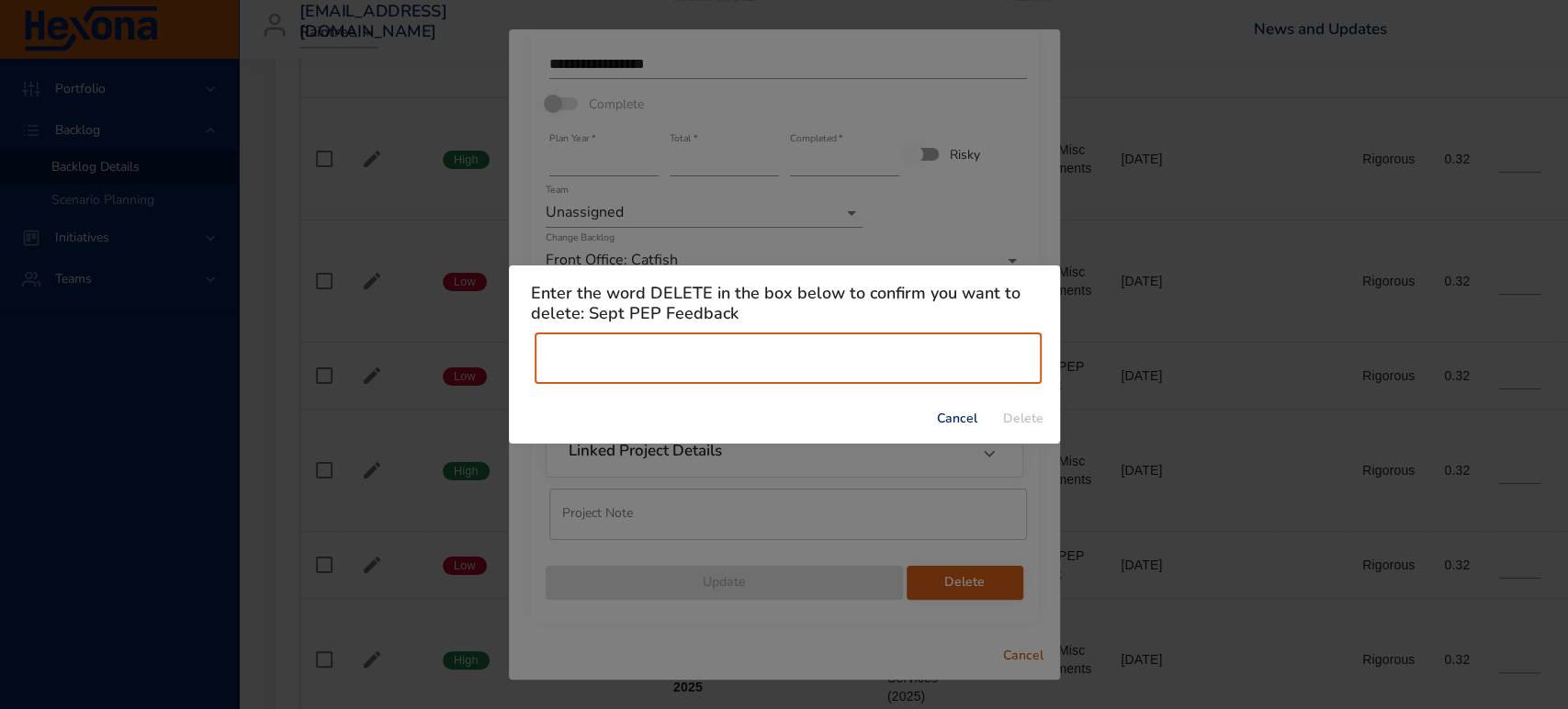 click at bounding box center (788, 358) 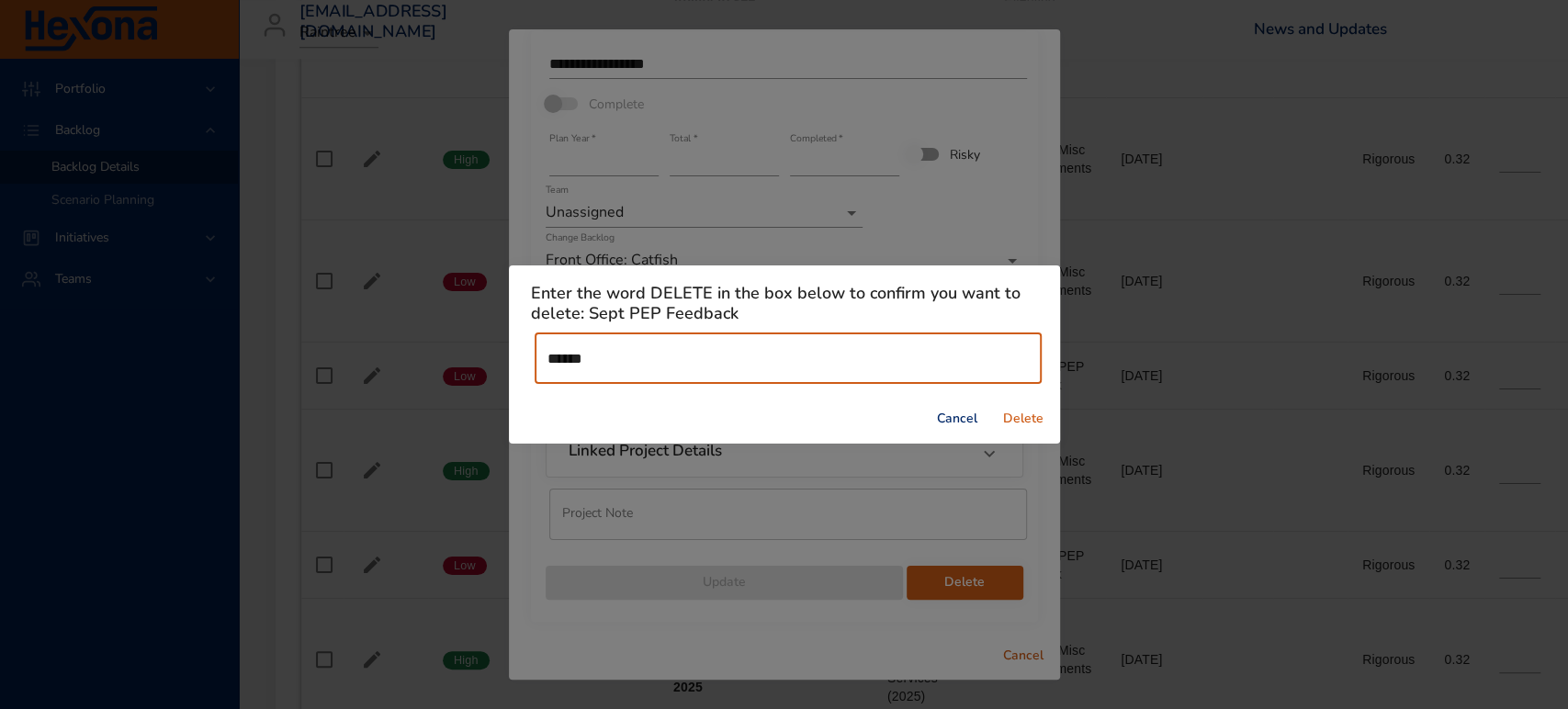 type on "******" 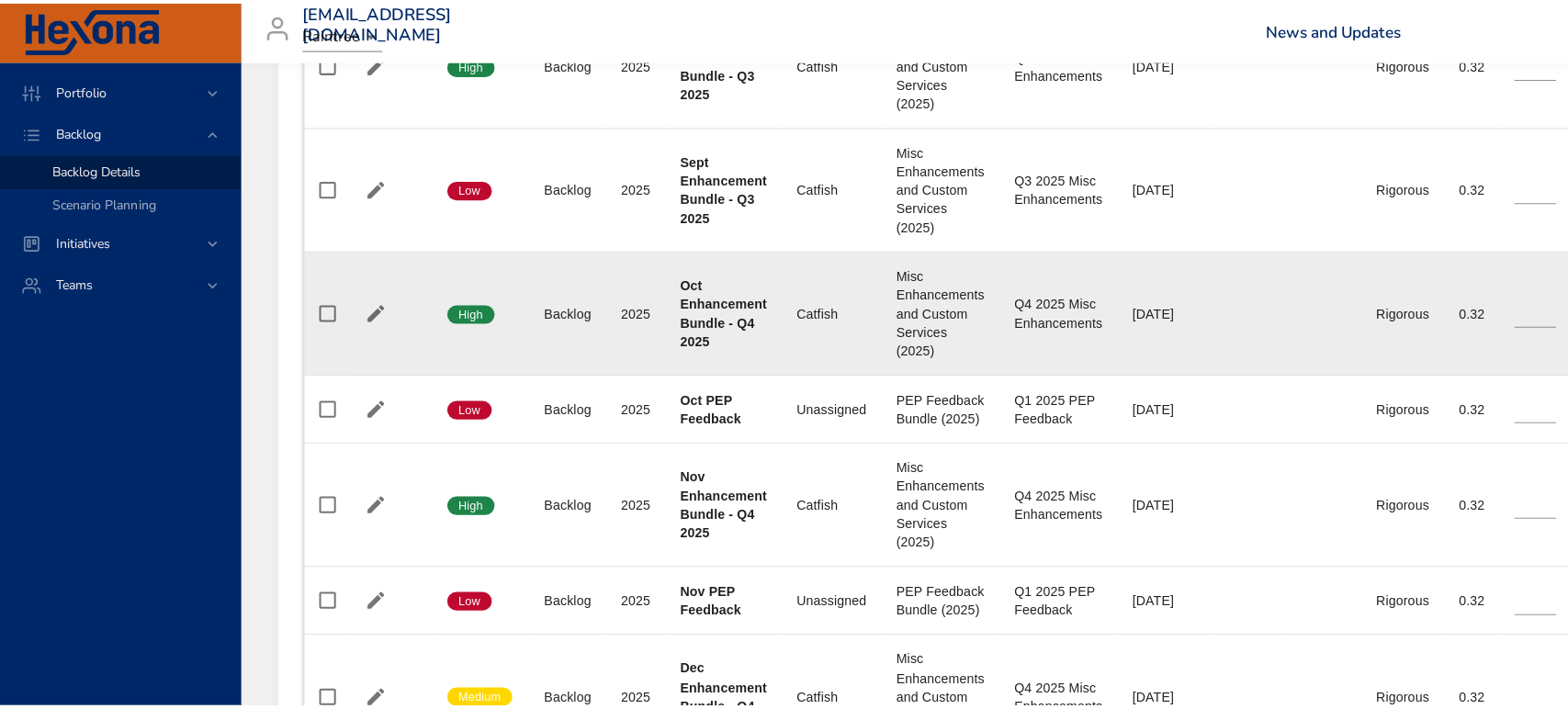 scroll, scrollTop: 1530, scrollLeft: 0, axis: vertical 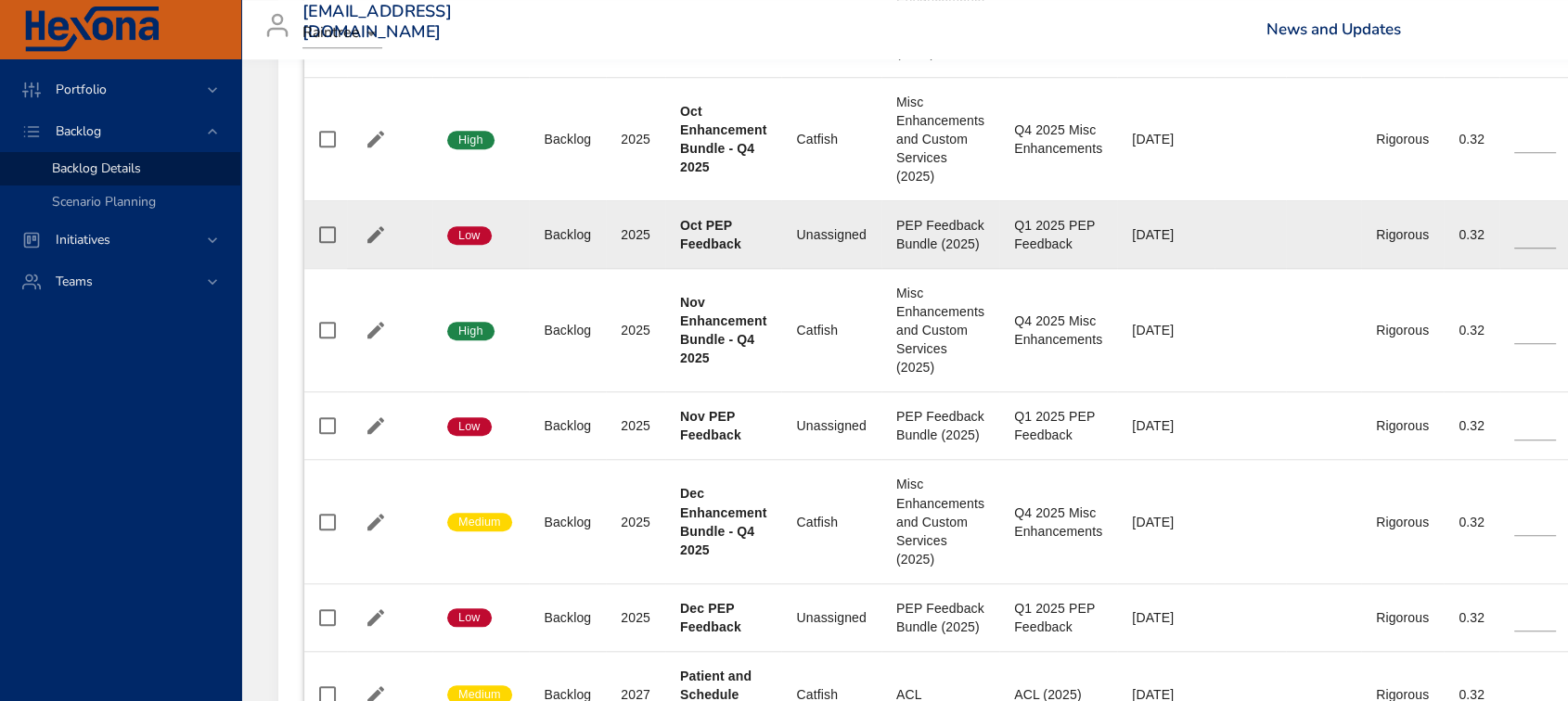 click at bounding box center [390, 235] 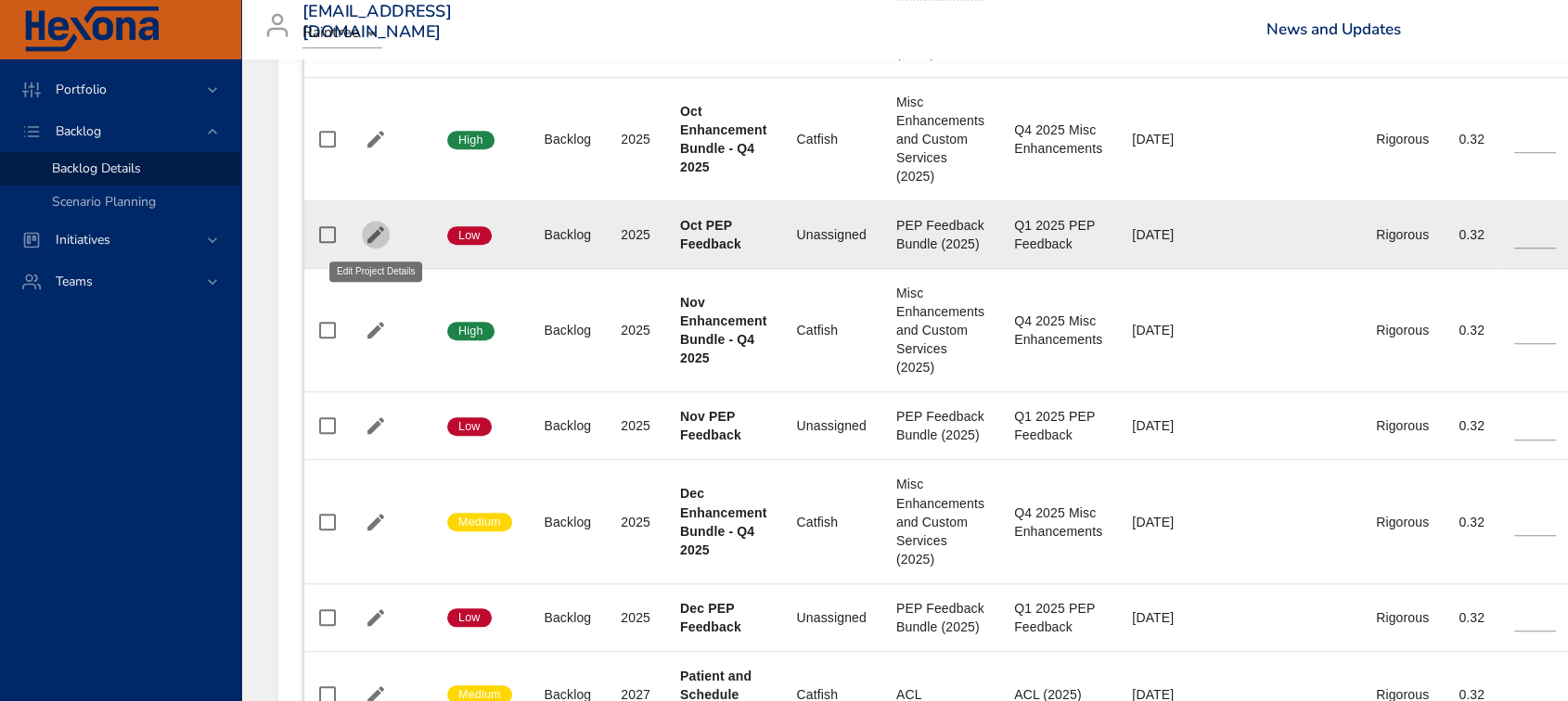 click 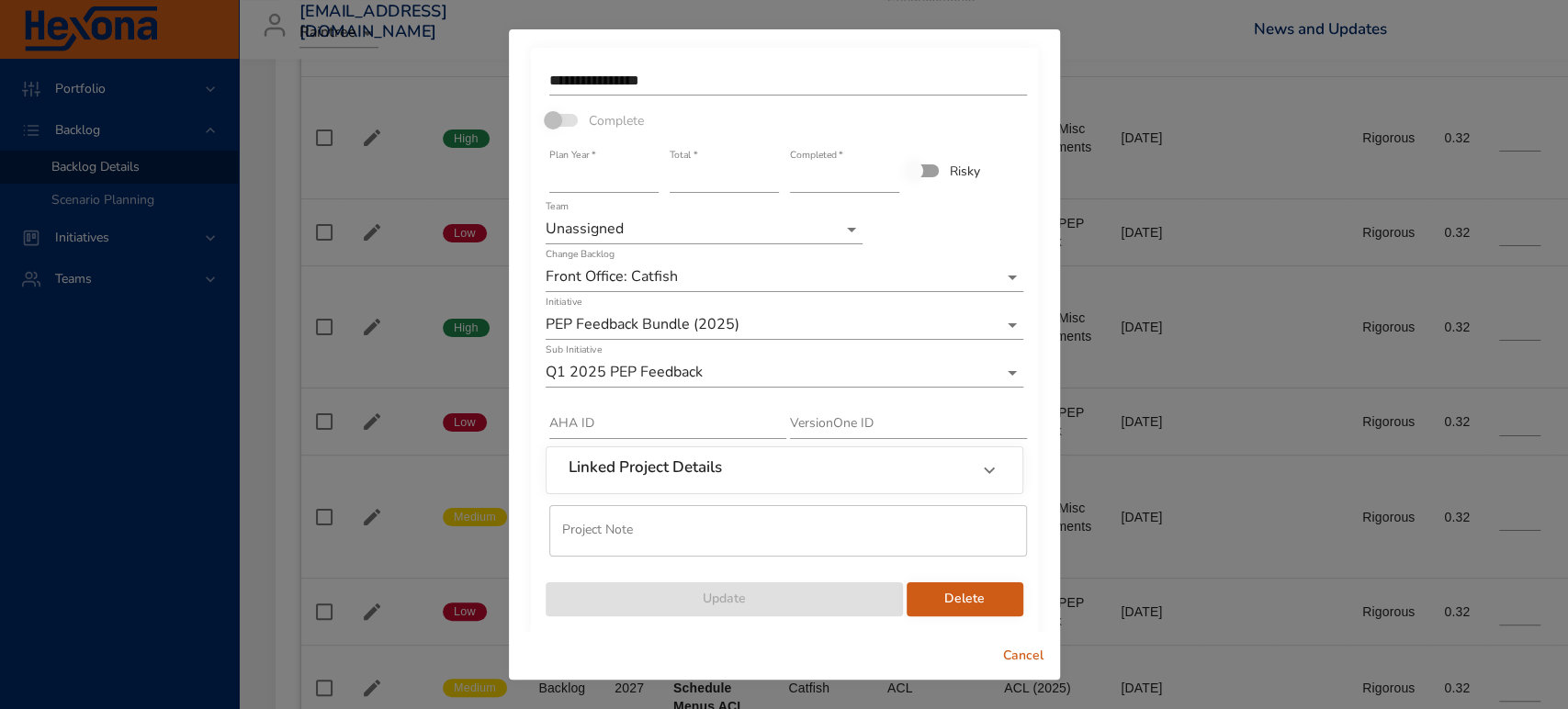 click on "Delete" at bounding box center (964, 599) 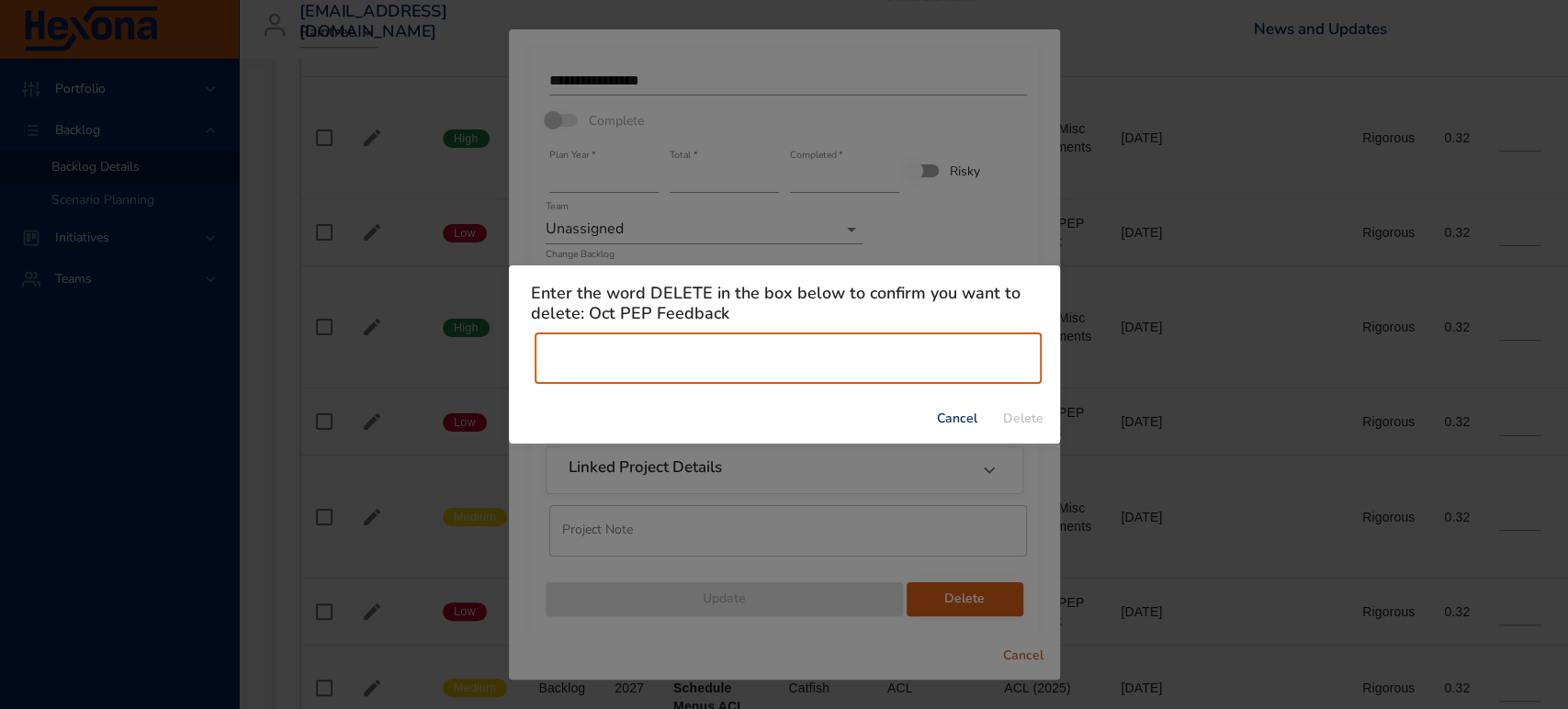 click at bounding box center [788, 358] 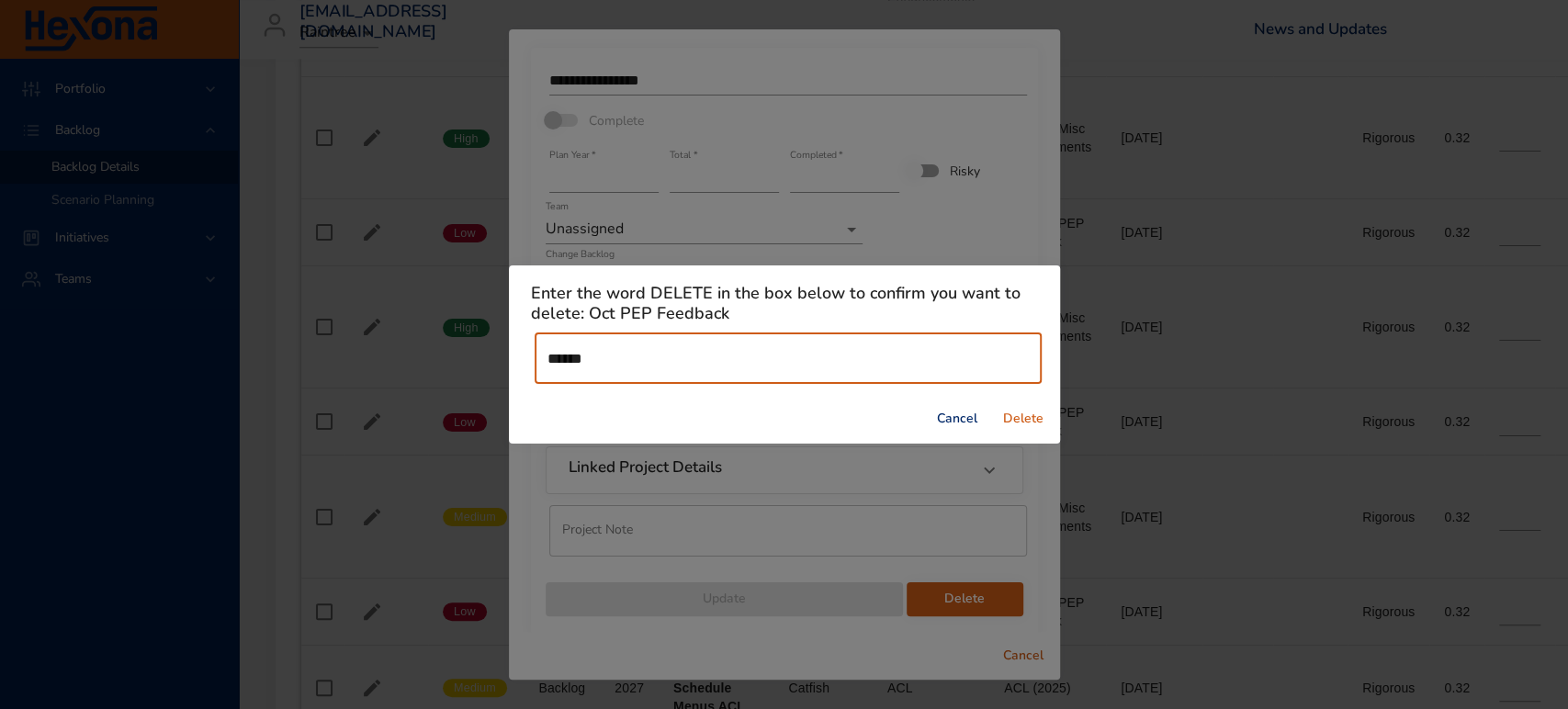 type on "******" 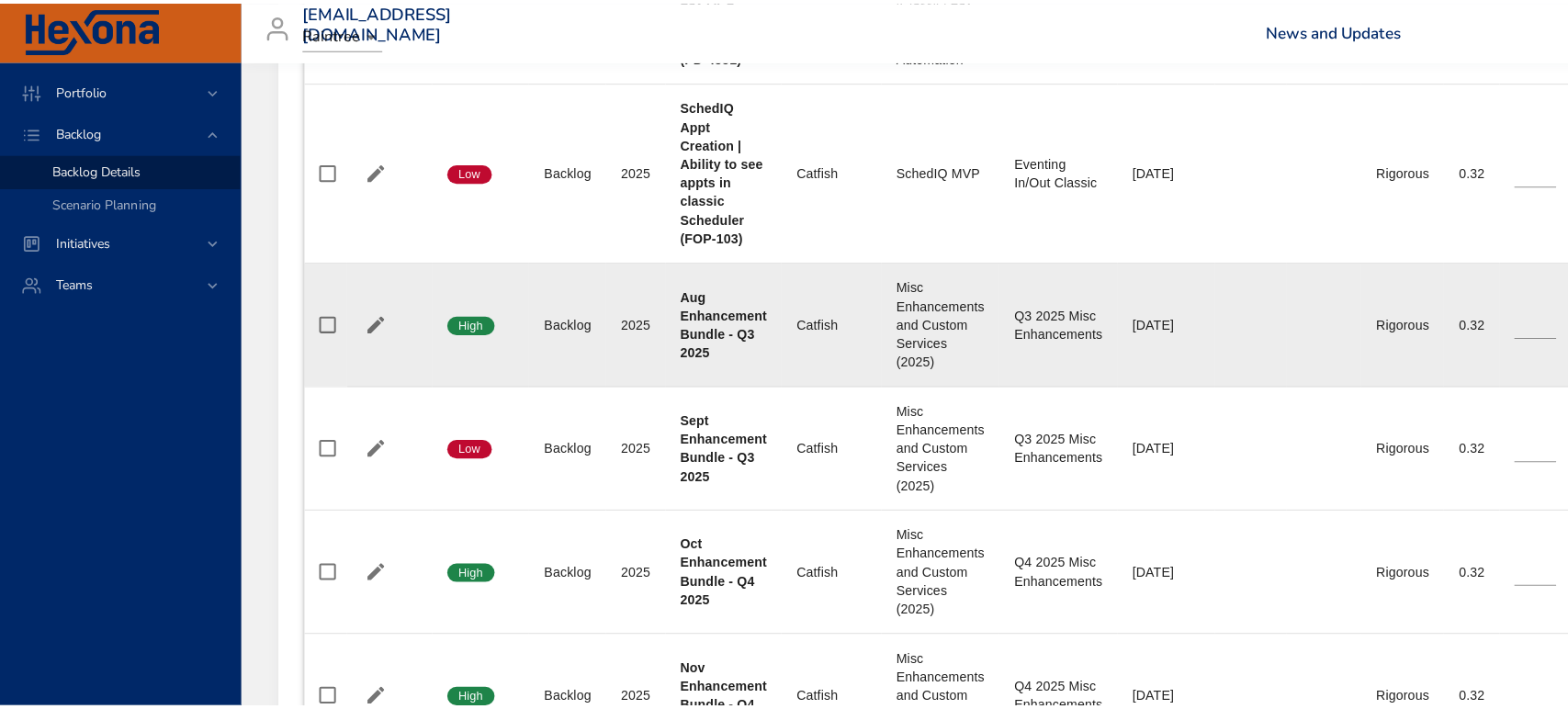 scroll, scrollTop: 1020, scrollLeft: 0, axis: vertical 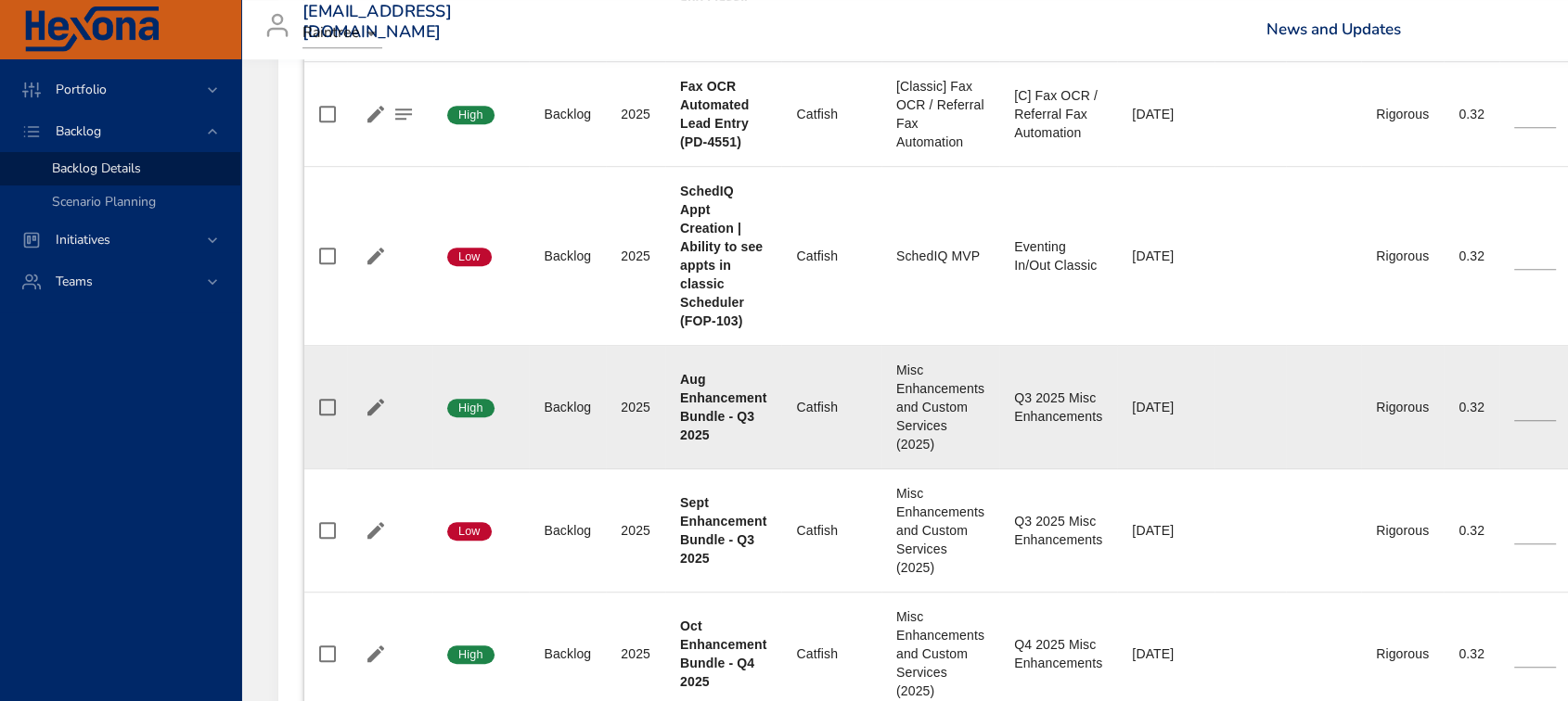click at bounding box center [390, 407] 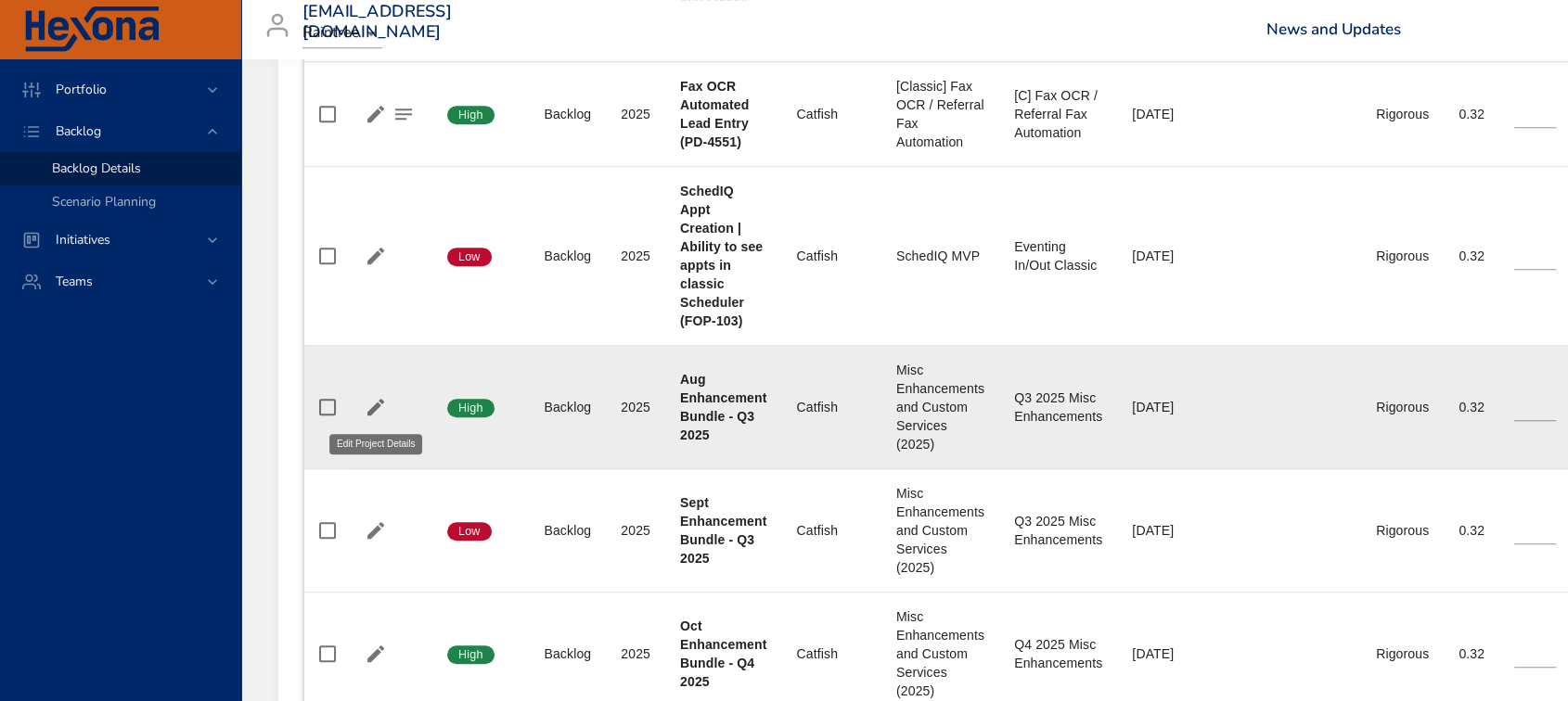 click 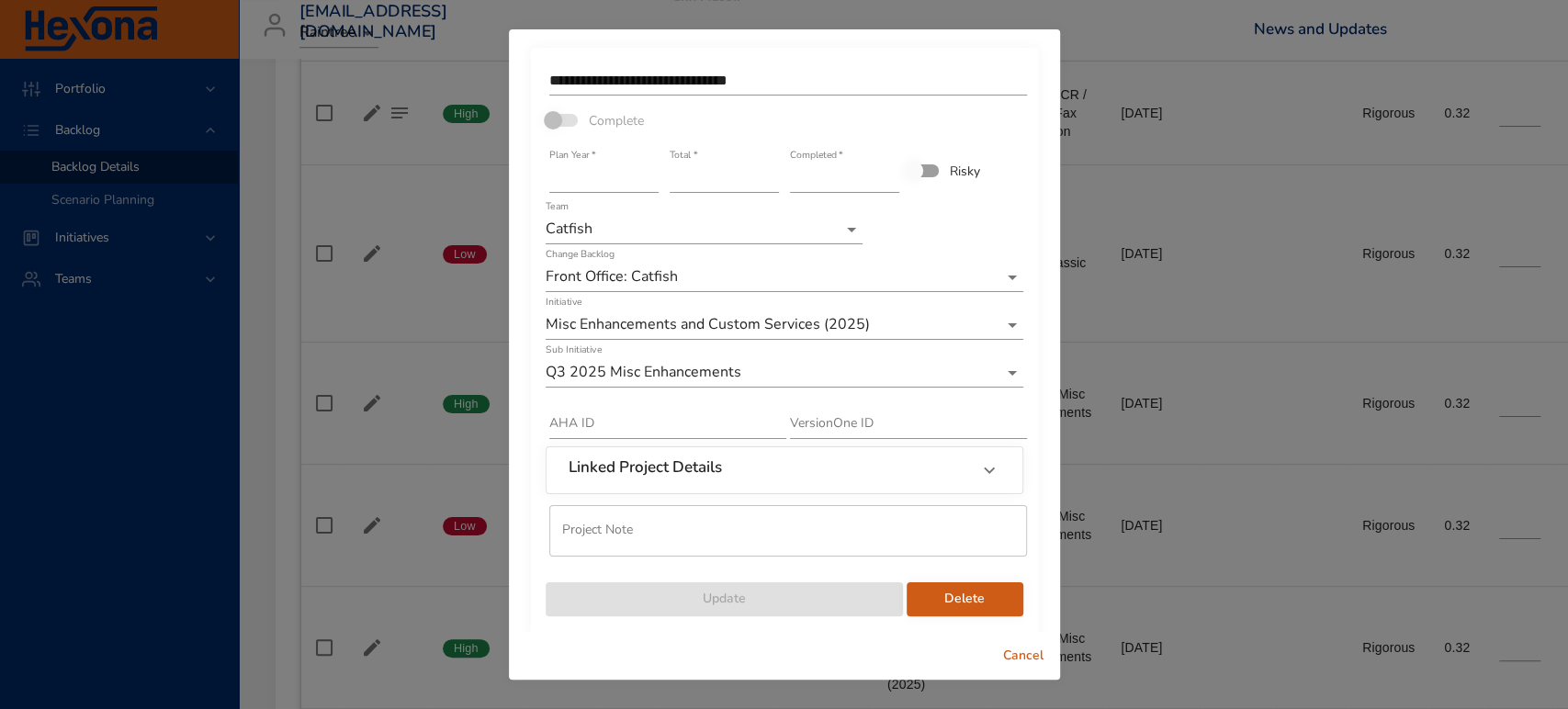 click on "Delete" at bounding box center [964, 599] 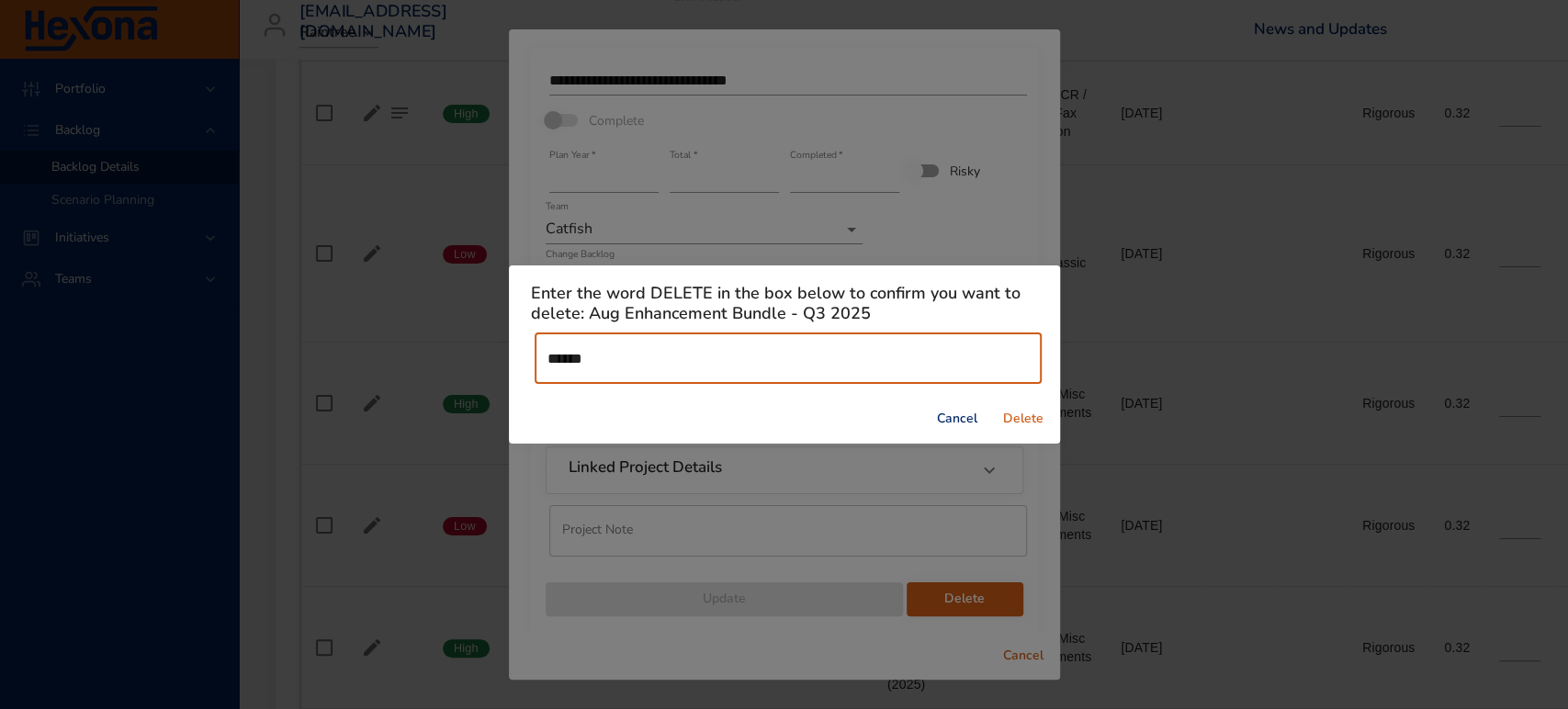 type on "******" 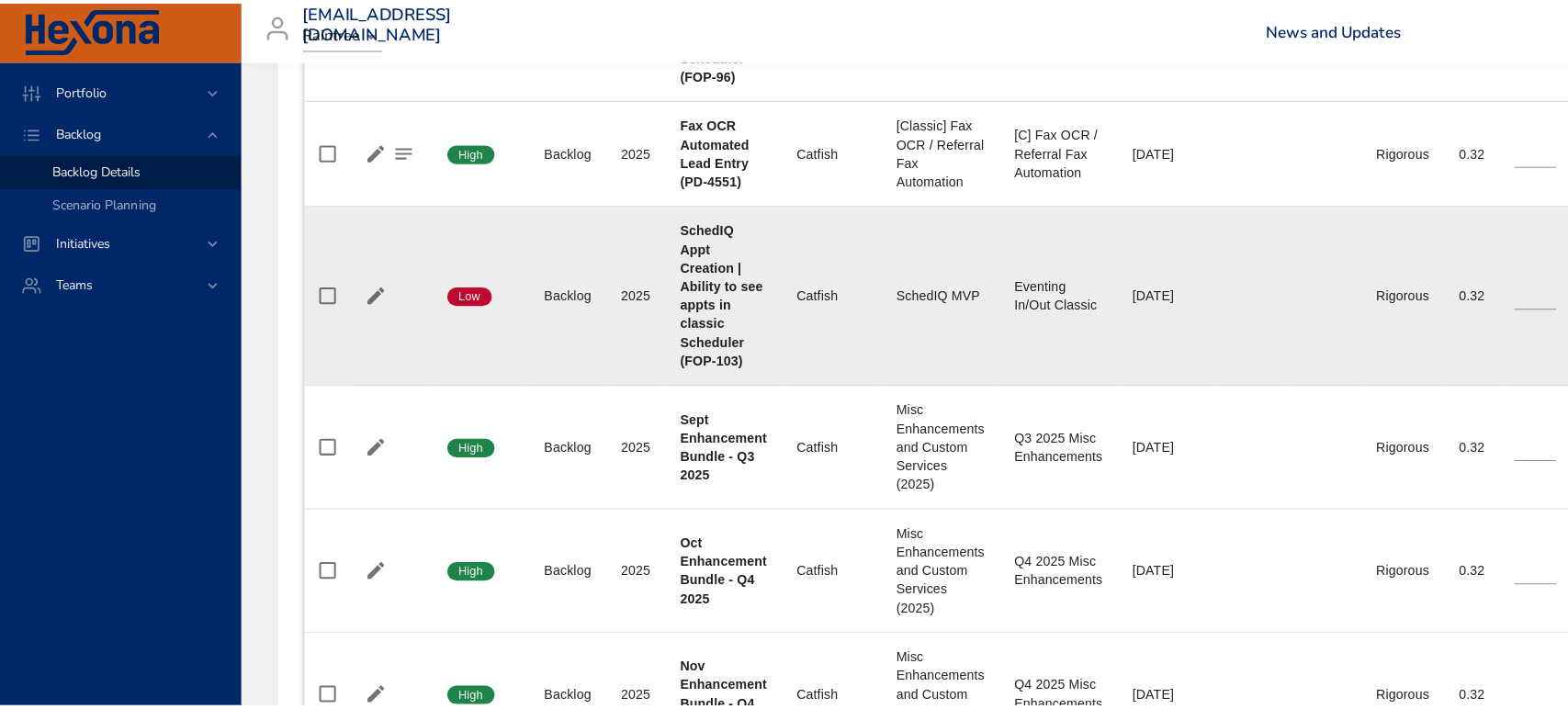 scroll, scrollTop: 1020, scrollLeft: 0, axis: vertical 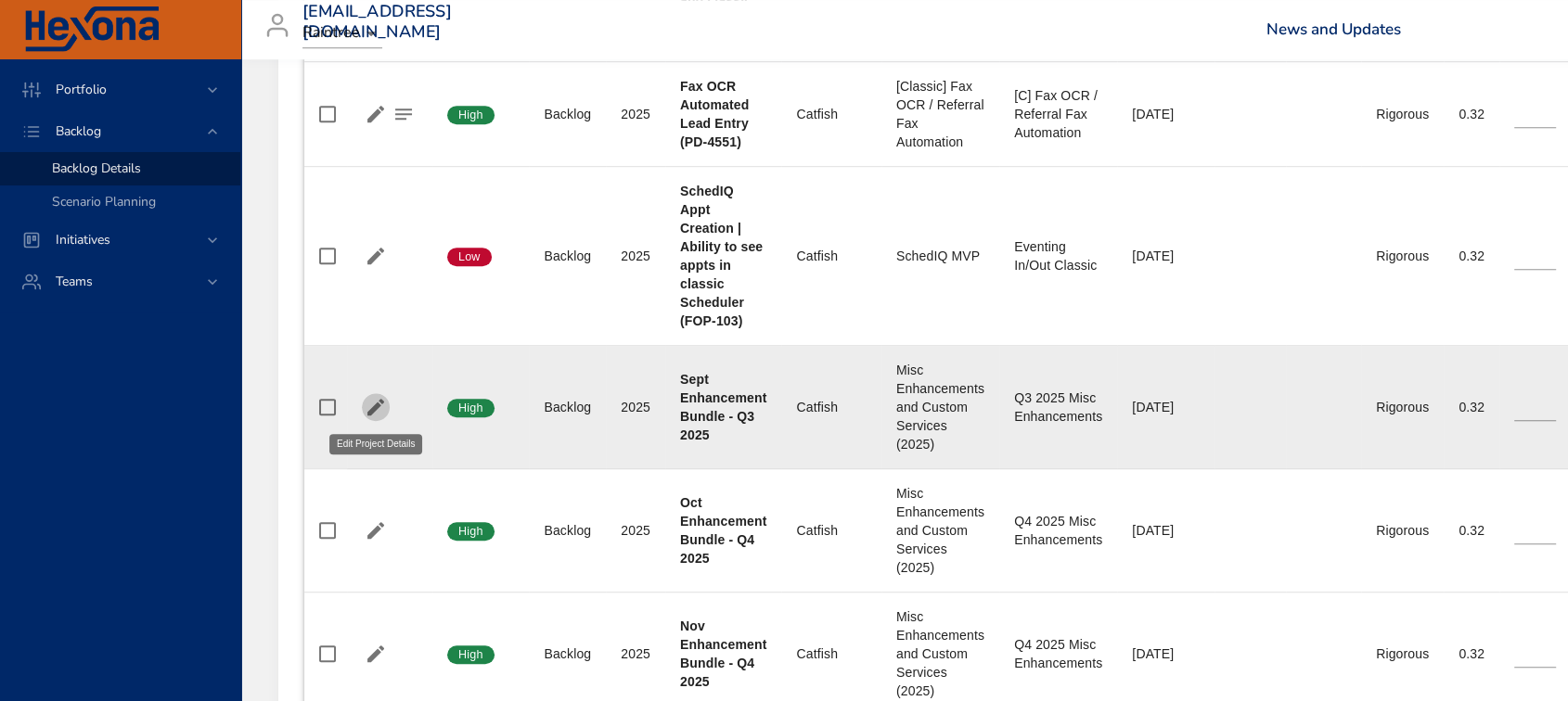 click 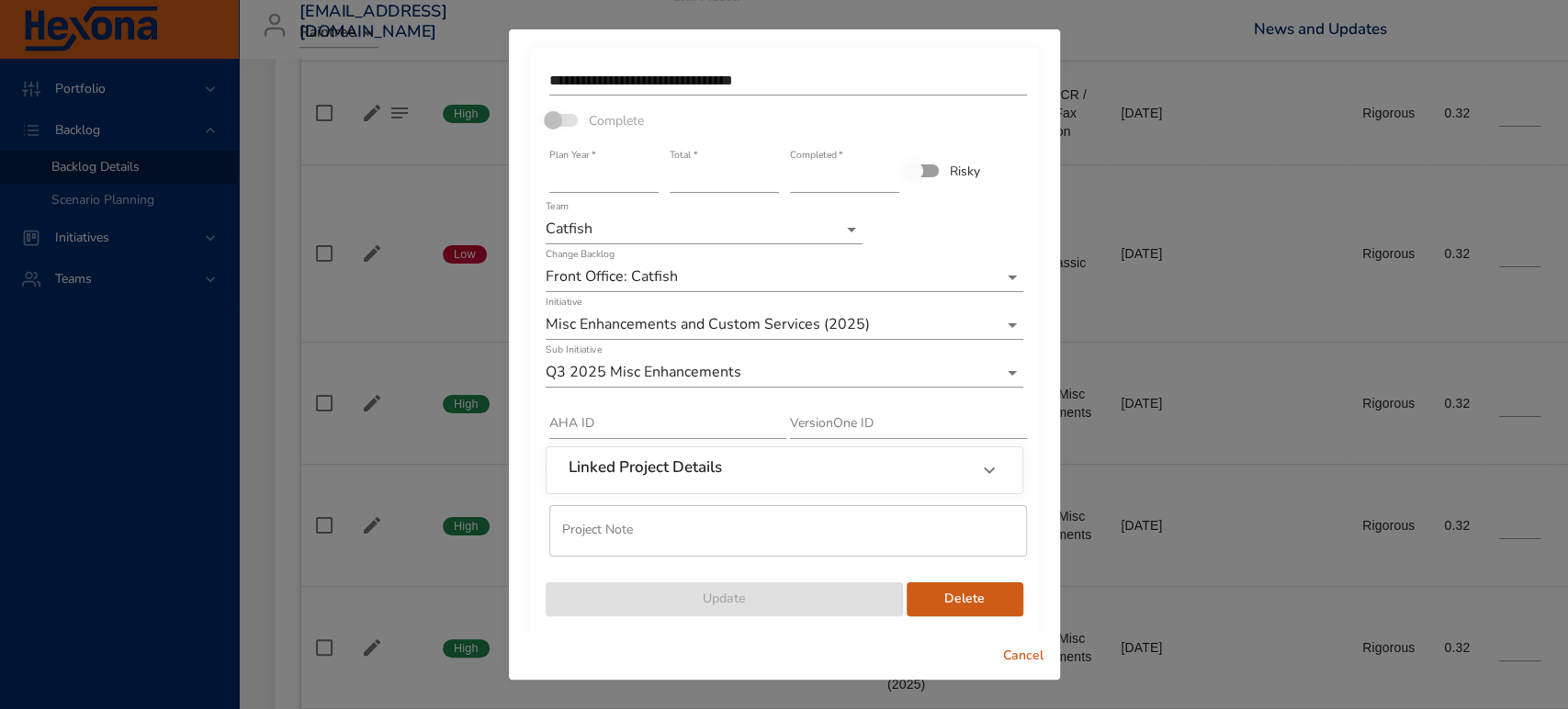 click on "Delete" at bounding box center (964, 599) 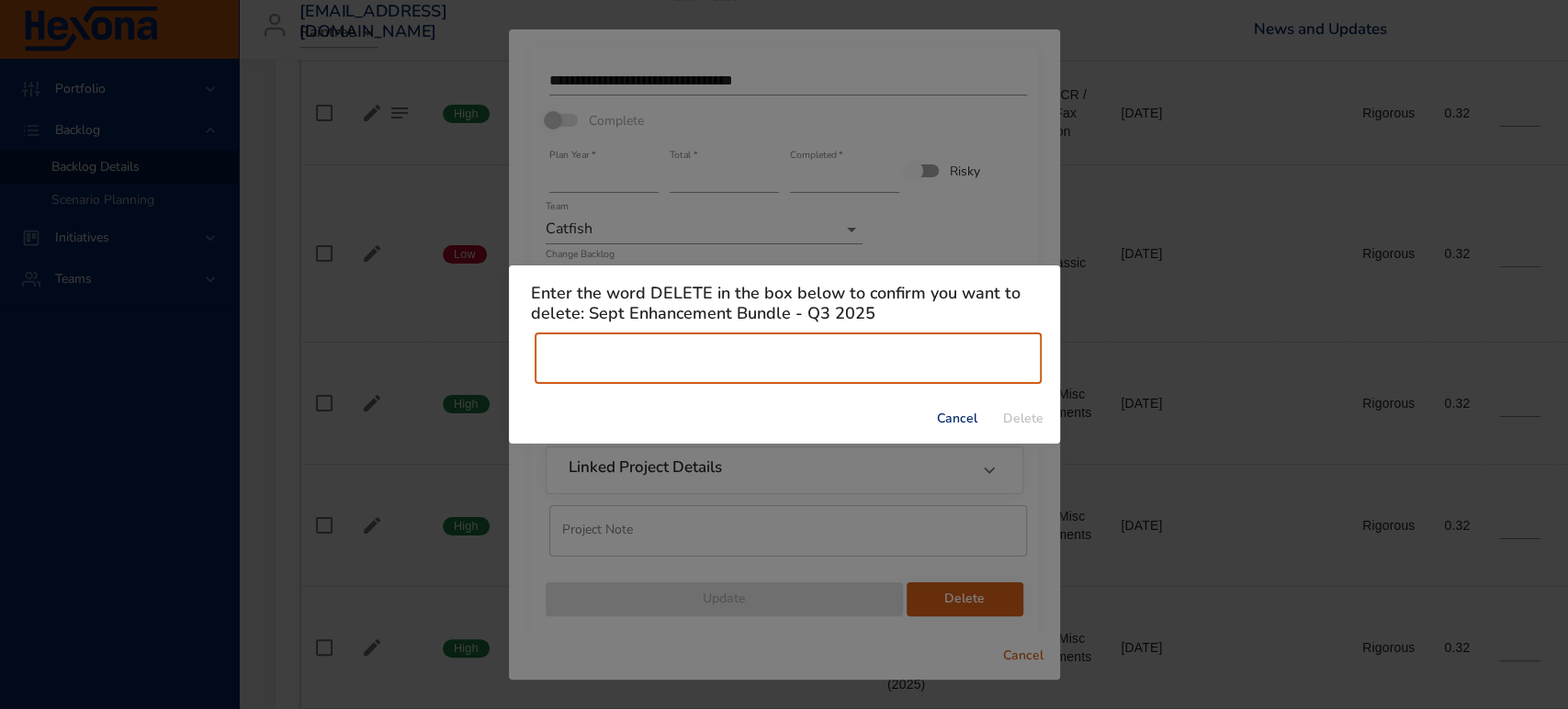 click at bounding box center [788, 358] 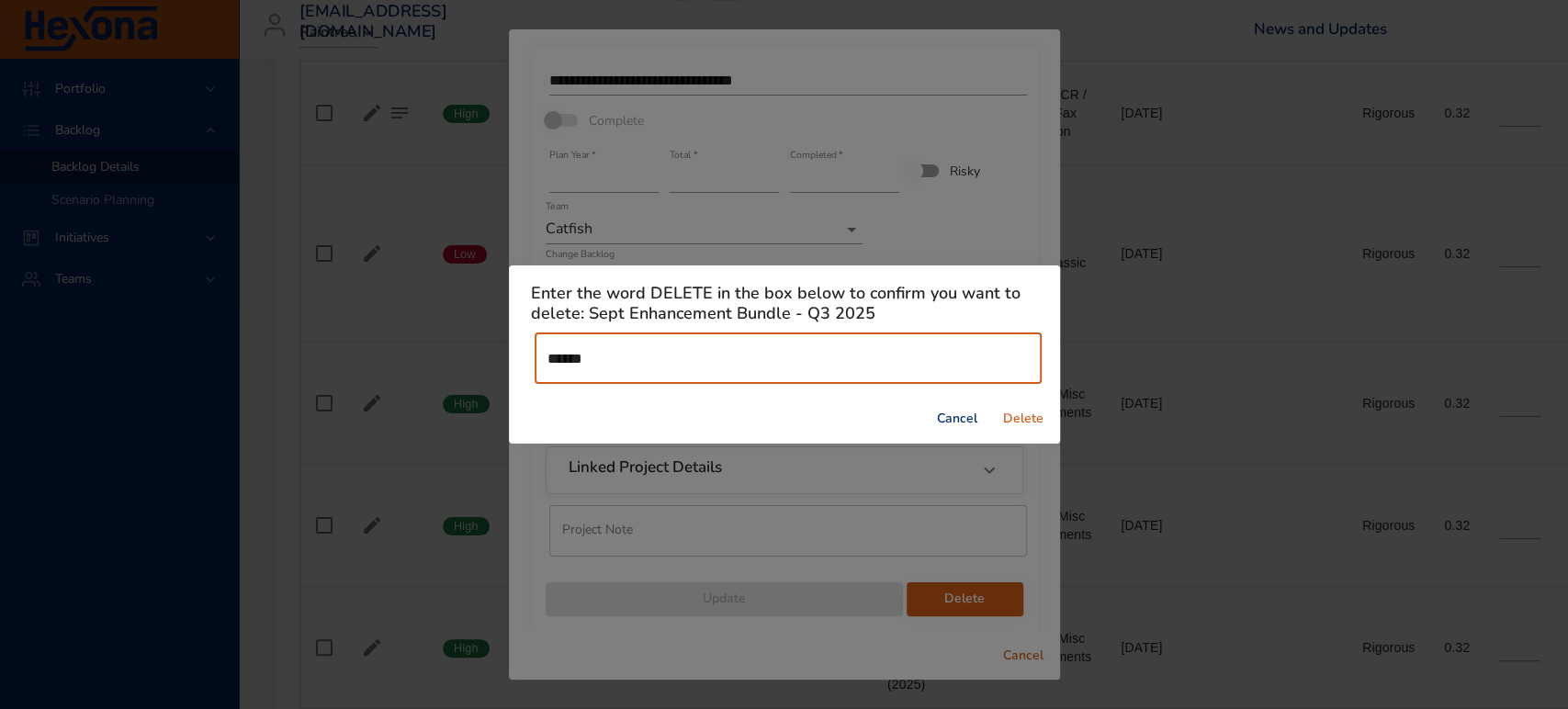 type on "******" 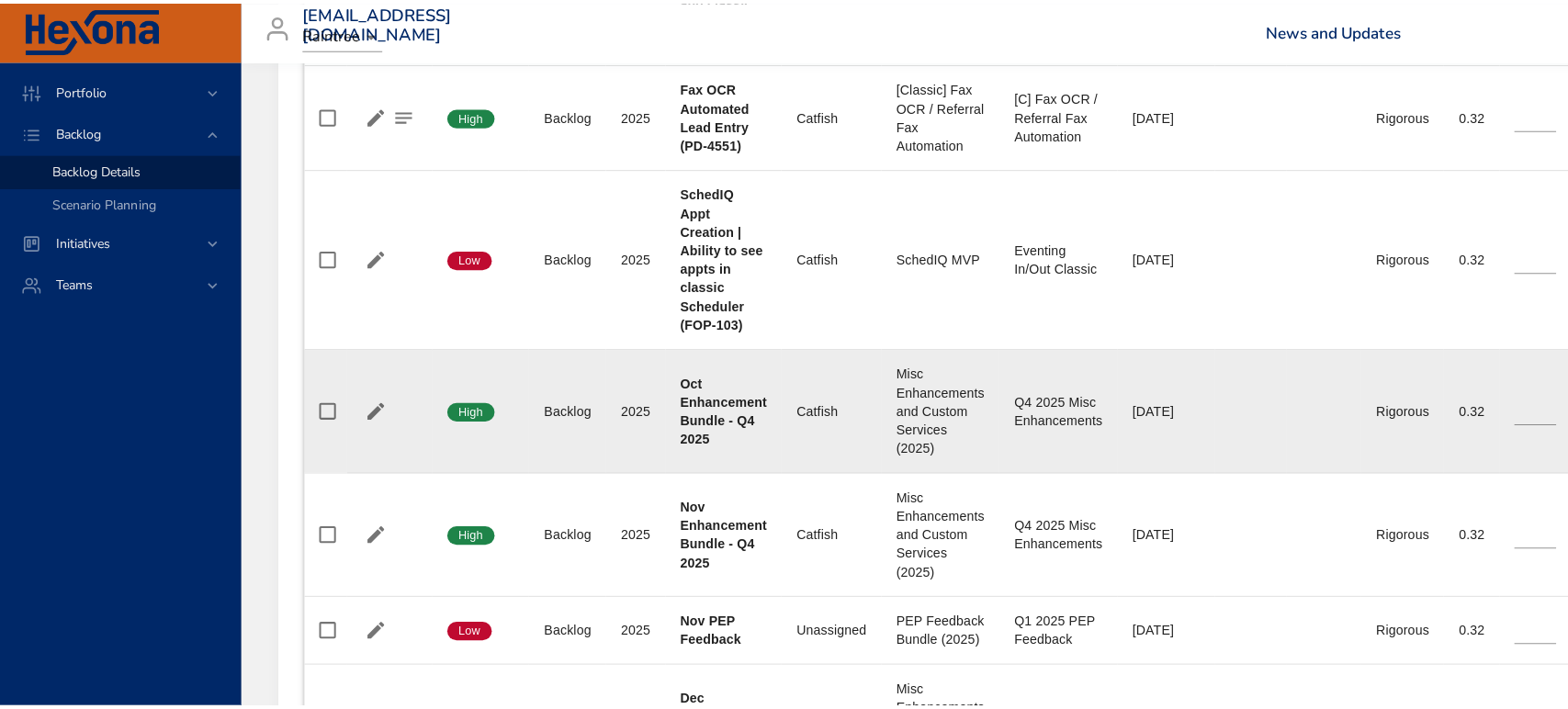 scroll, scrollTop: 1224, scrollLeft: 0, axis: vertical 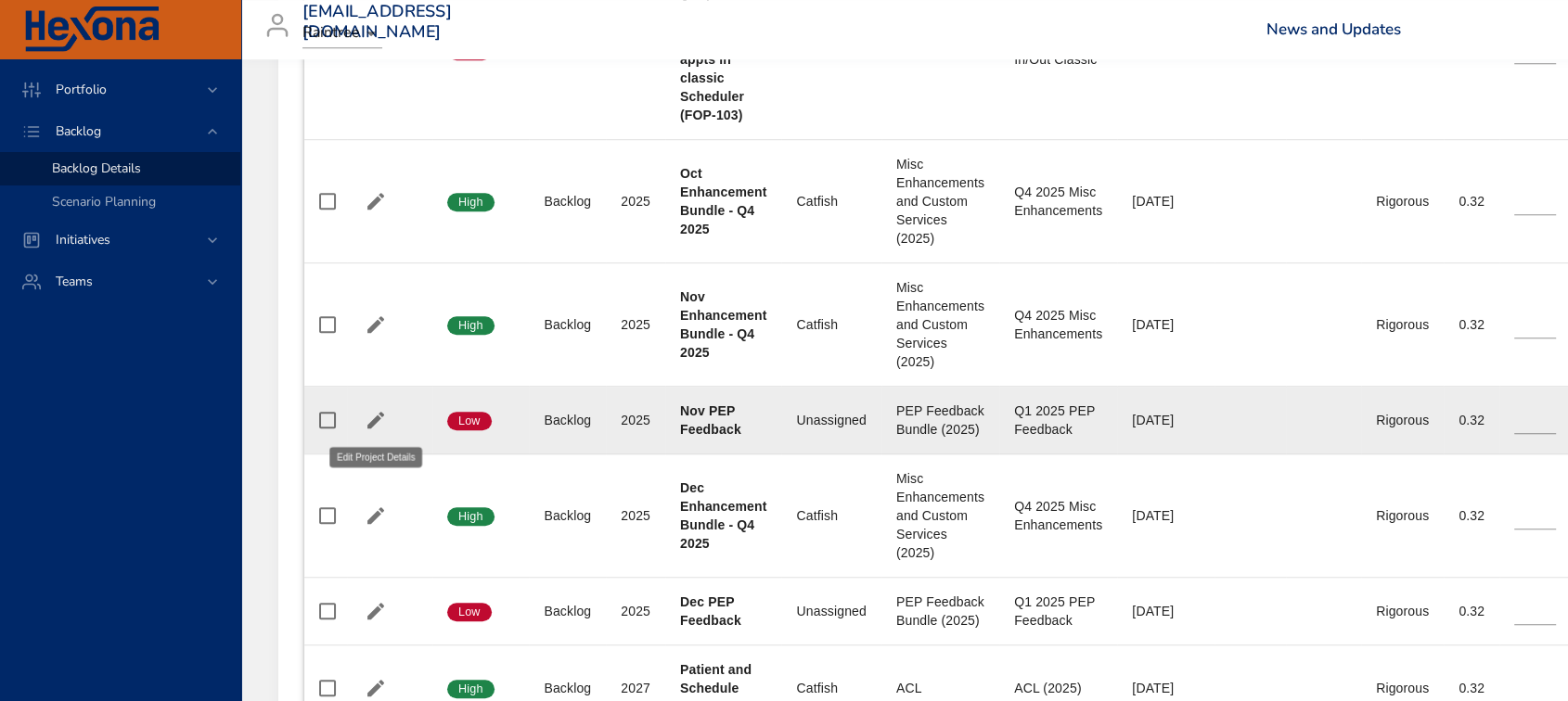 click 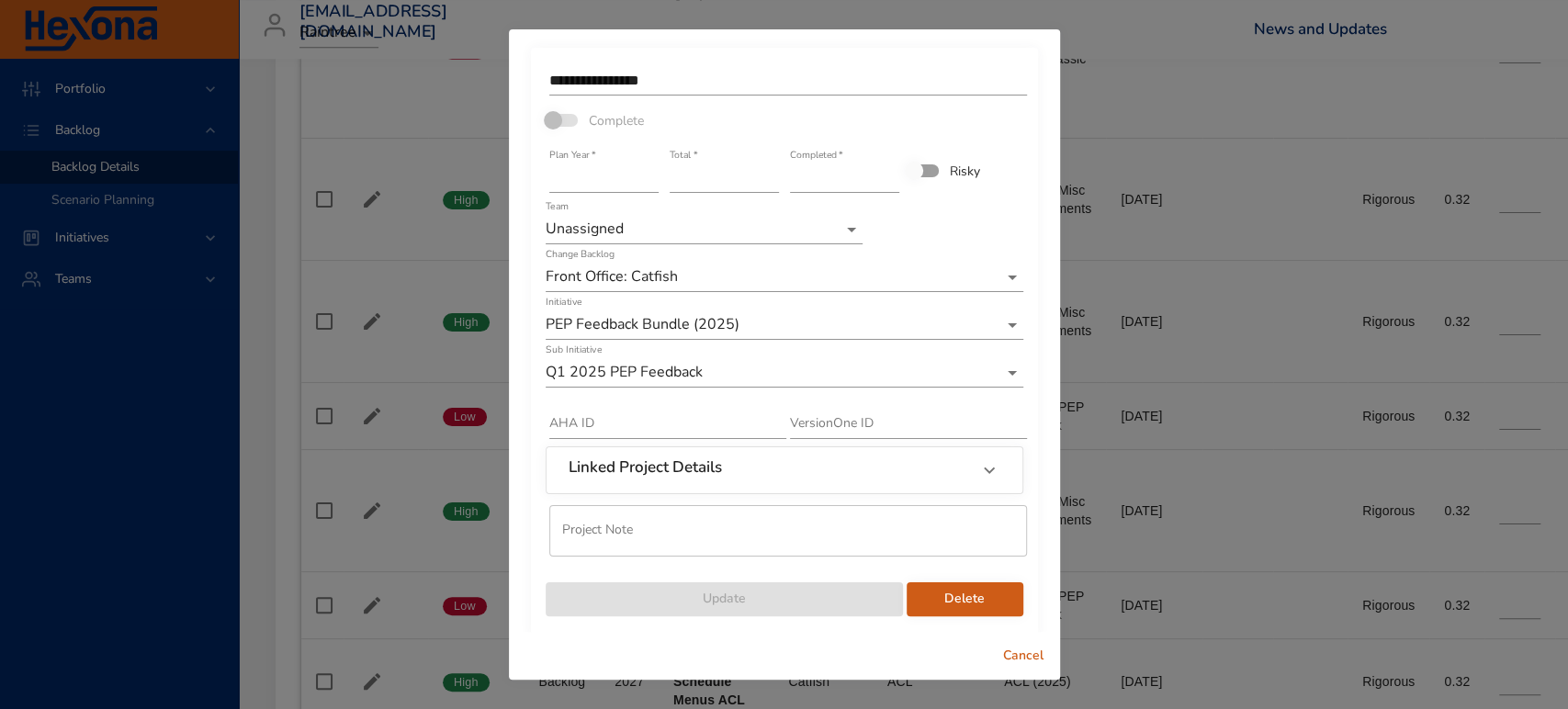 click on "Delete" at bounding box center [964, 599] 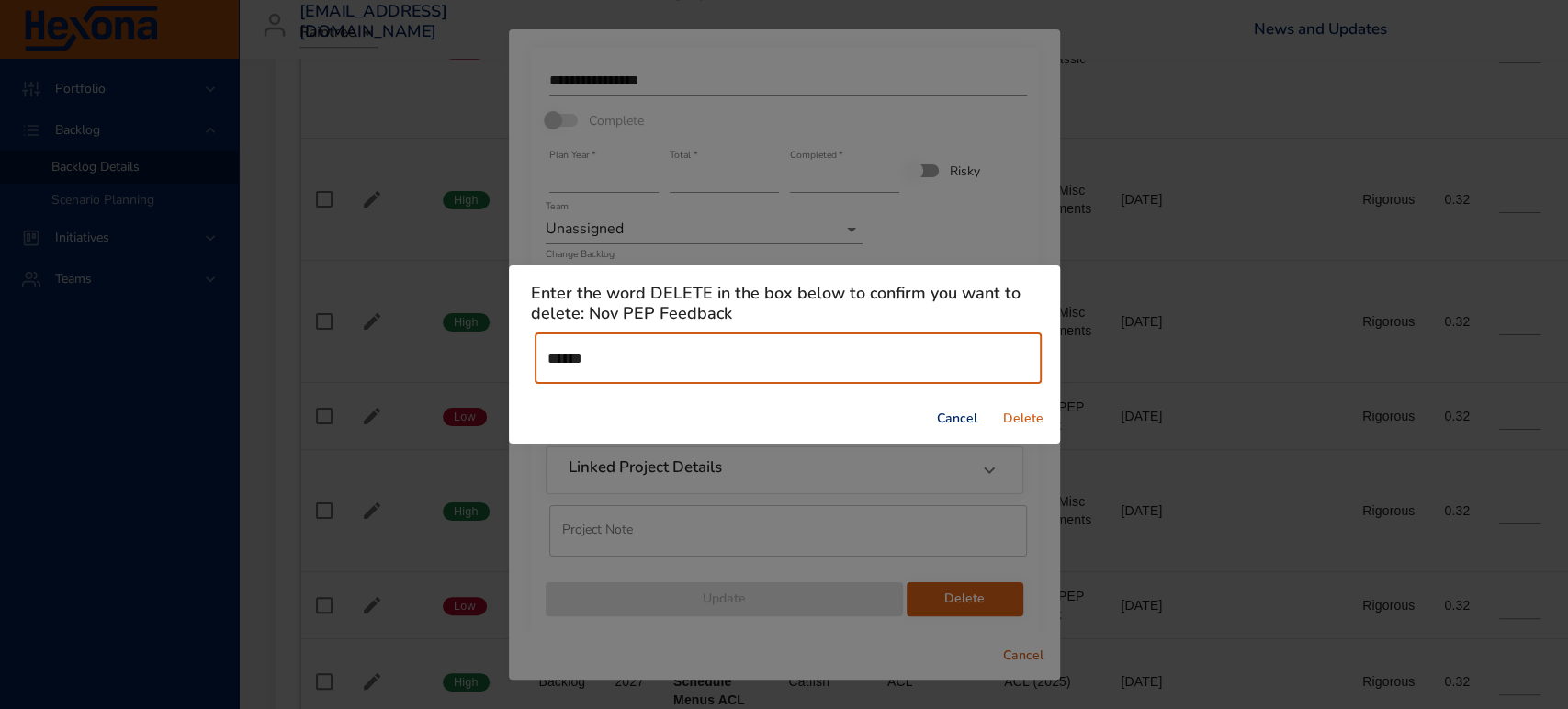 type on "******" 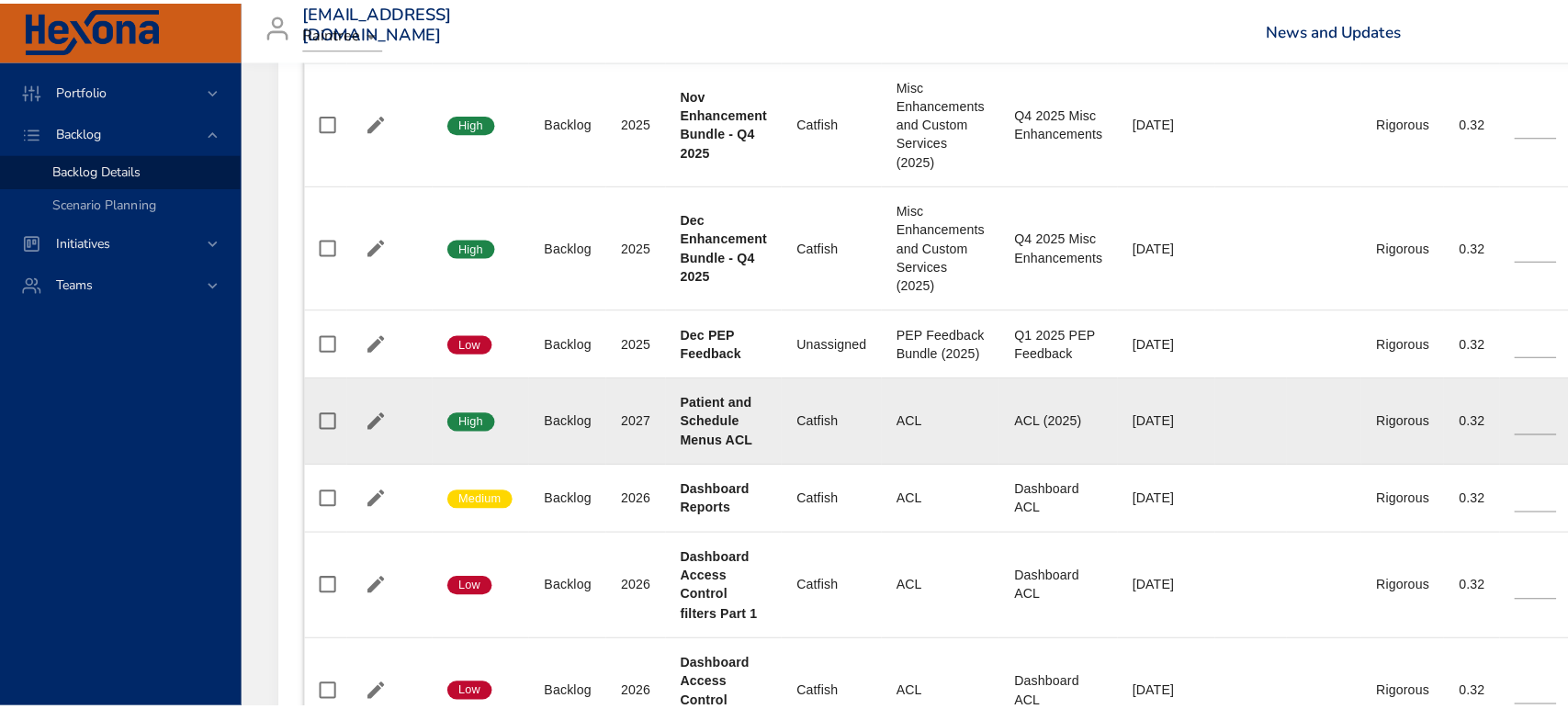 scroll, scrollTop: 1428, scrollLeft: 0, axis: vertical 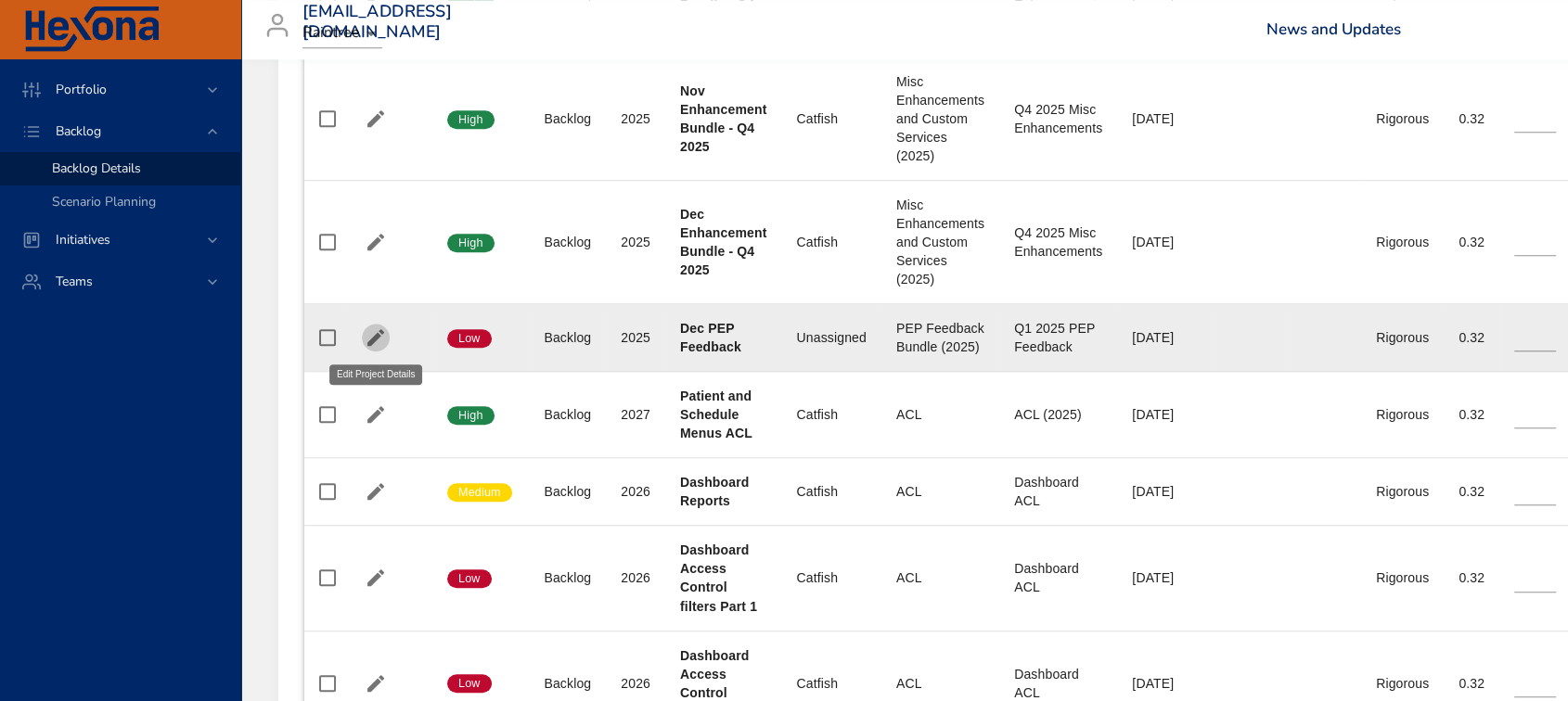 click 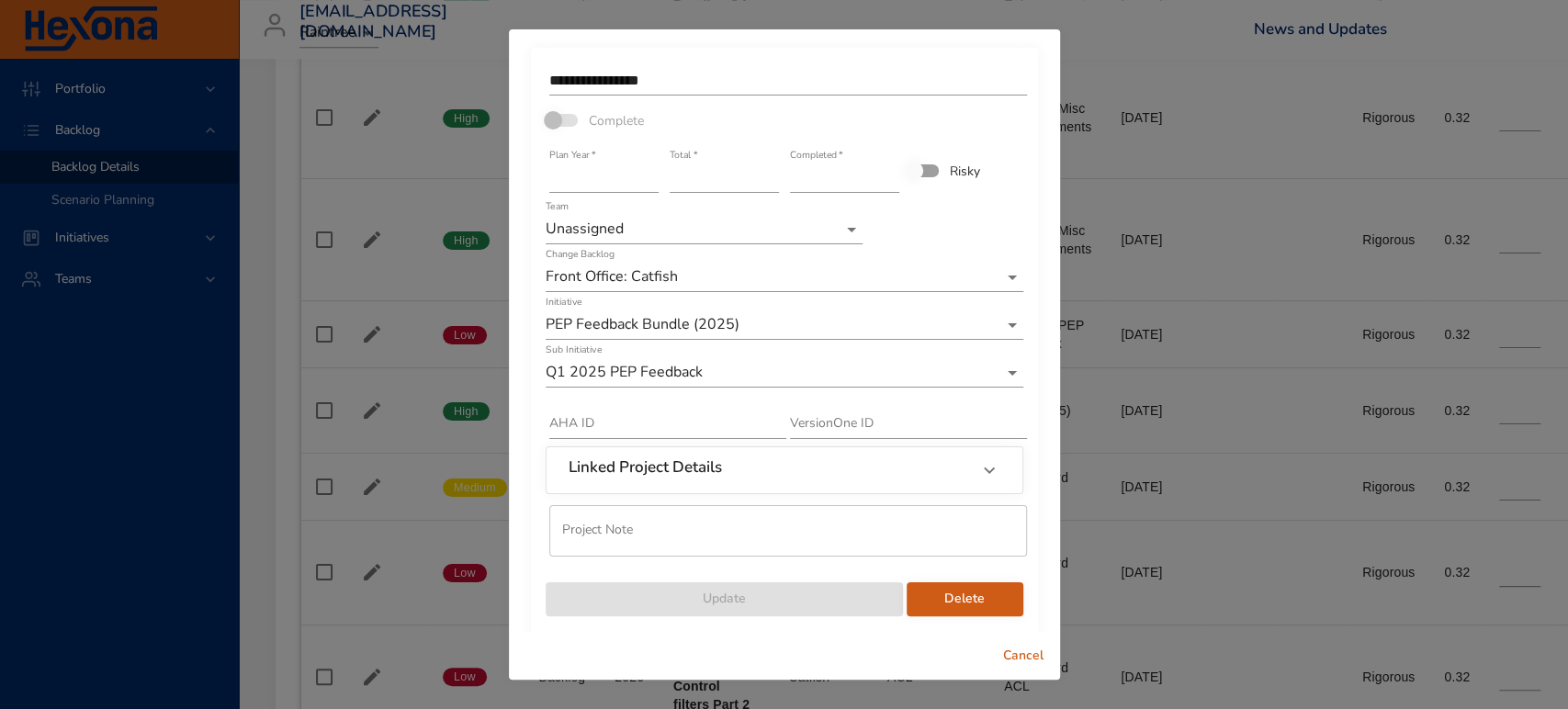 click on "Delete" at bounding box center (964, 599) 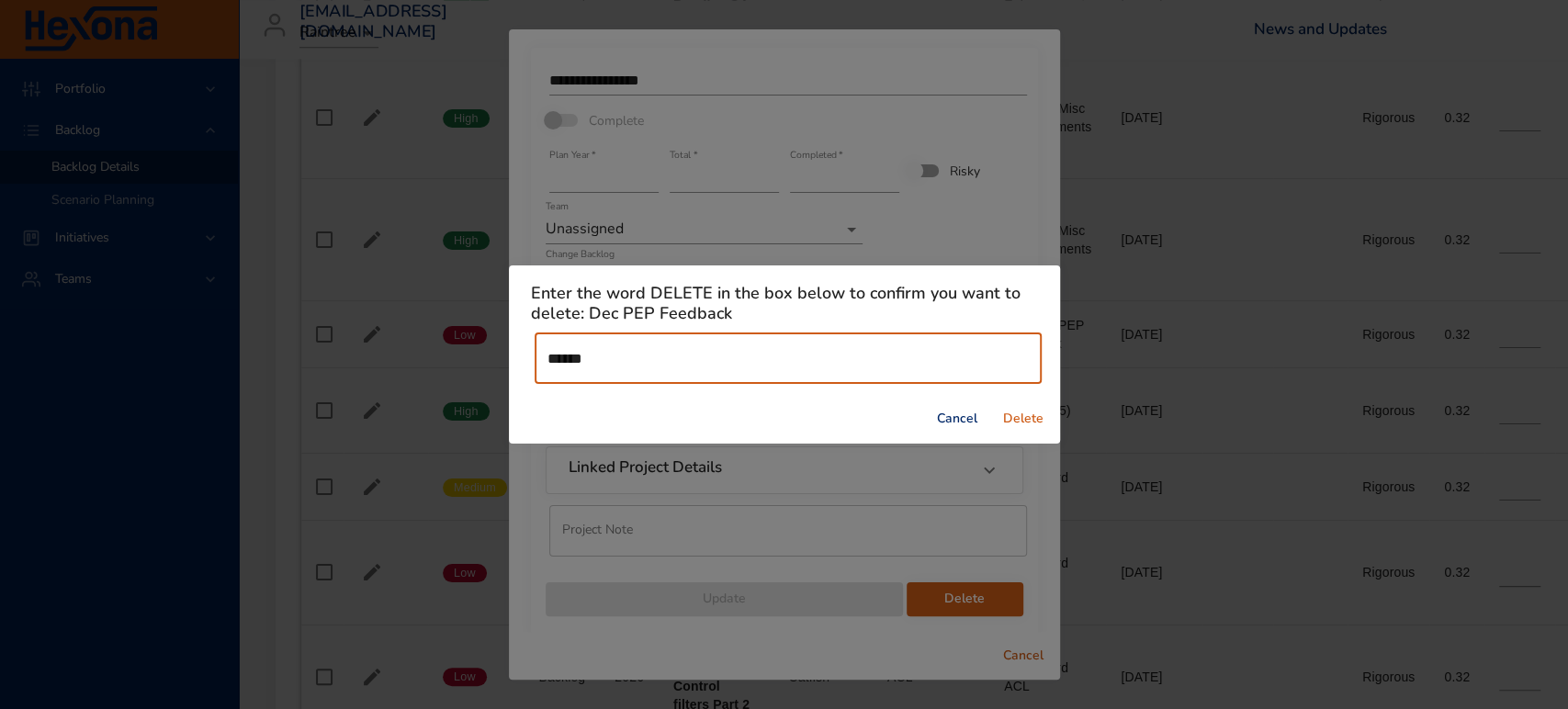 type on "******" 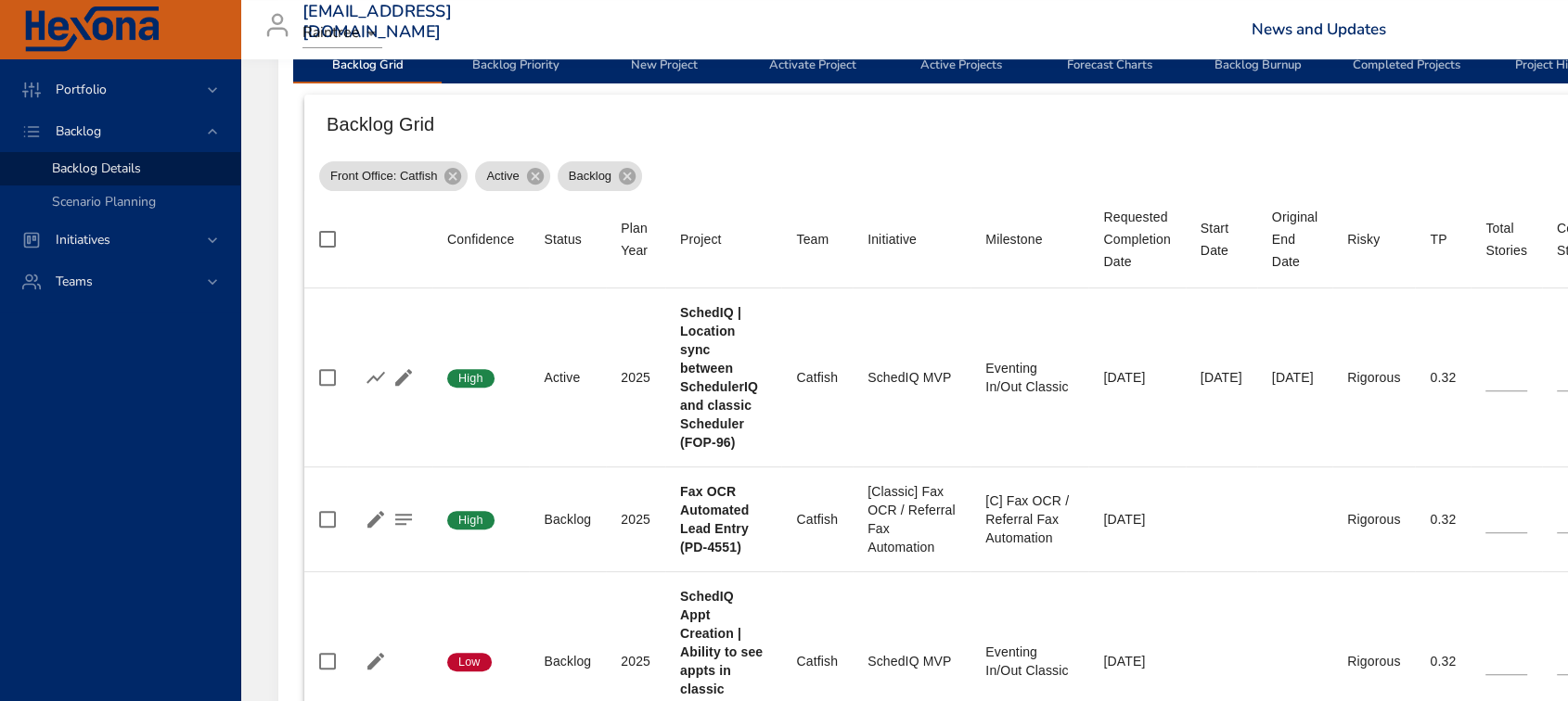 scroll, scrollTop: 246, scrollLeft: 0, axis: vertical 